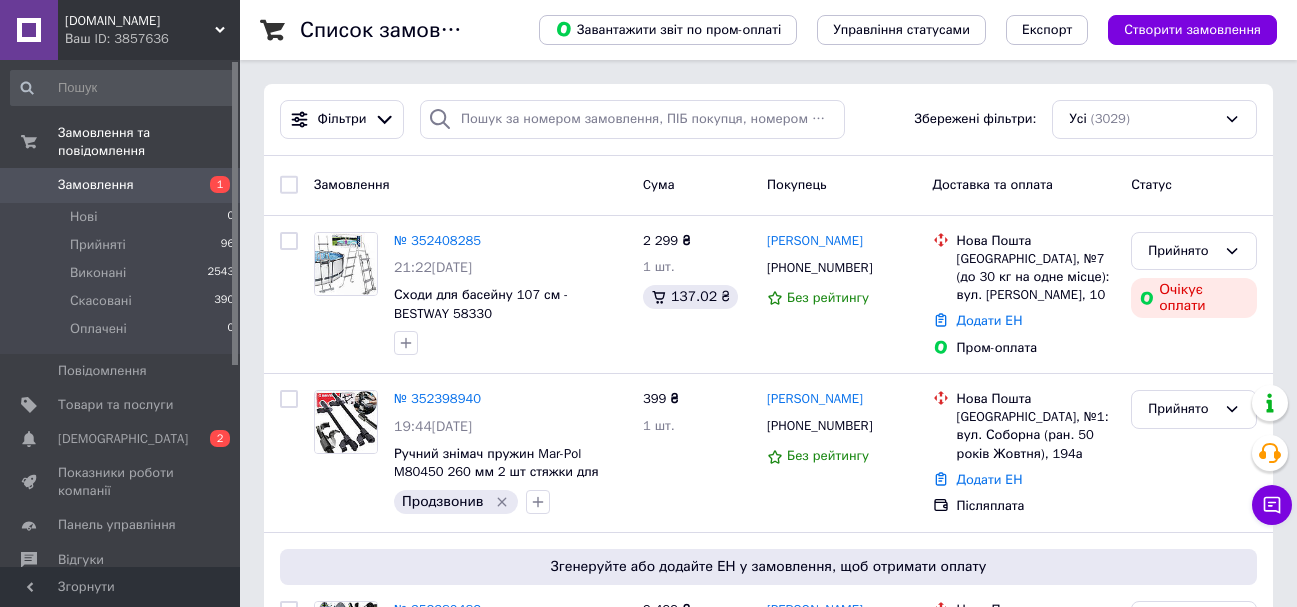 scroll, scrollTop: 0, scrollLeft: 0, axis: both 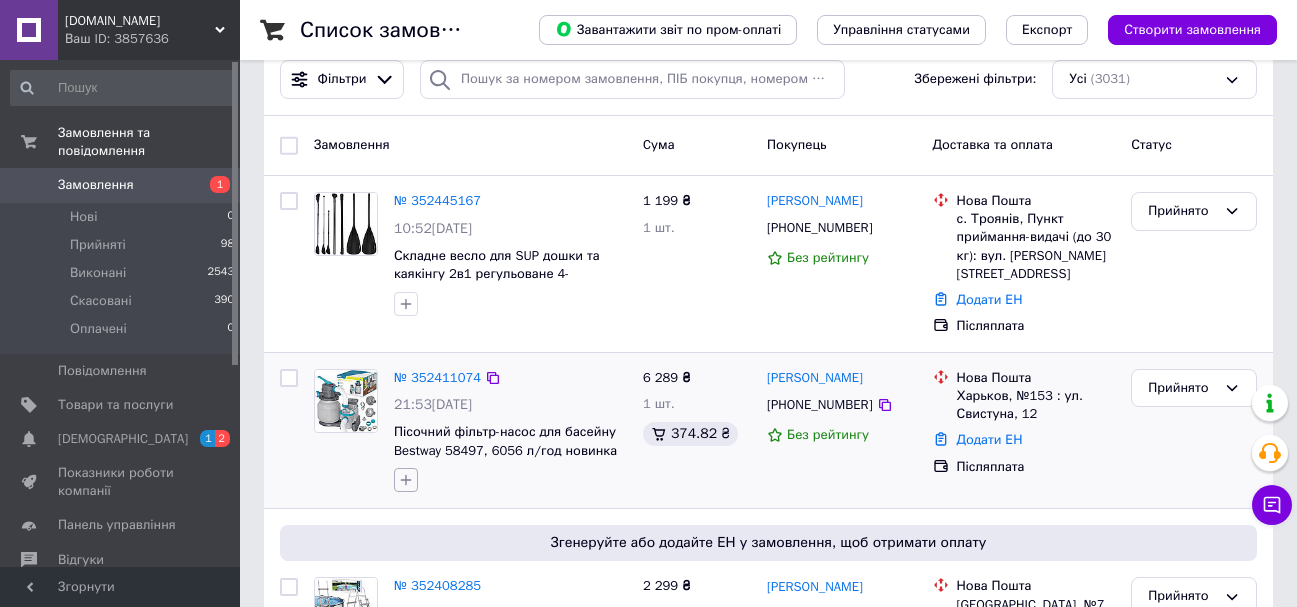click 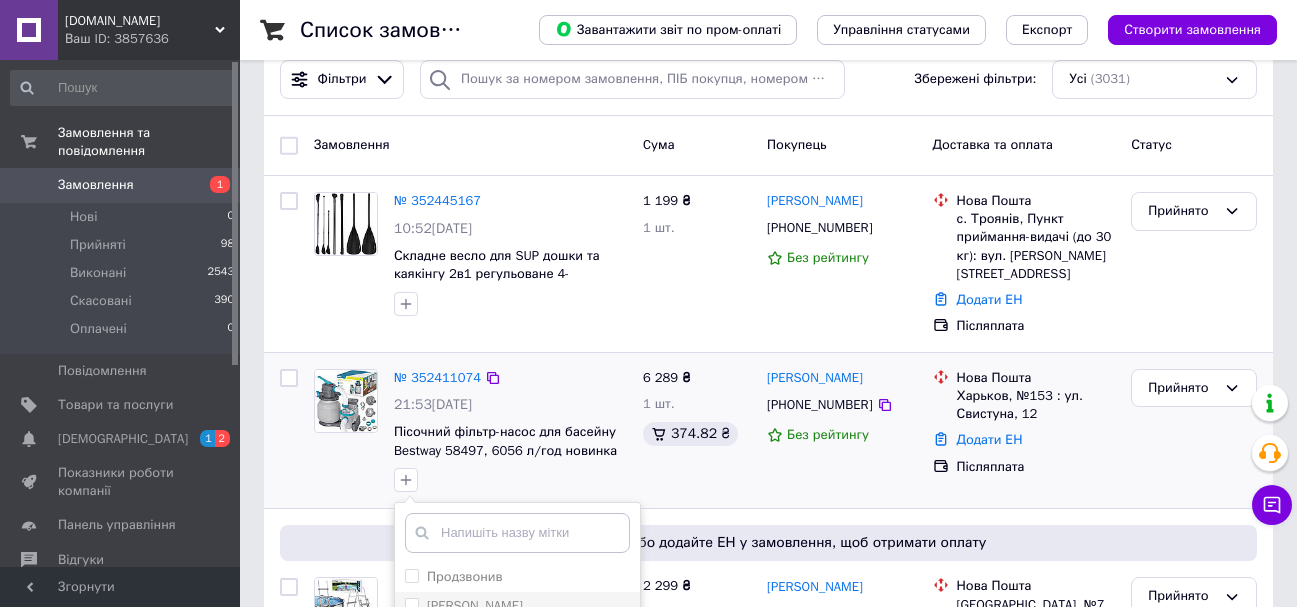 click on "[PERSON_NAME]" at bounding box center [411, 604] 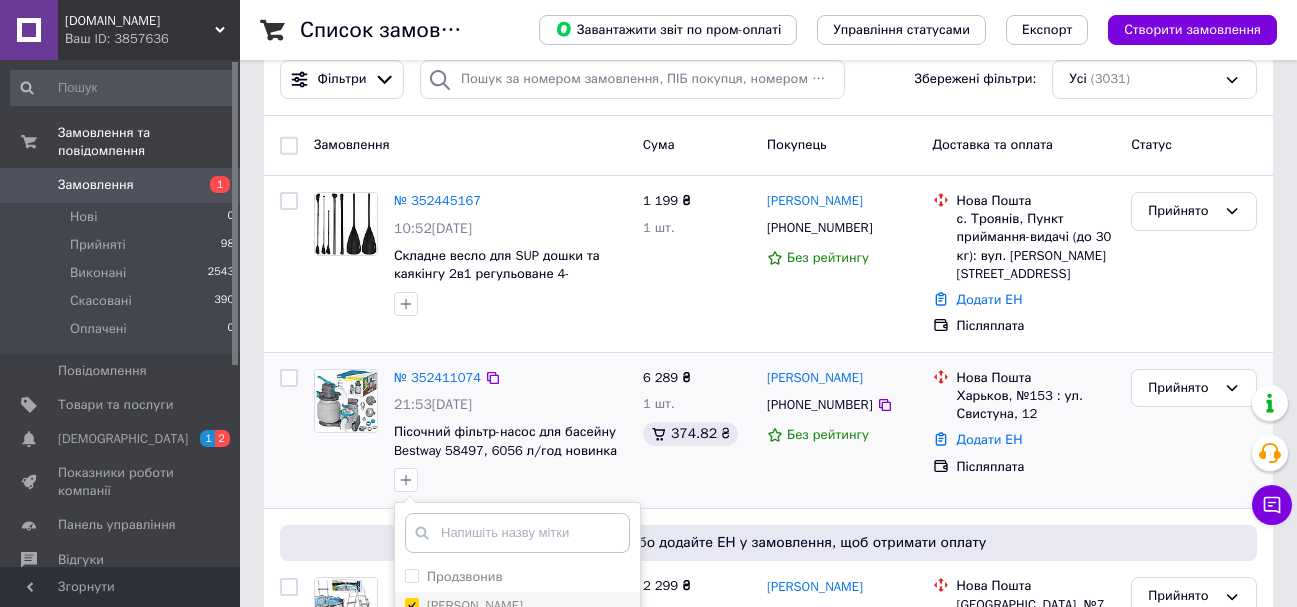 checkbox on "true" 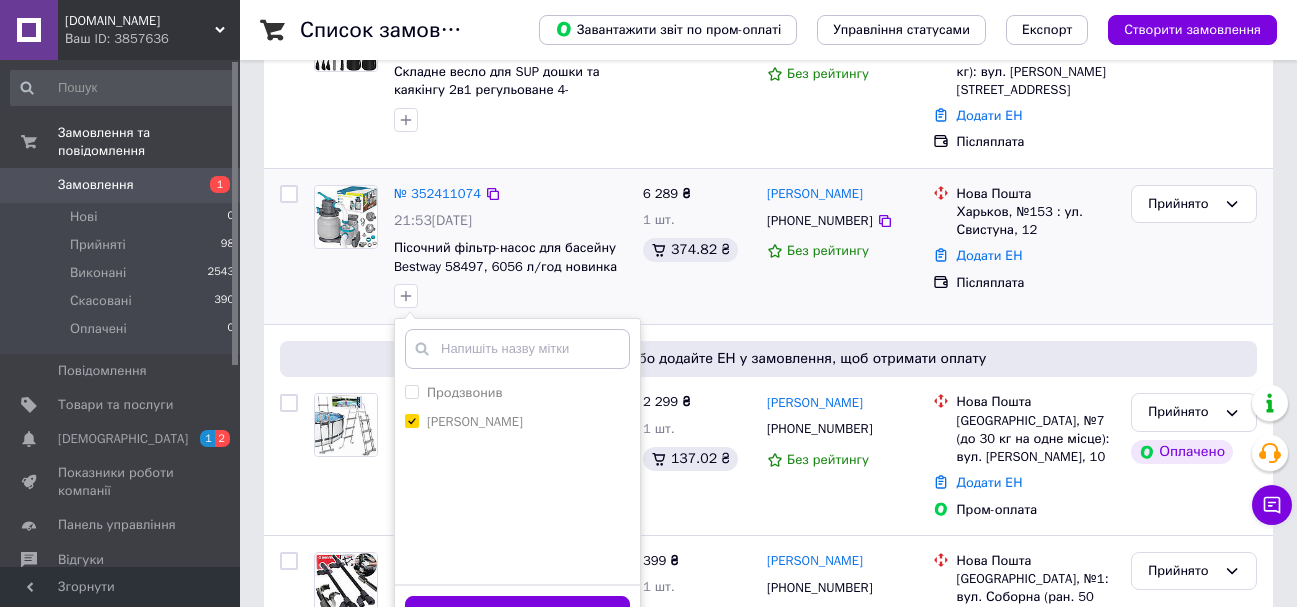 scroll, scrollTop: 400, scrollLeft: 0, axis: vertical 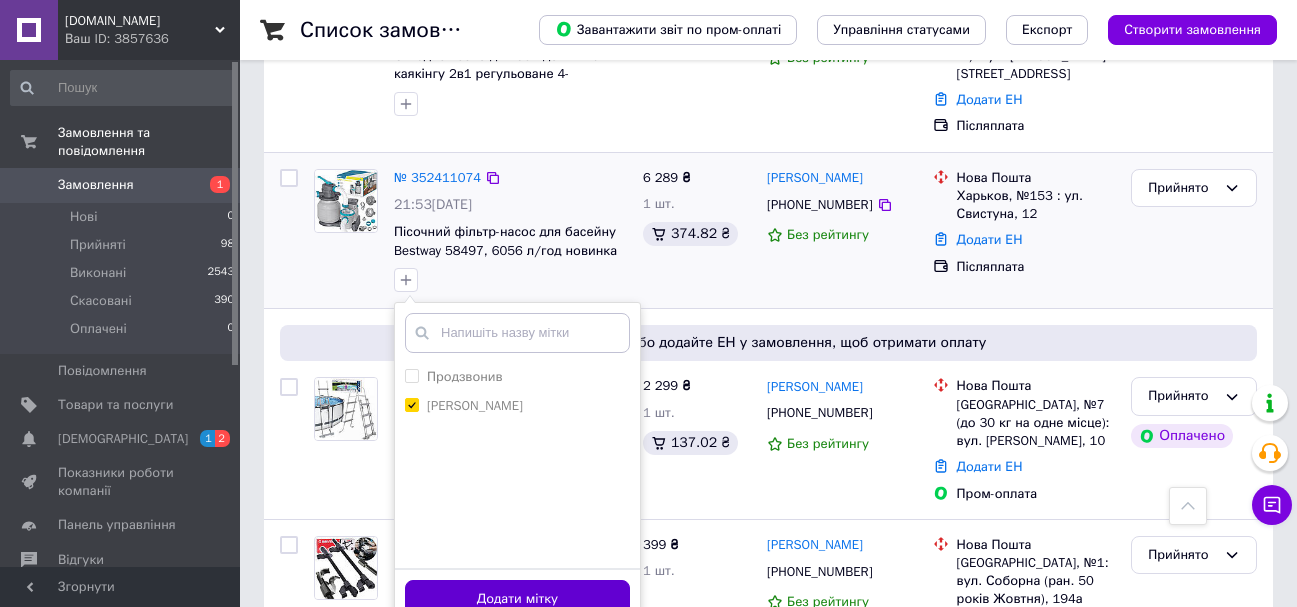 click on "Додати мітку" at bounding box center [517, 599] 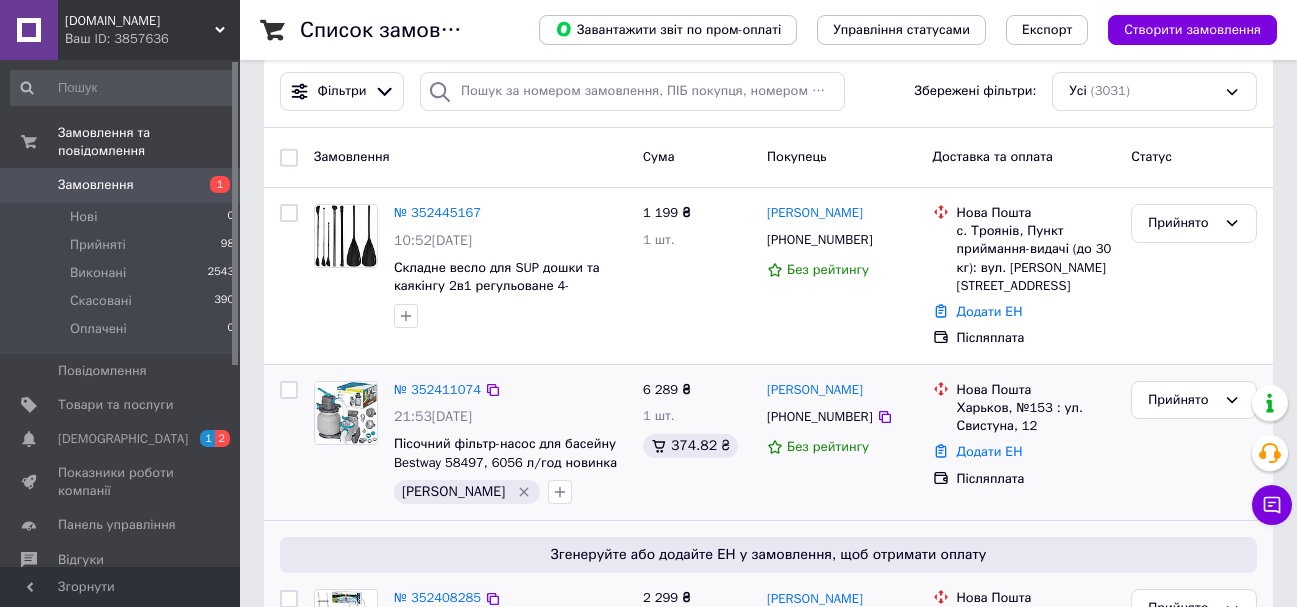 scroll, scrollTop: 300, scrollLeft: 0, axis: vertical 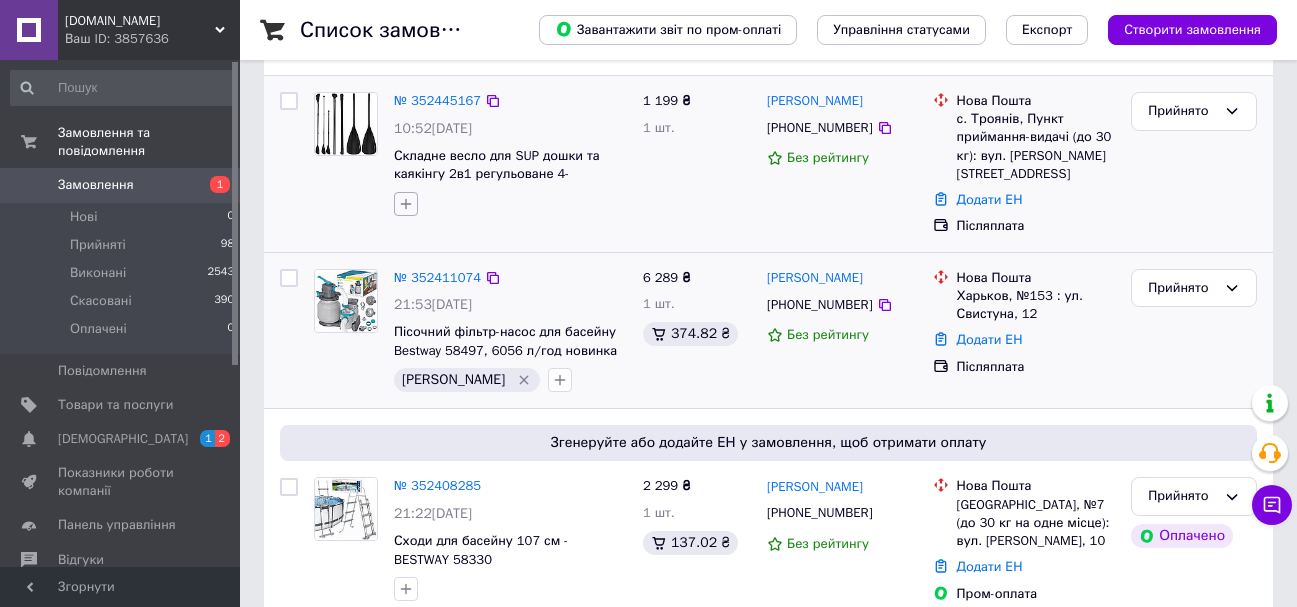 click 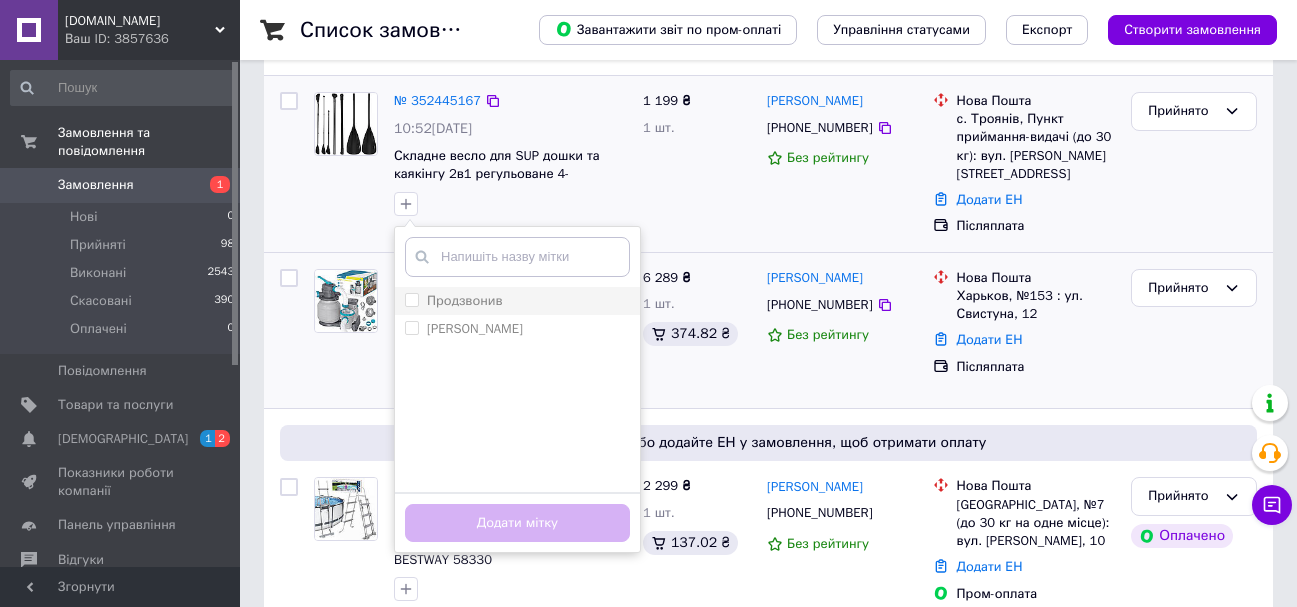 click on "Продзвонив" at bounding box center [411, 299] 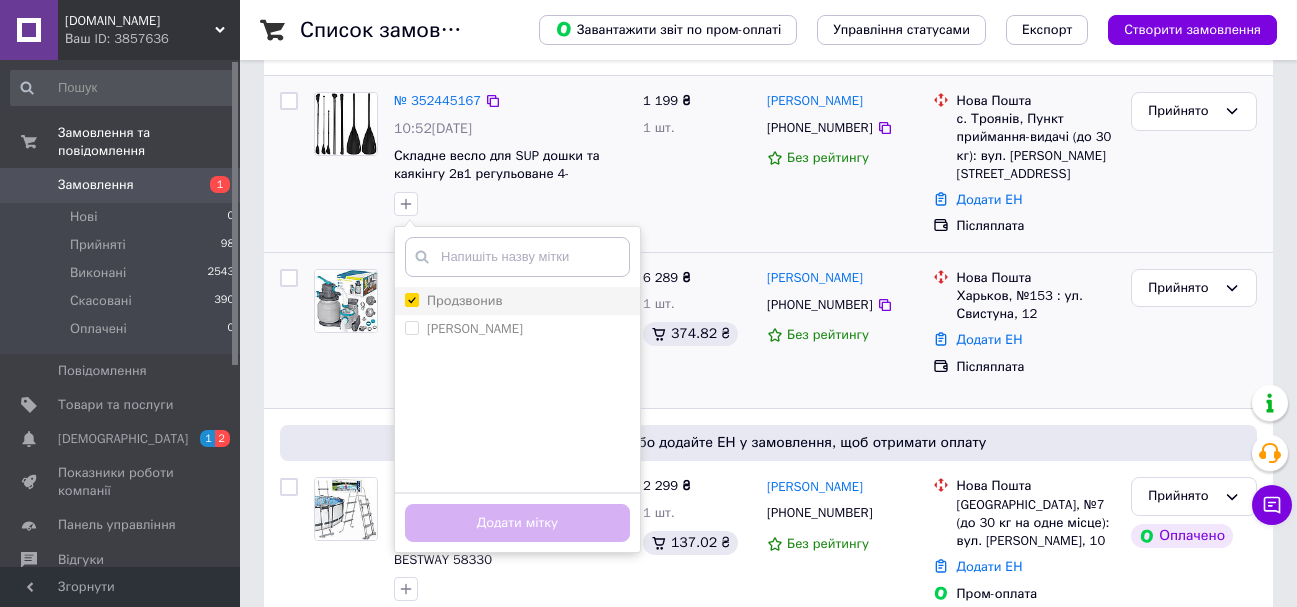 checkbox on "true" 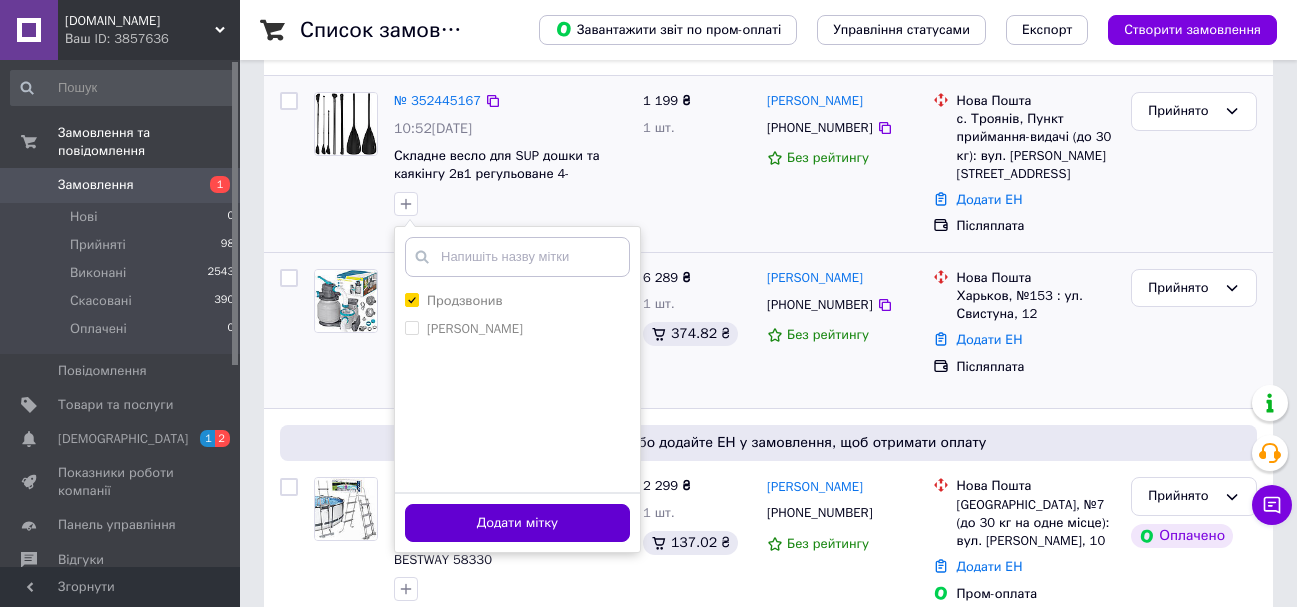click on "Додати мітку" at bounding box center [517, 523] 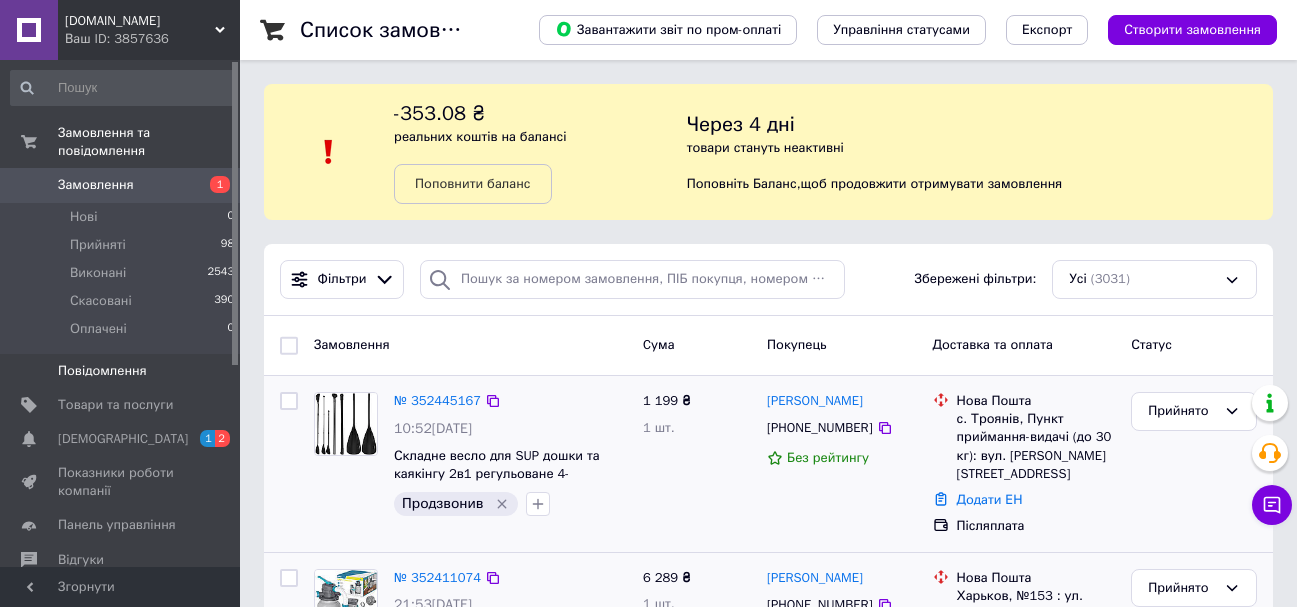 scroll, scrollTop: 300, scrollLeft: 0, axis: vertical 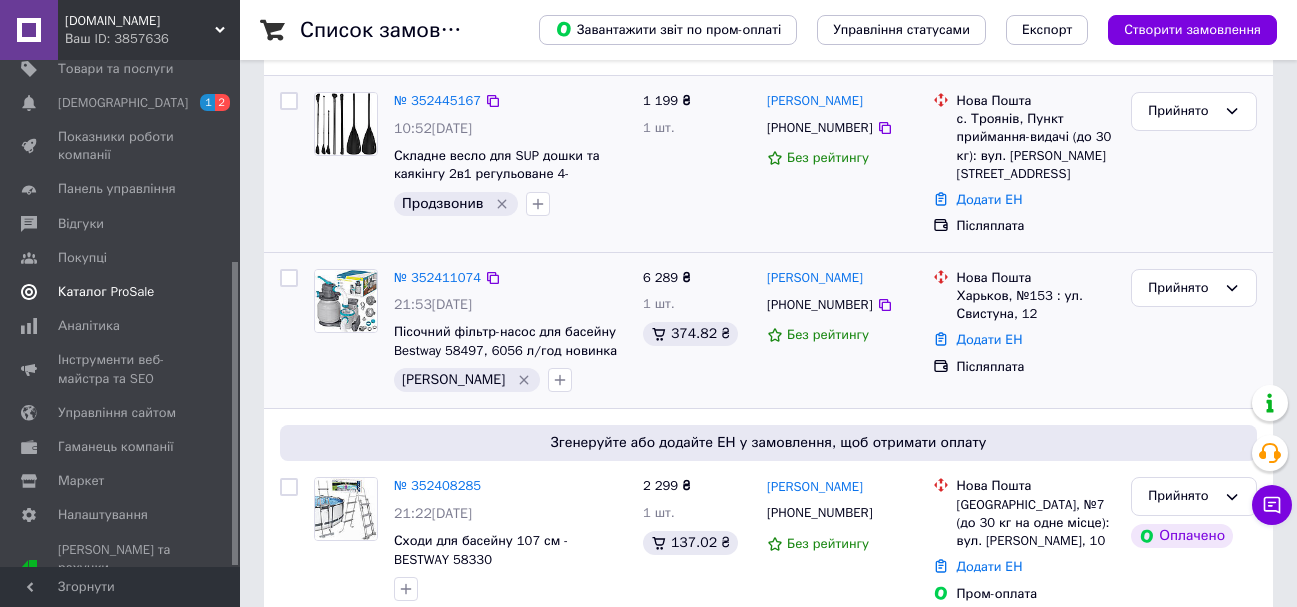 click on "Каталог ProSale" at bounding box center [106, 292] 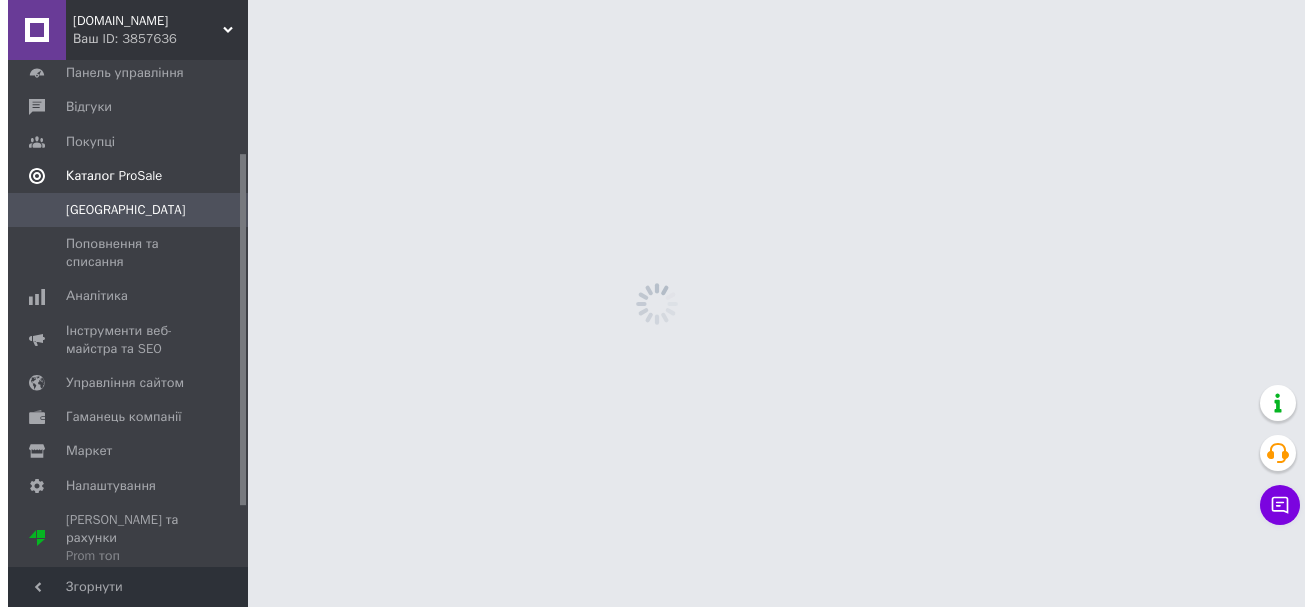 scroll, scrollTop: 0, scrollLeft: 0, axis: both 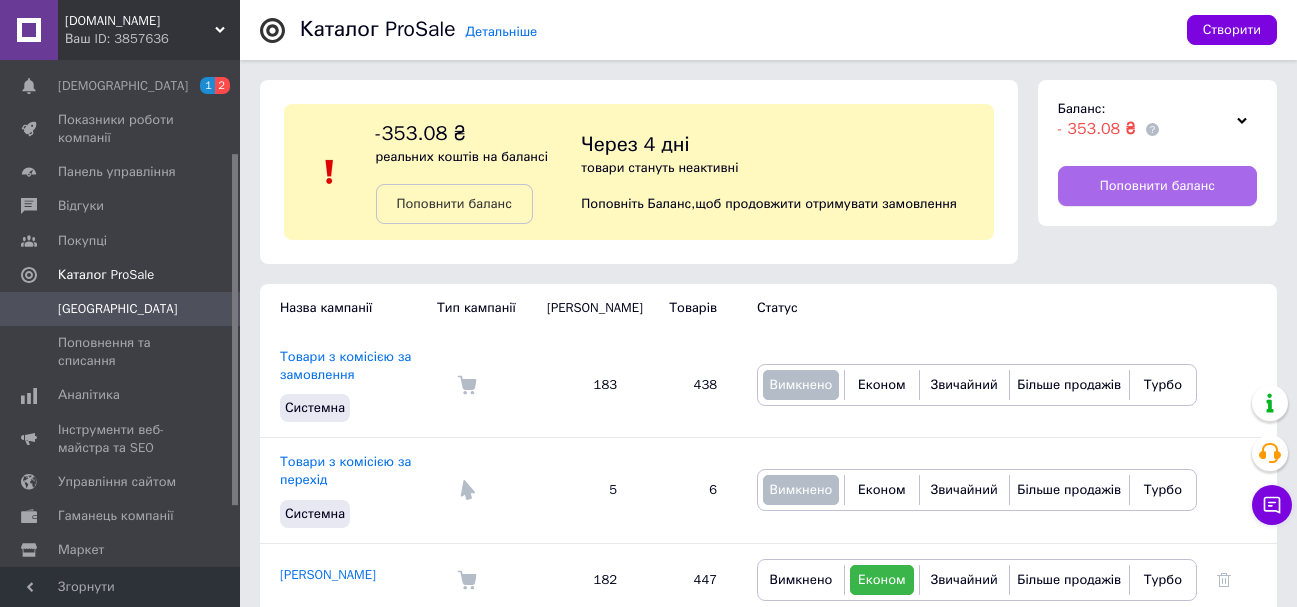 click on "Поповнити баланс" at bounding box center [1157, 186] 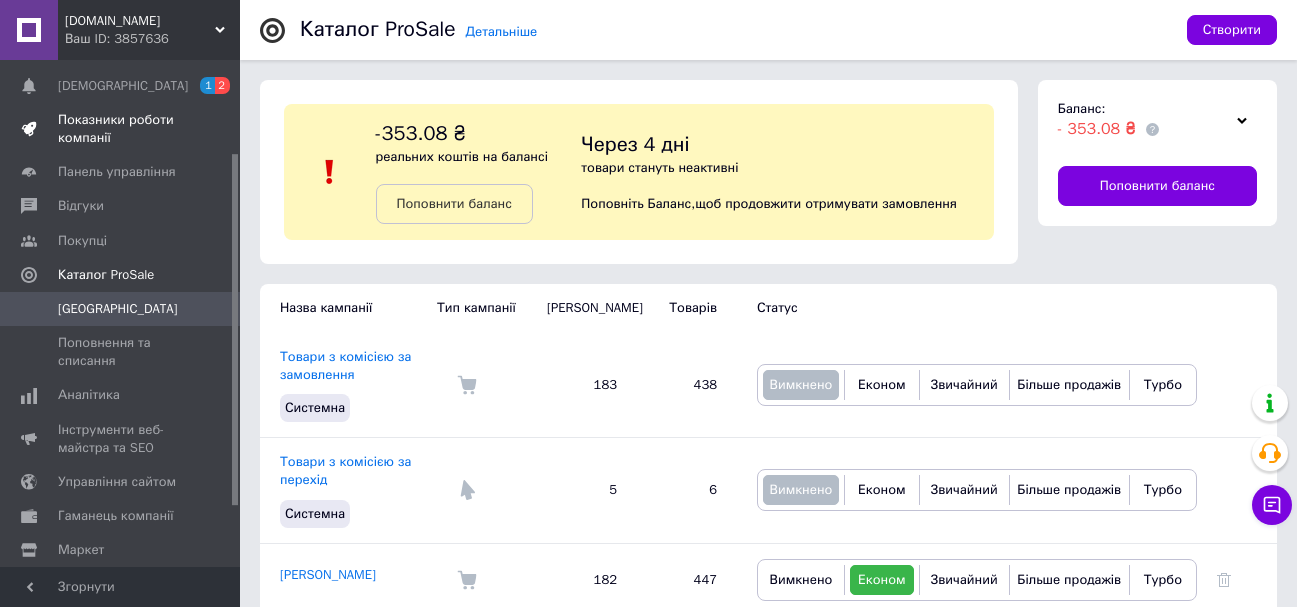 click on "Показники роботи компанії" at bounding box center (121, 129) 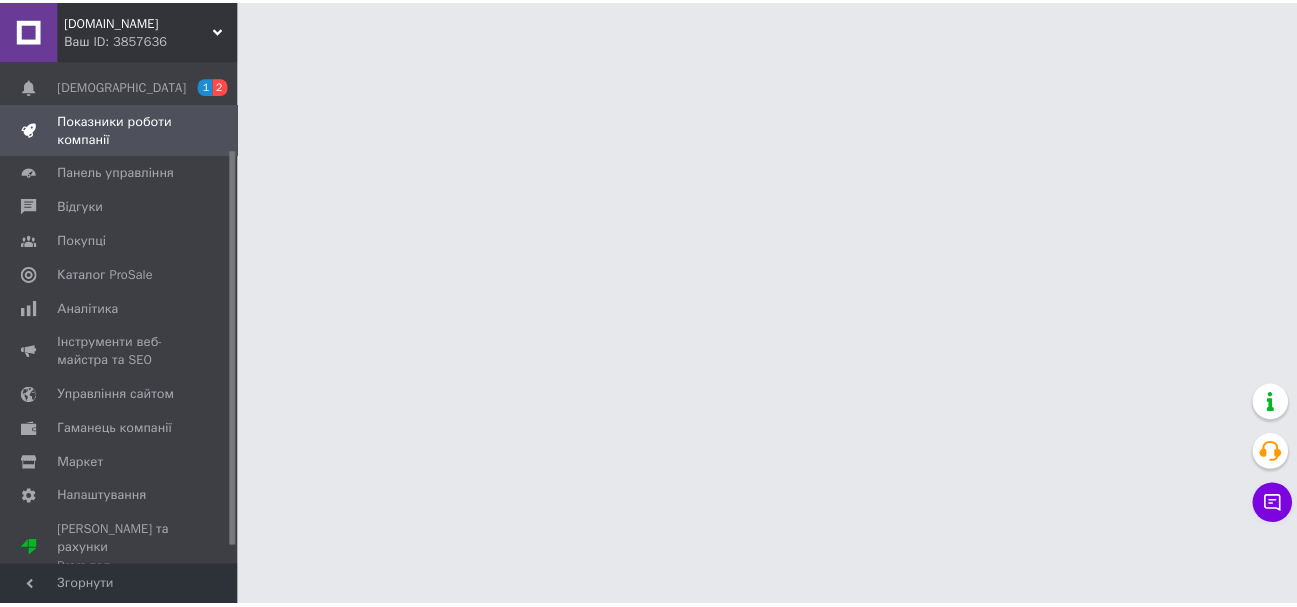 scroll, scrollTop: 0, scrollLeft: 0, axis: both 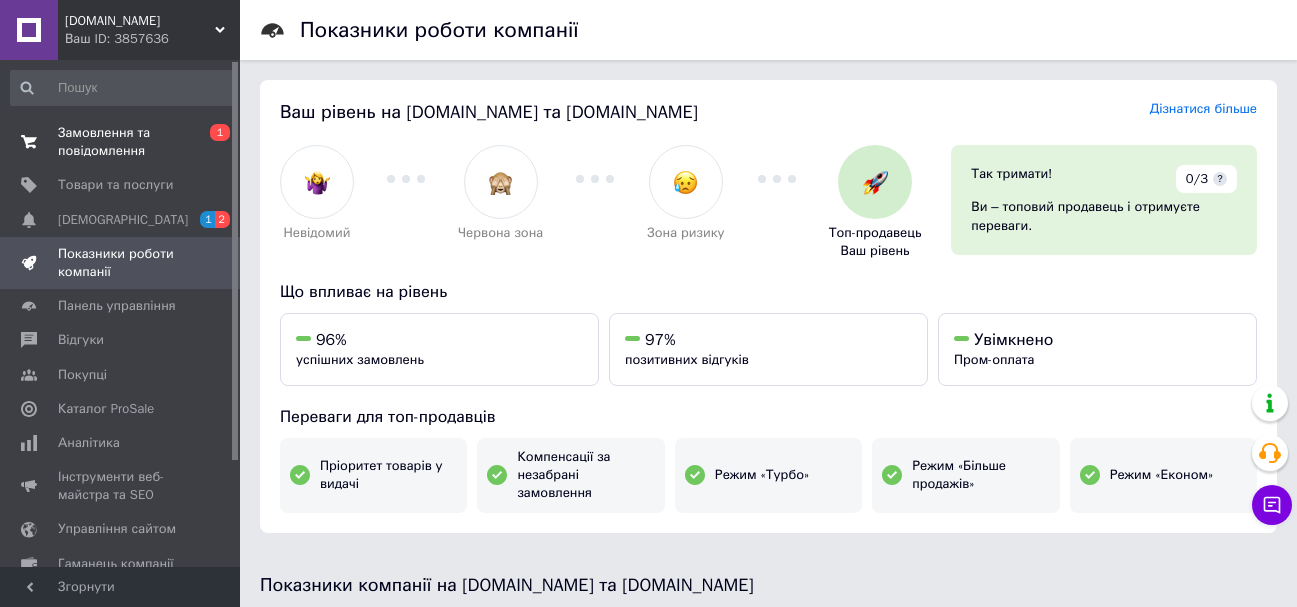 click on "Замовлення та повідомлення" at bounding box center (121, 142) 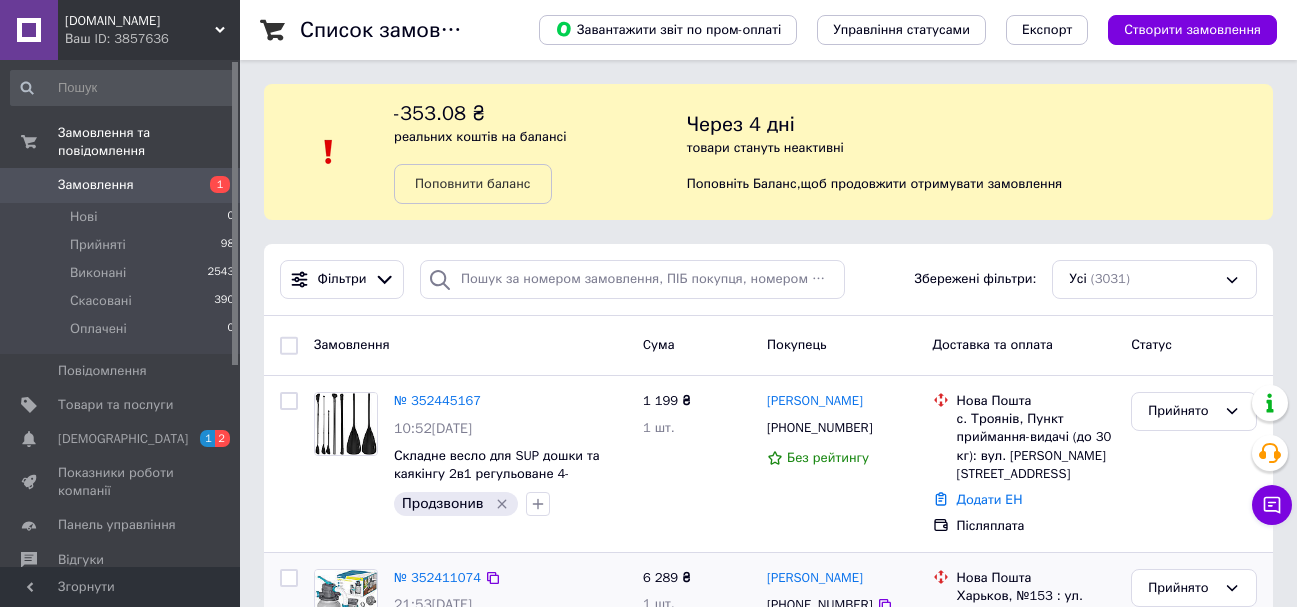 scroll, scrollTop: 260, scrollLeft: 0, axis: vertical 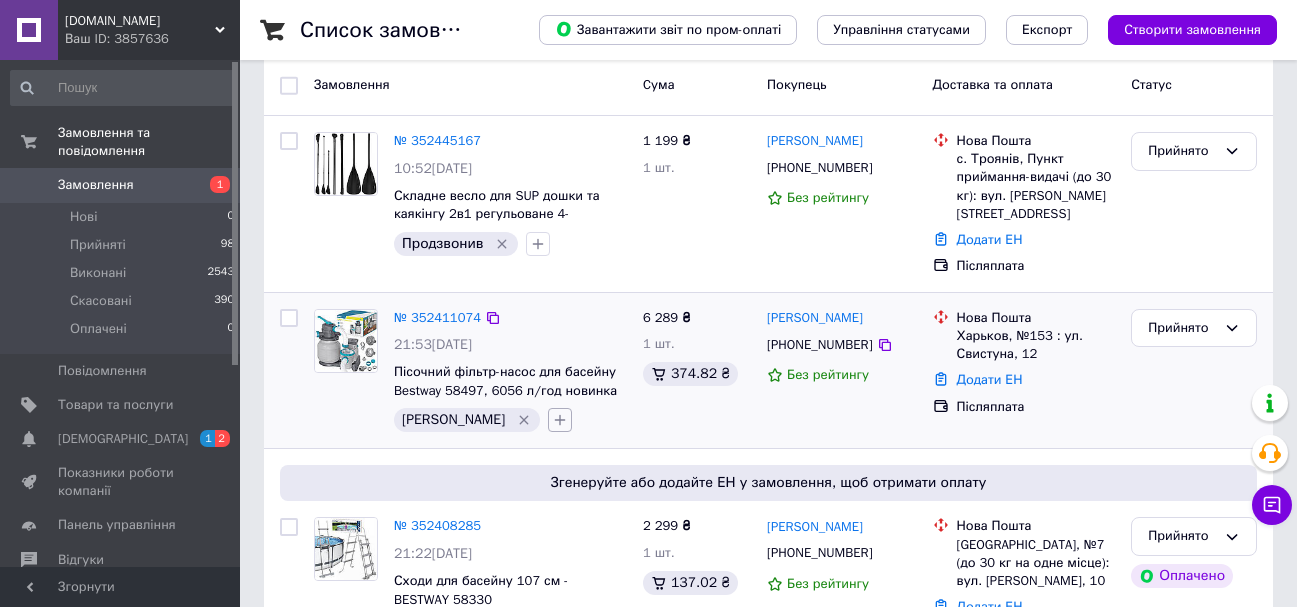 click 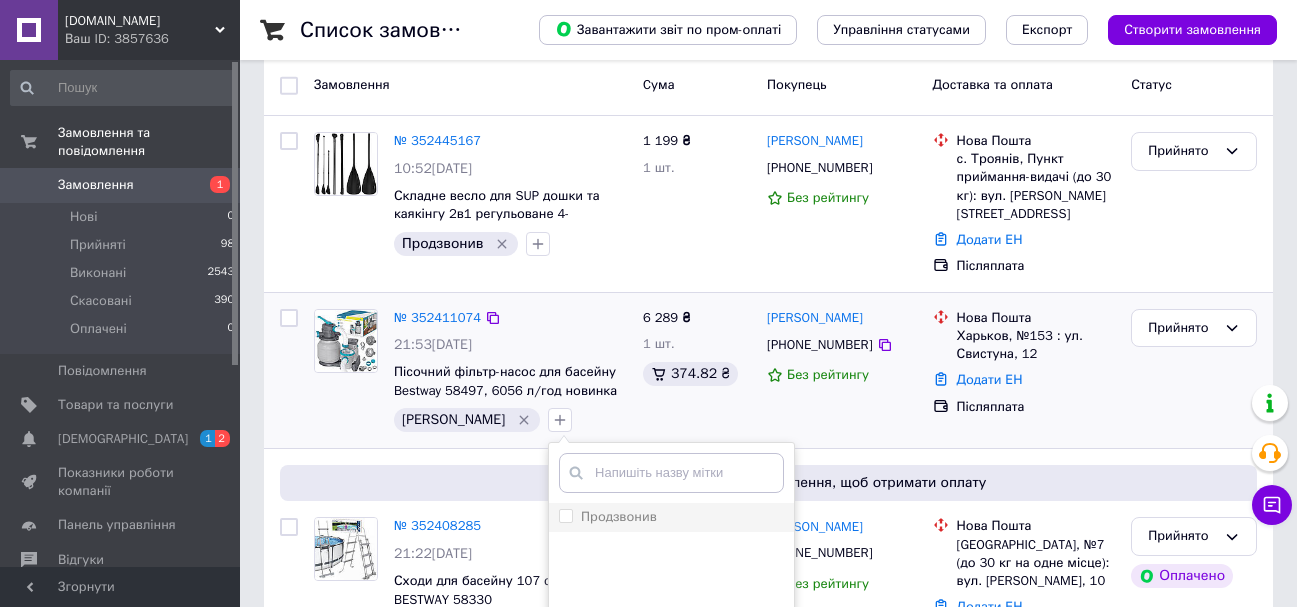 click on "Продзвонив" at bounding box center (565, 515) 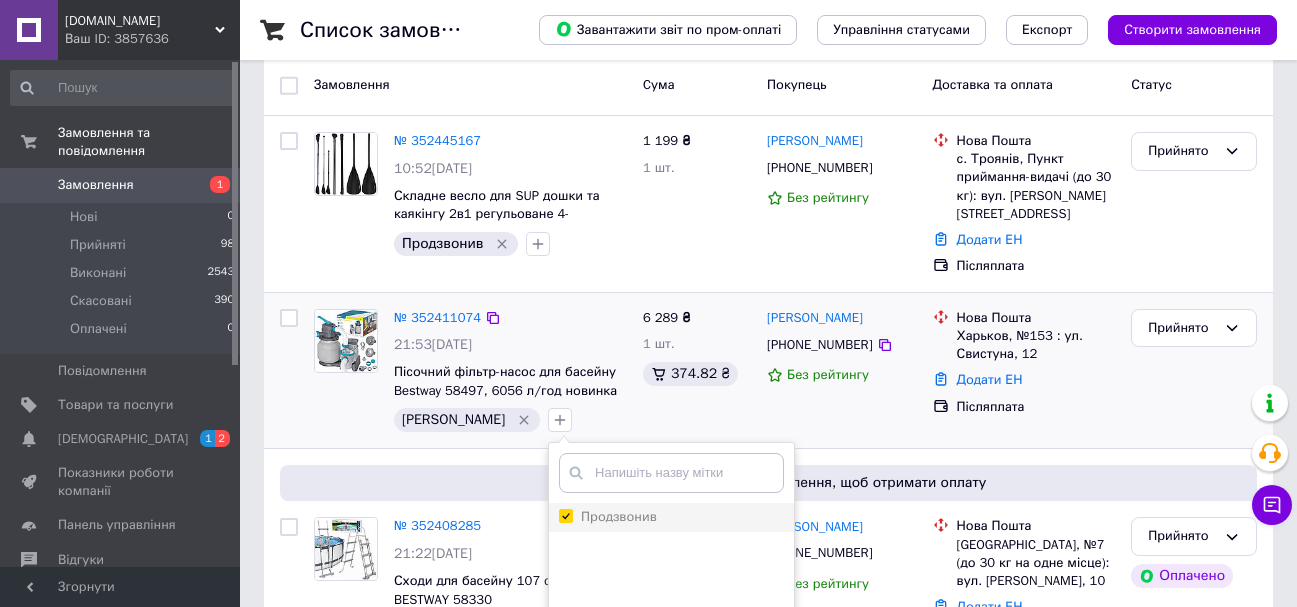 checkbox on "true" 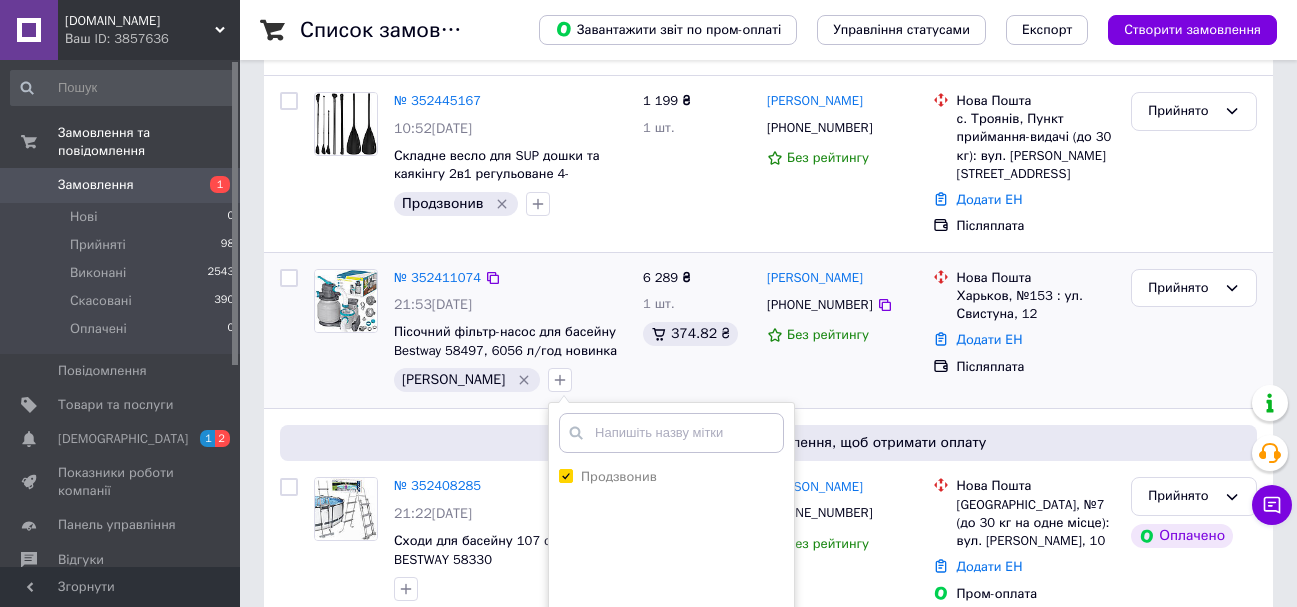 scroll, scrollTop: 460, scrollLeft: 0, axis: vertical 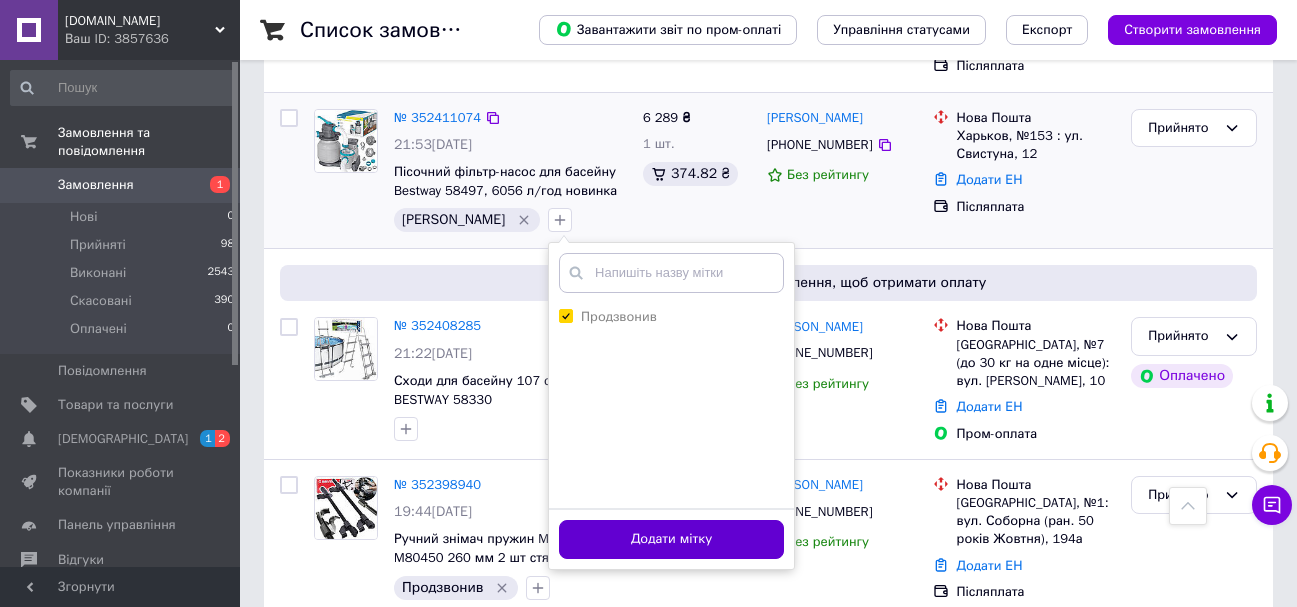 click on "Додати мітку" at bounding box center (671, 539) 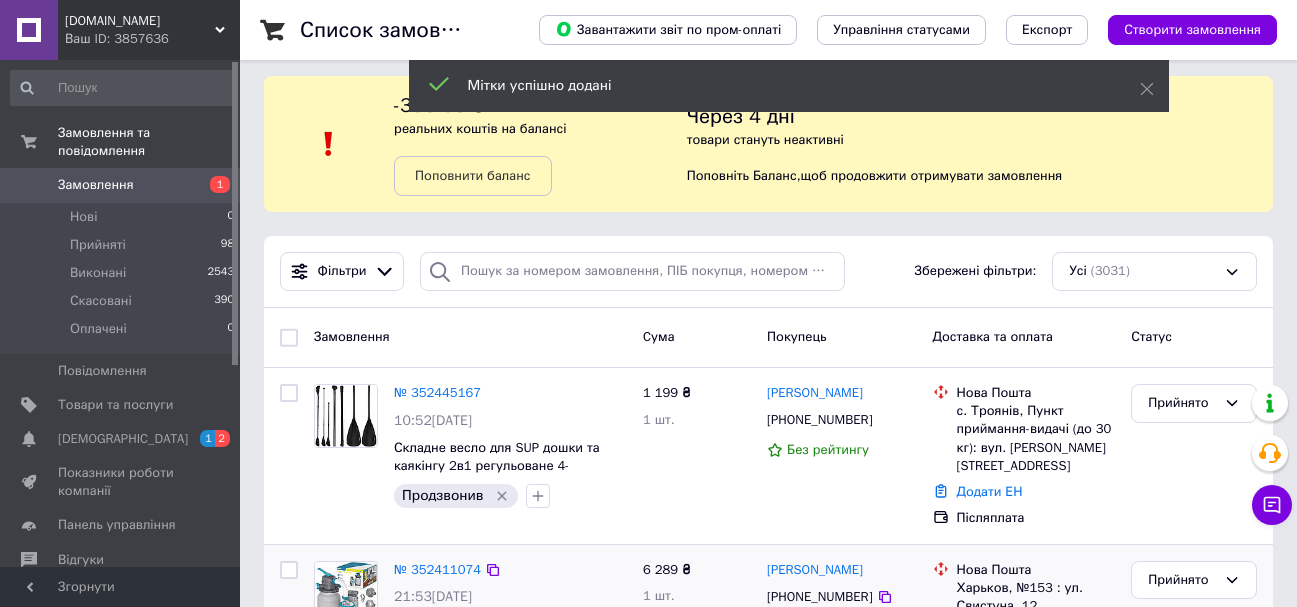 scroll, scrollTop: 0, scrollLeft: 0, axis: both 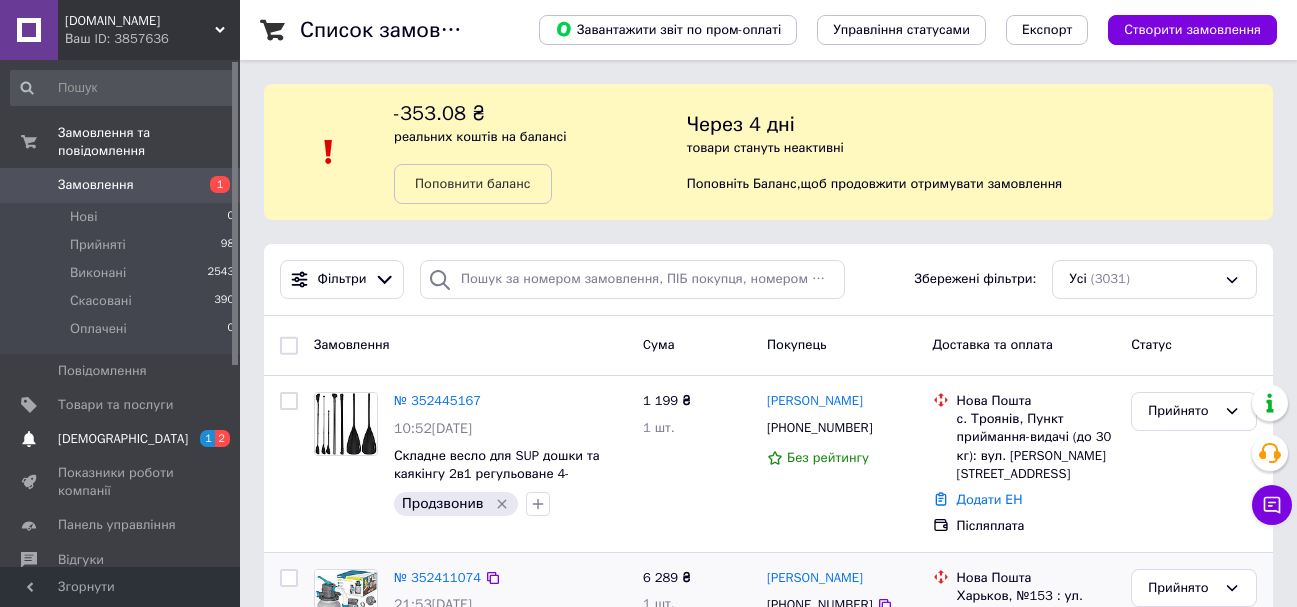 click on "[DEMOGRAPHIC_DATA]" at bounding box center [123, 439] 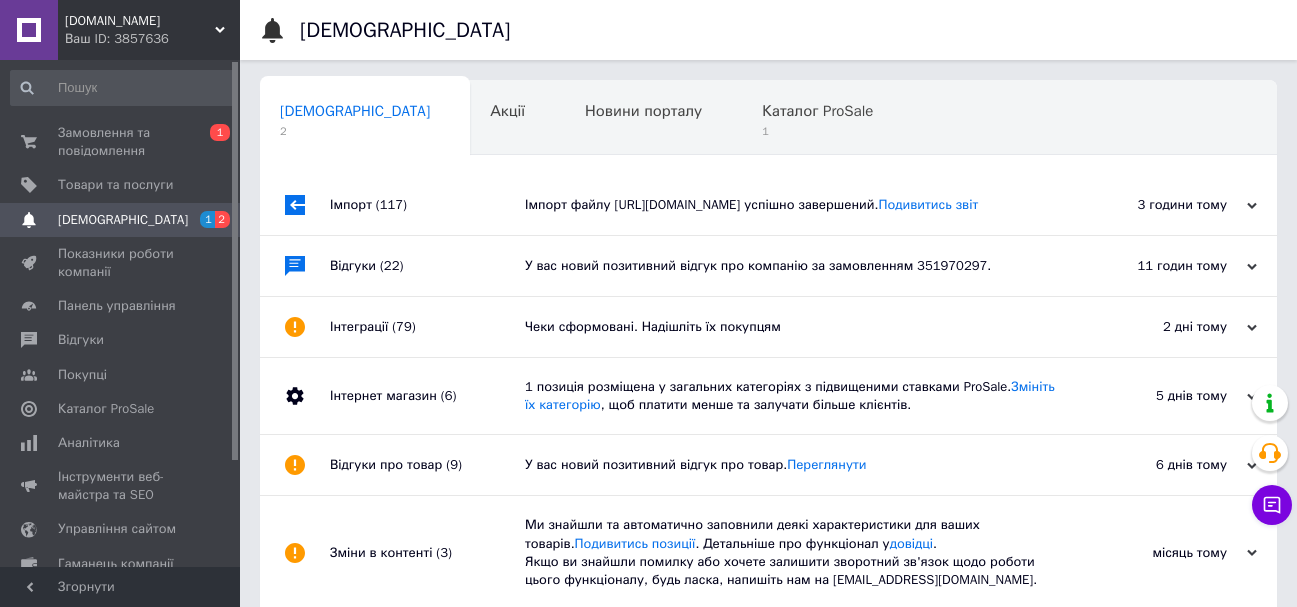 click on "Імпорт файлу https://maxy.com.ua/products_feed.xml?hash_tag=3a35e5444cee35d547285e265541bf37&sales_notes=&product_ids=&label_ids=13239767&exclude_fields=&html_description=0&yandex_cpa=&process_presence_sure=&languages=uk%2Cru&group_ids= успішно завершений.  Подивитись звіт" at bounding box center [791, 205] 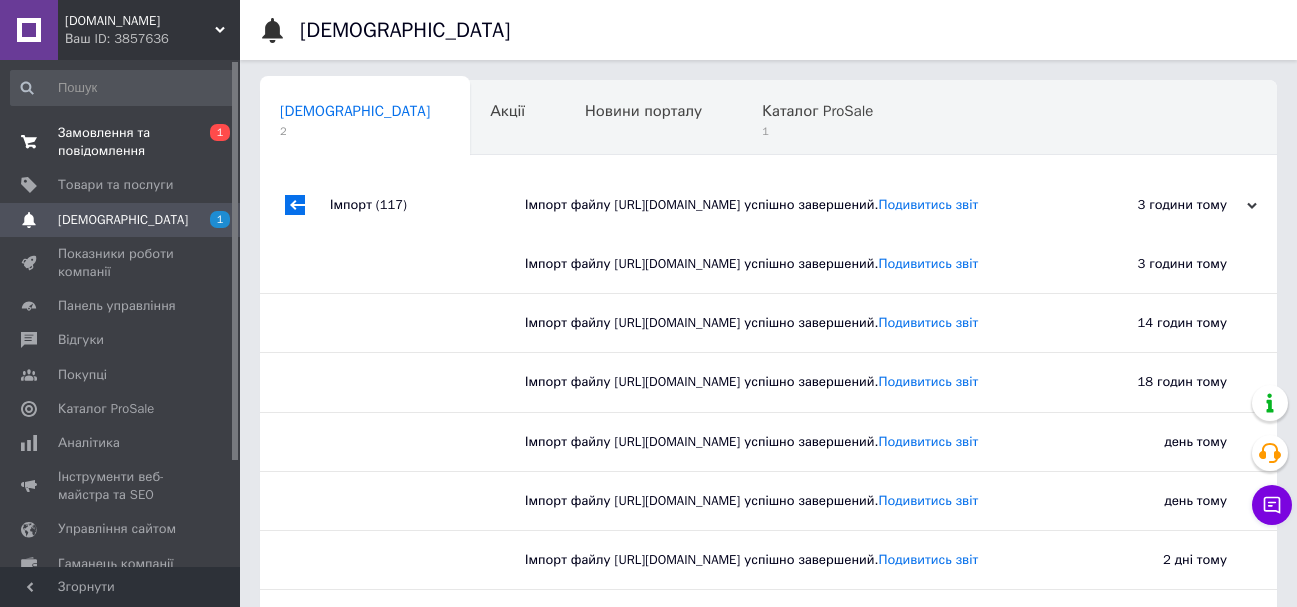 click on "Замовлення та повідомлення" at bounding box center [121, 142] 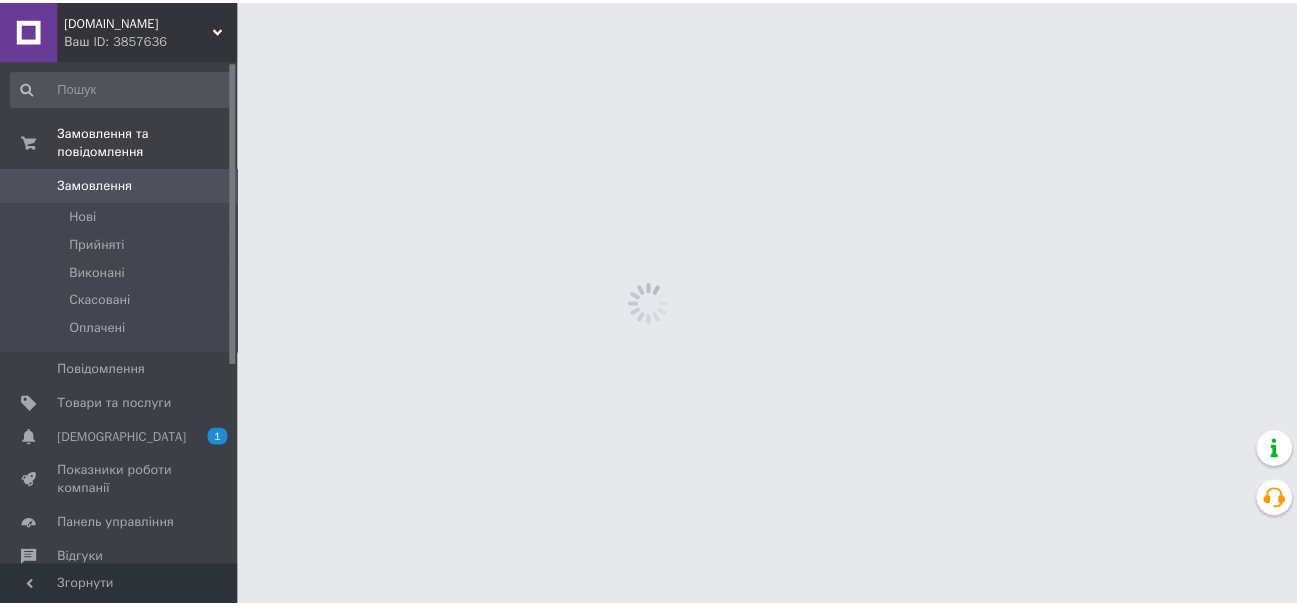 scroll, scrollTop: 0, scrollLeft: 0, axis: both 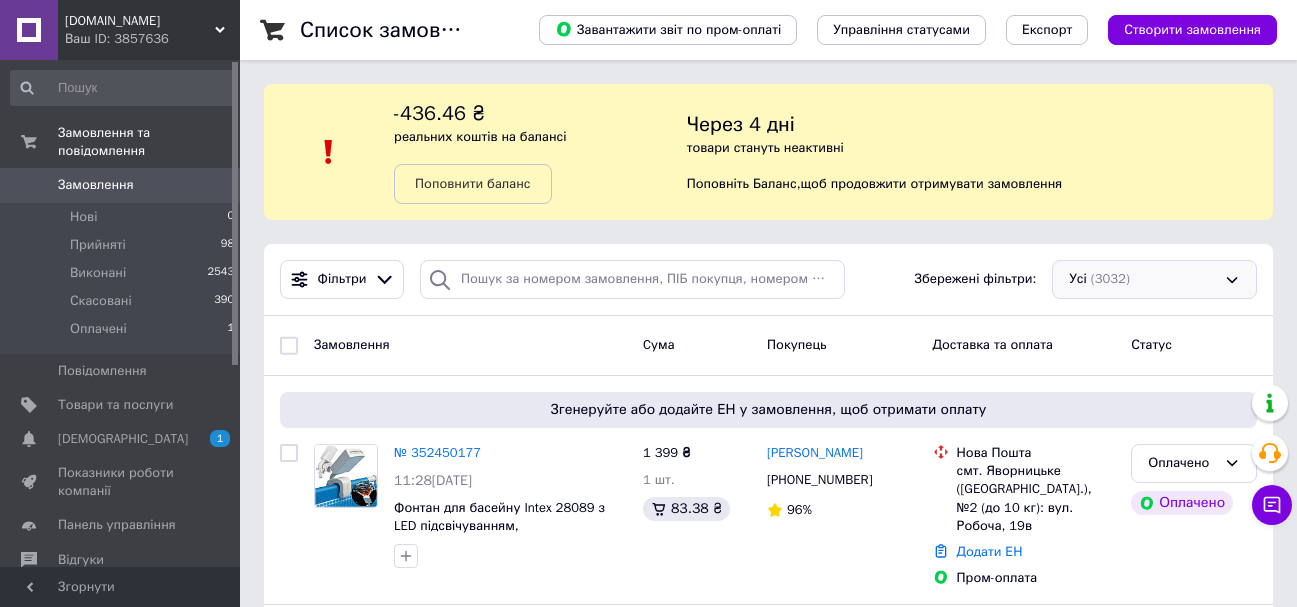 click on "Усі (3032)" at bounding box center (1154, 279) 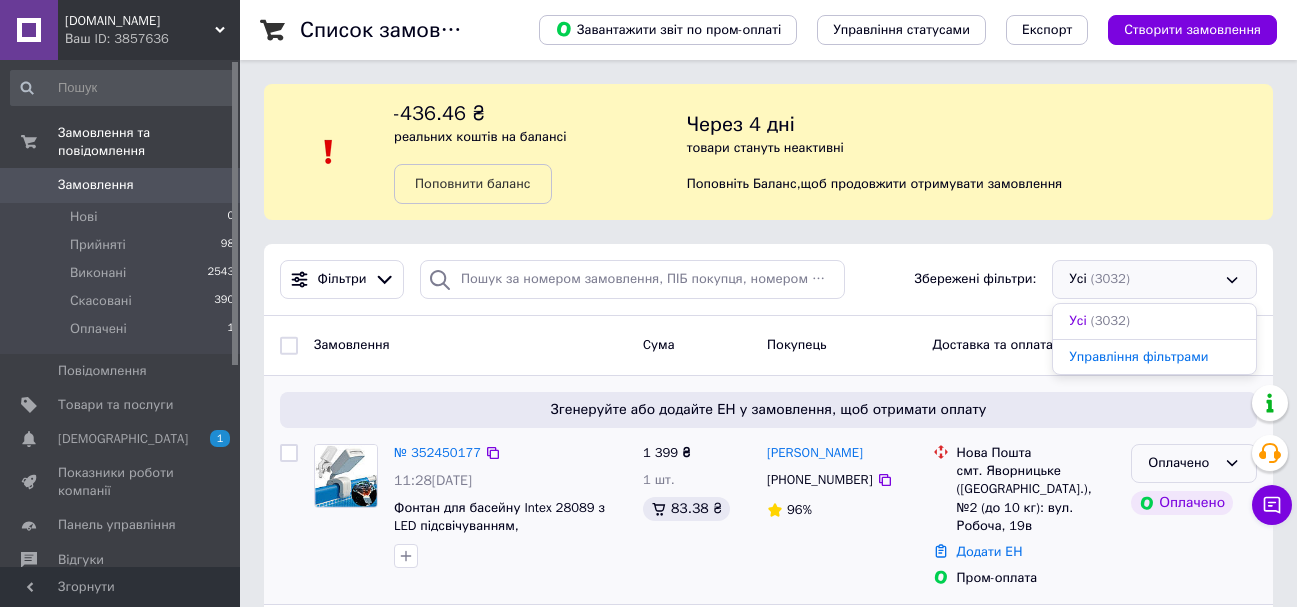 click on "Оплачено" at bounding box center [1182, 463] 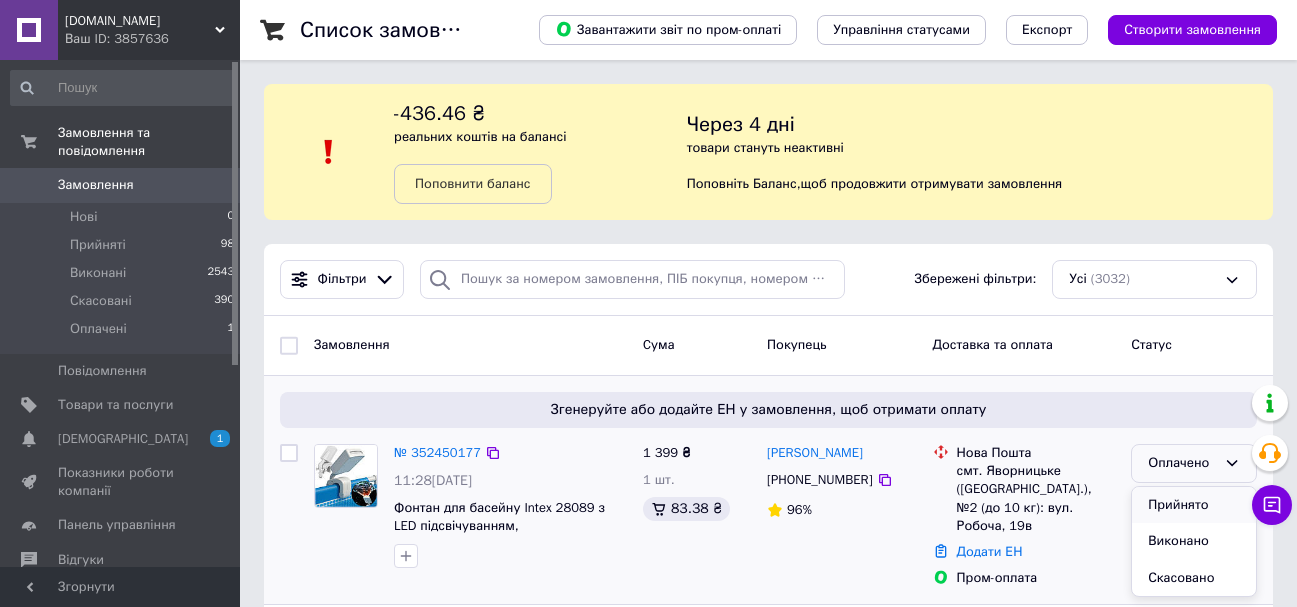 click on "Прийнято" at bounding box center (1194, 505) 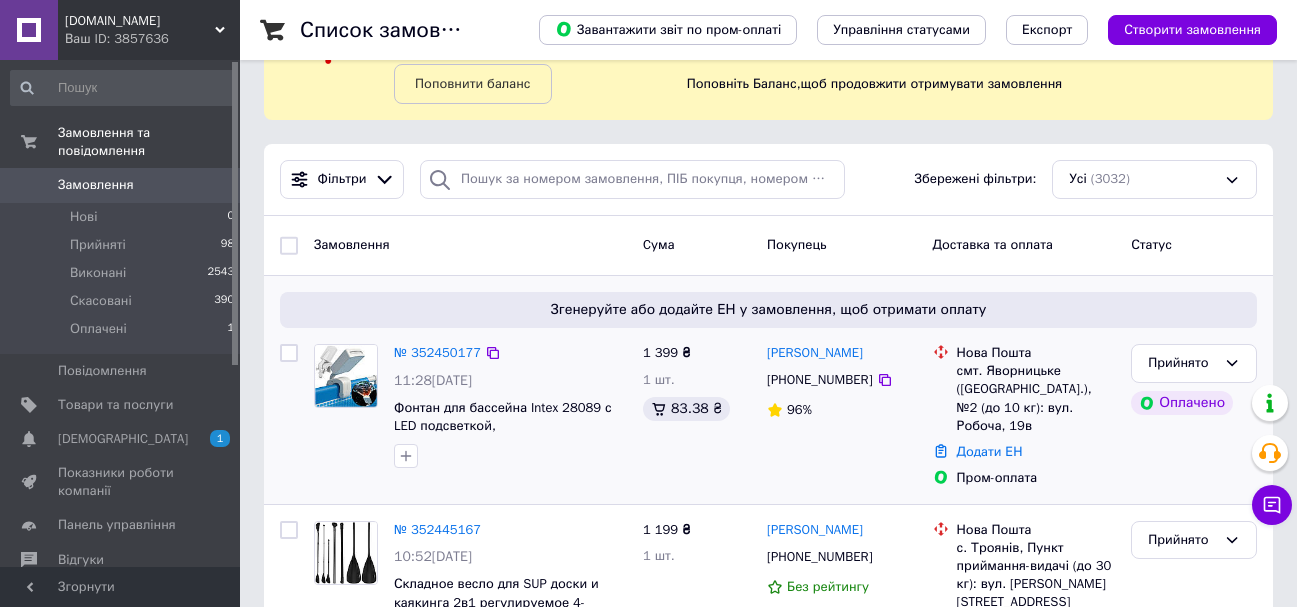 scroll, scrollTop: 200, scrollLeft: 0, axis: vertical 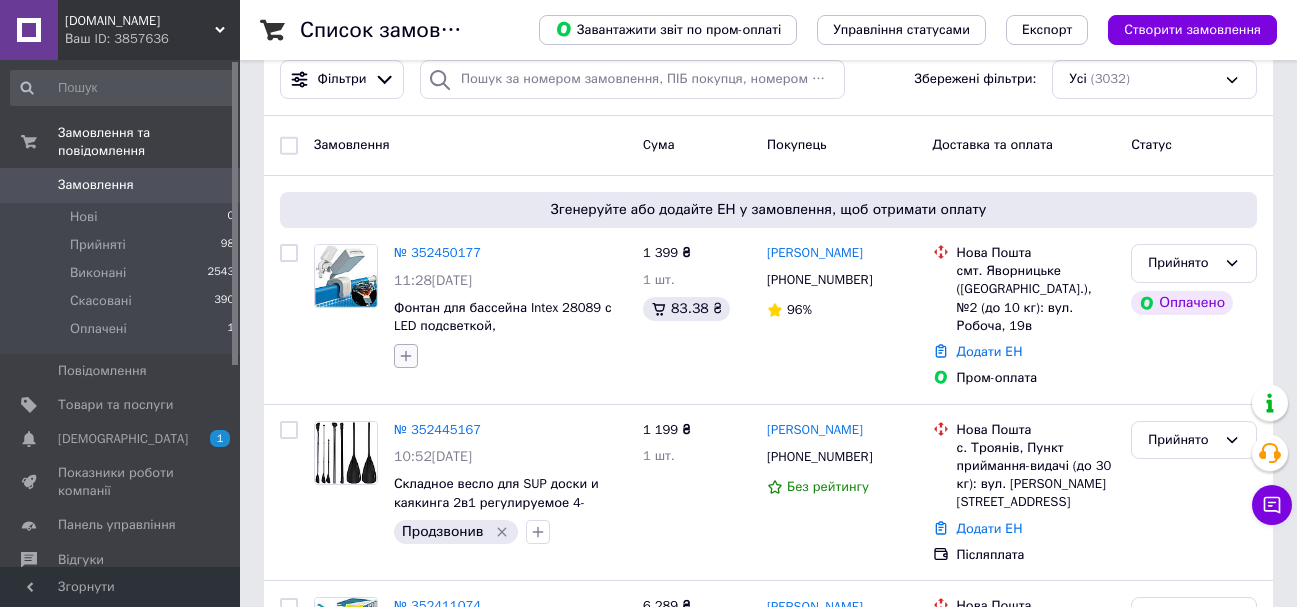 click 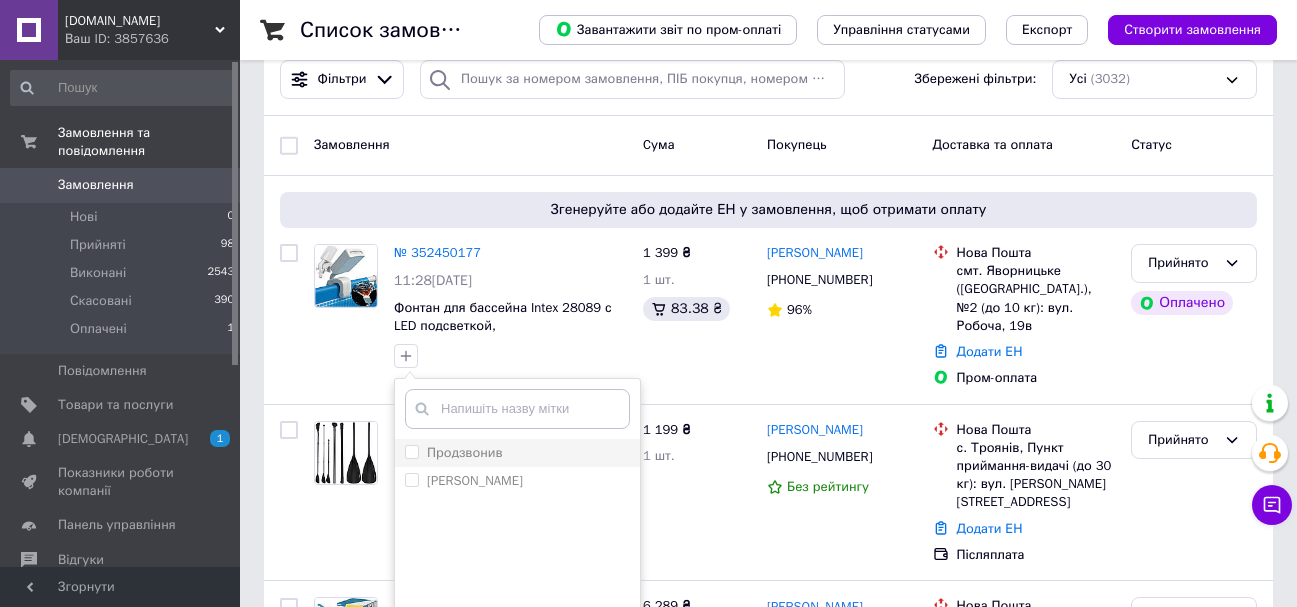 click on "Продзвонив" at bounding box center (411, 451) 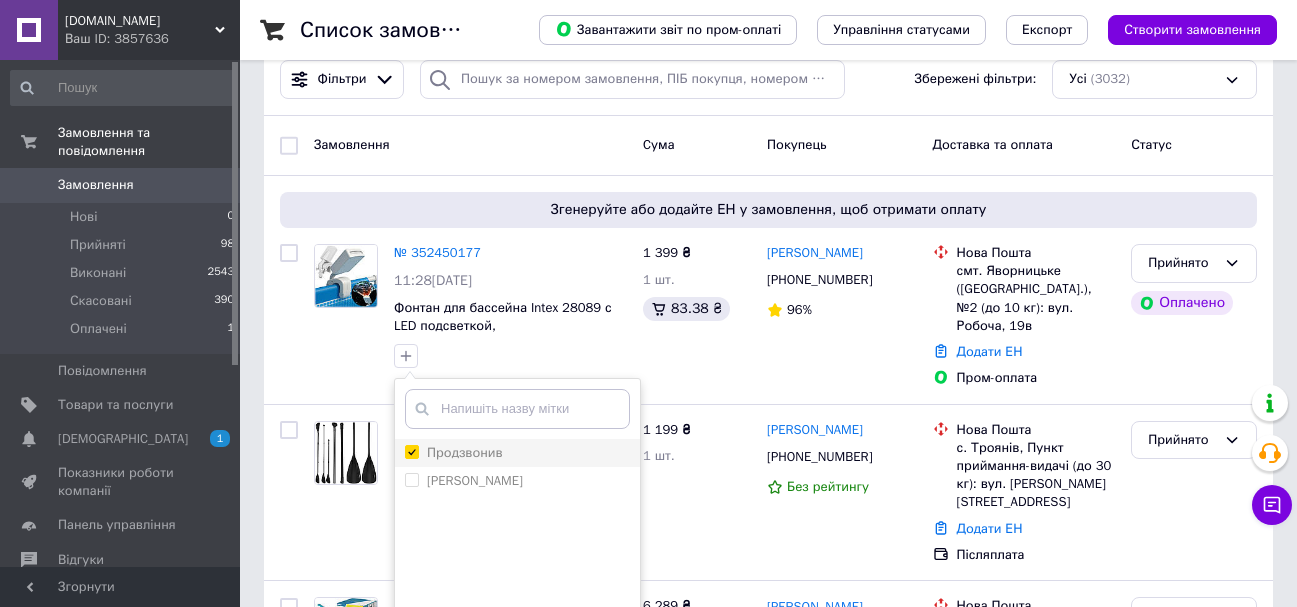 checkbox on "true" 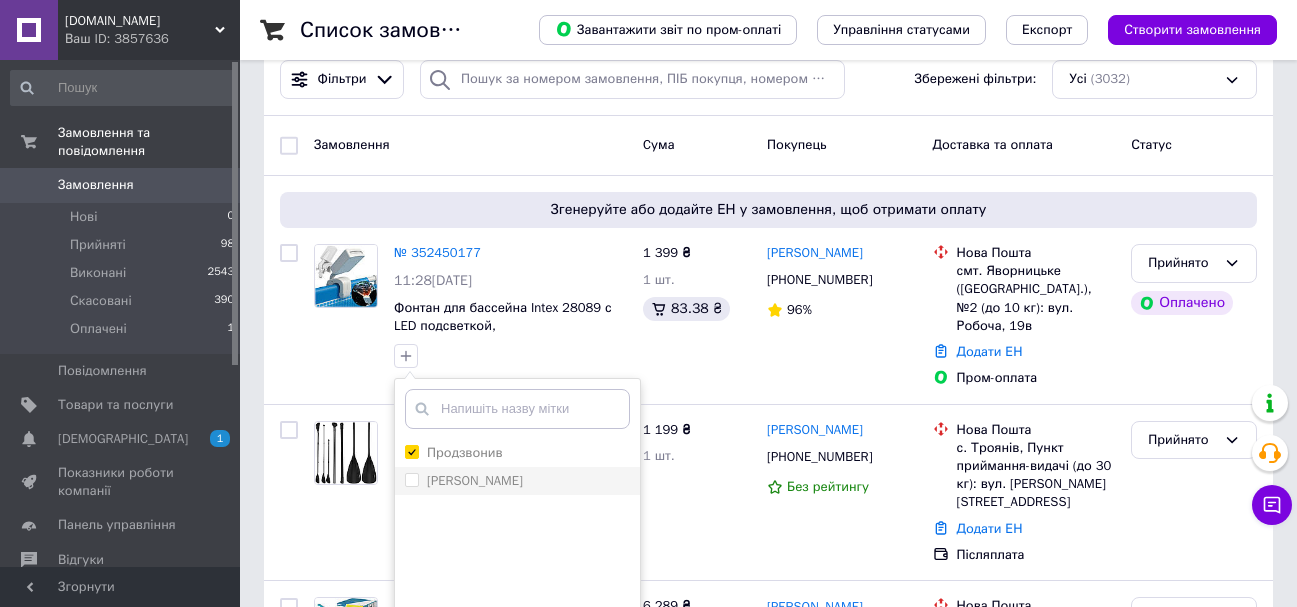 scroll, scrollTop: 400, scrollLeft: 0, axis: vertical 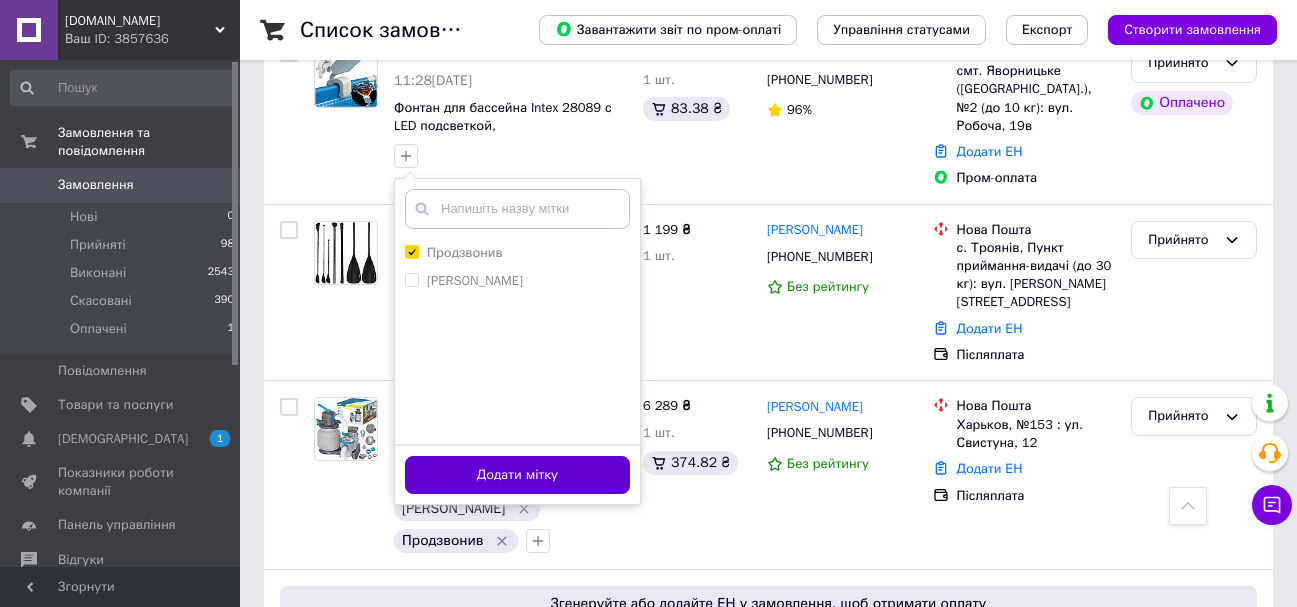click on "Додати мітку" at bounding box center [517, 475] 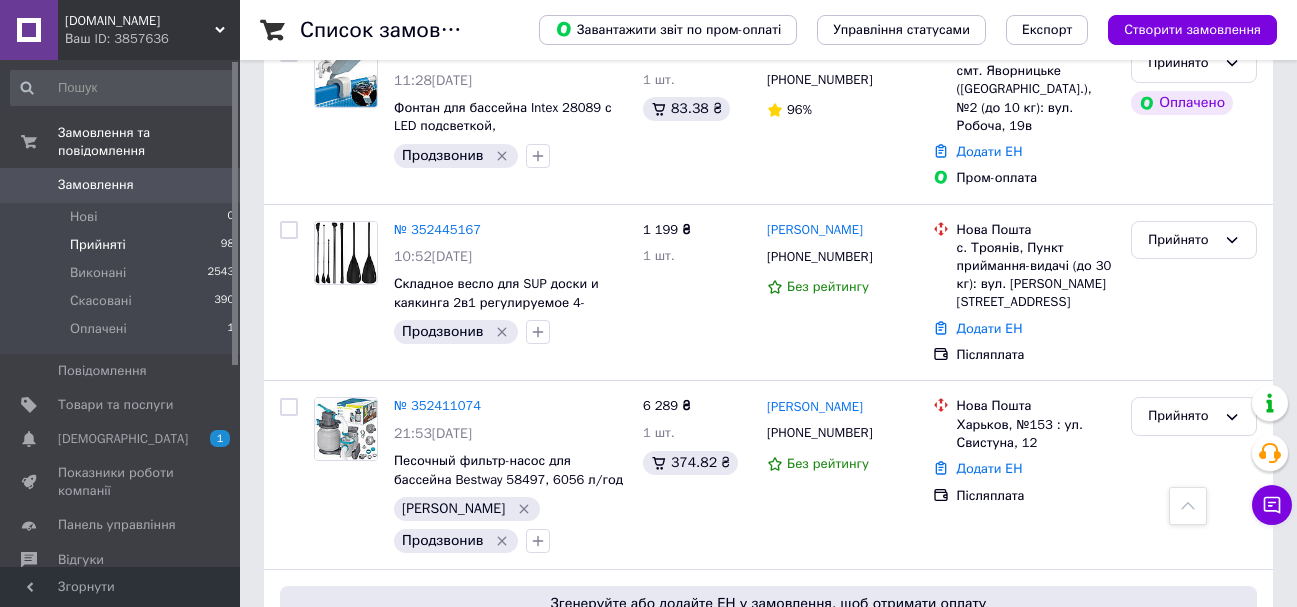 click on "Прийняті 98" at bounding box center (123, 245) 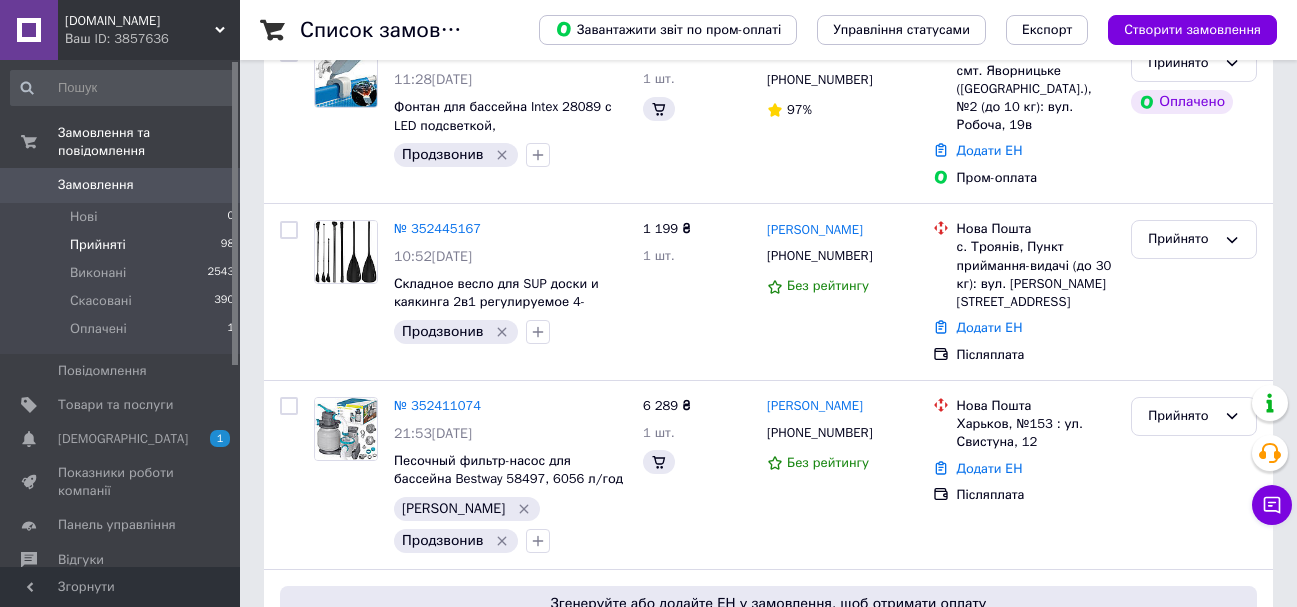 scroll, scrollTop: 0, scrollLeft: 0, axis: both 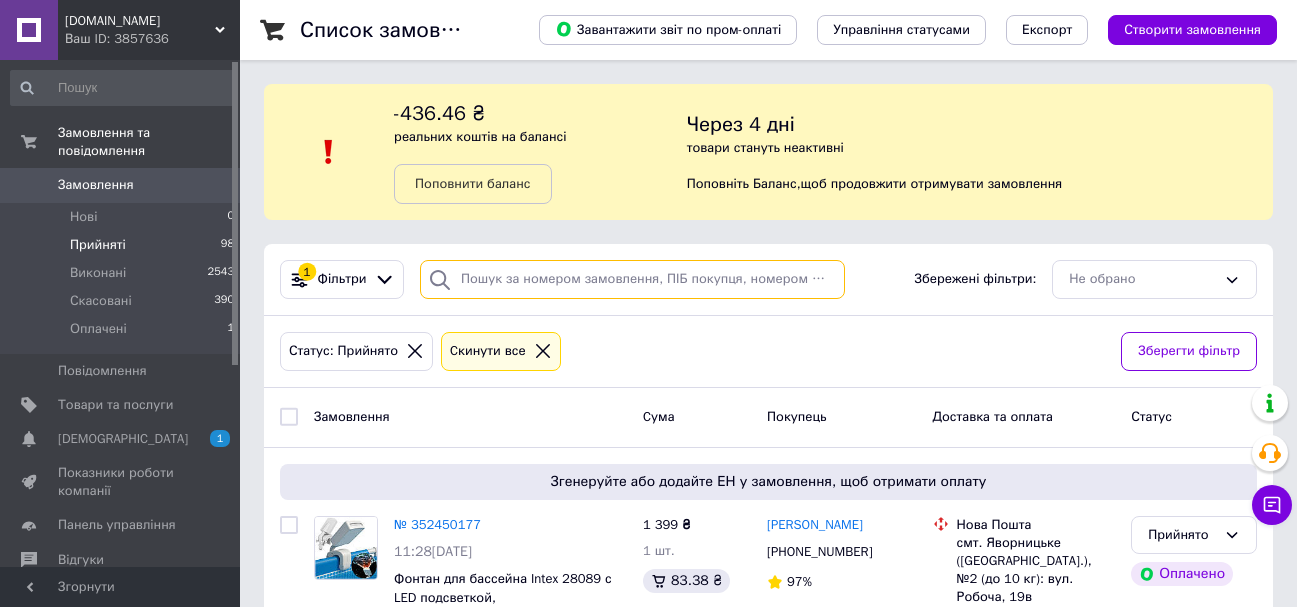 click at bounding box center [632, 279] 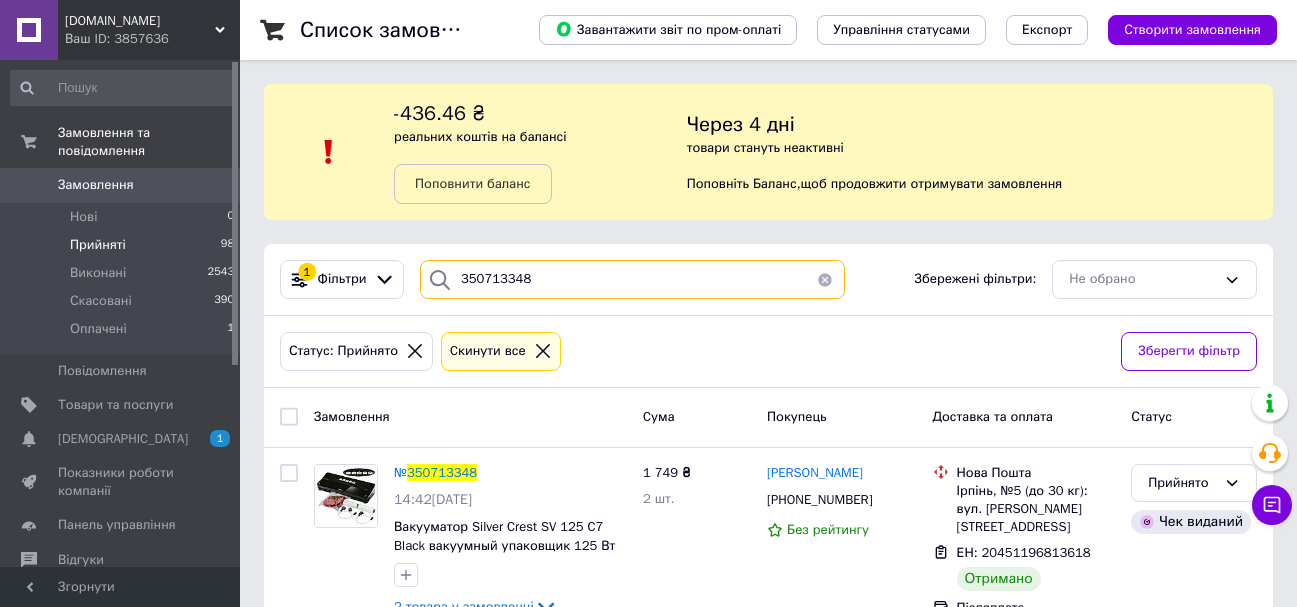 scroll, scrollTop: 52, scrollLeft: 0, axis: vertical 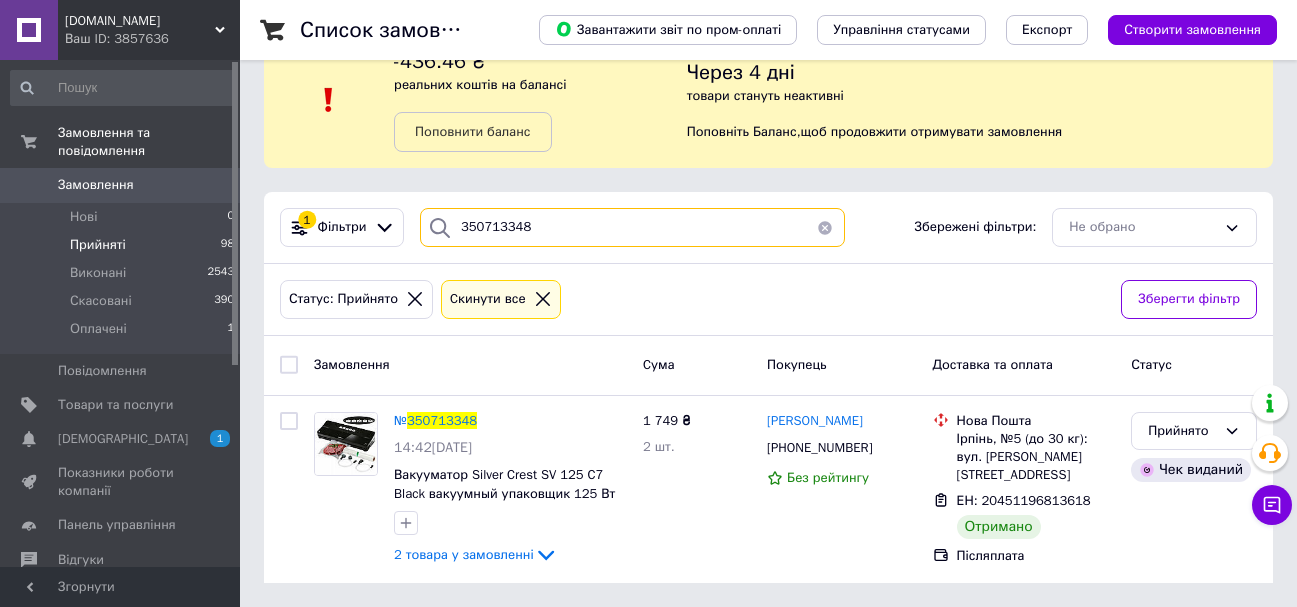 type on "350713348" 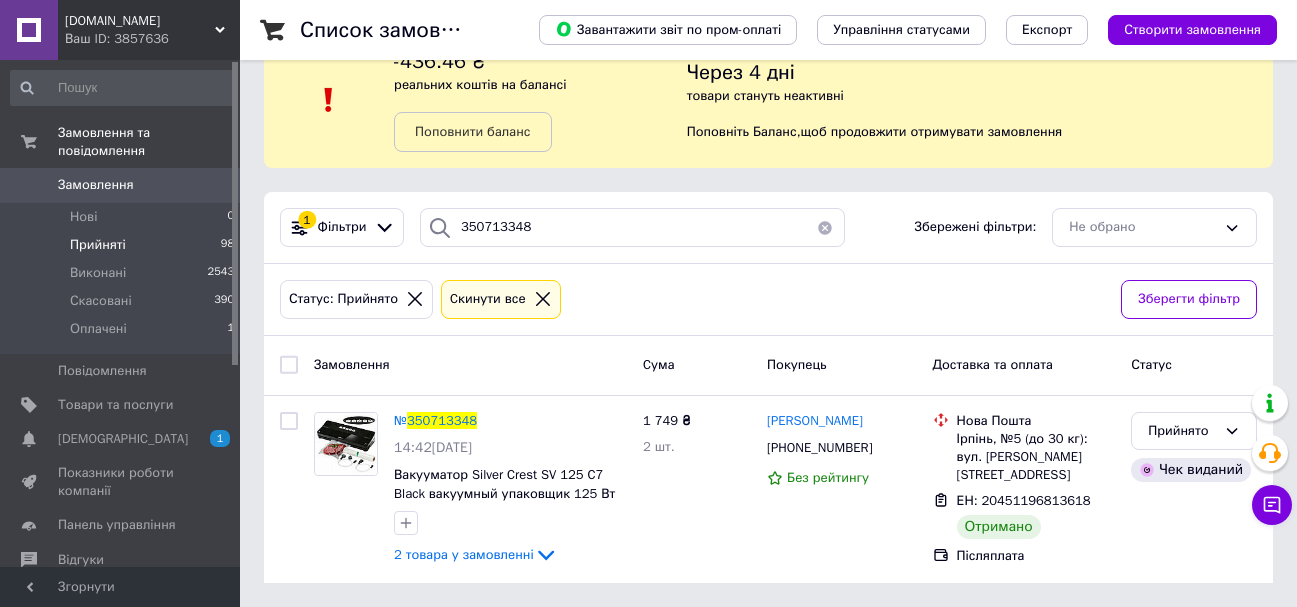 click at bounding box center (825, 227) 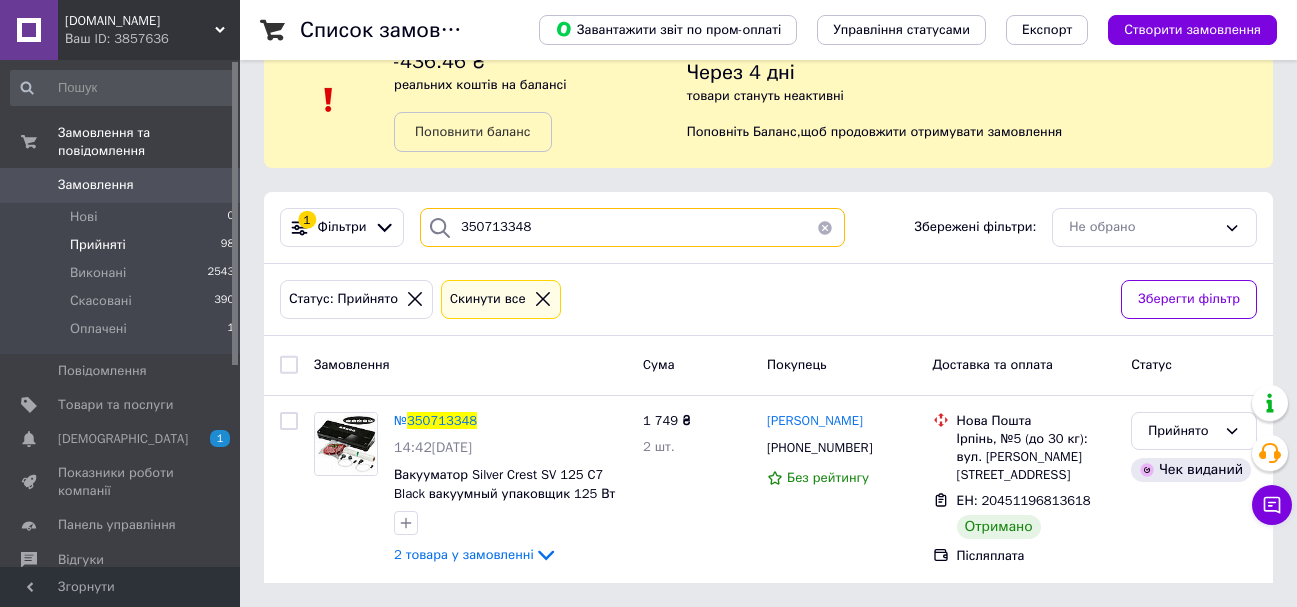type 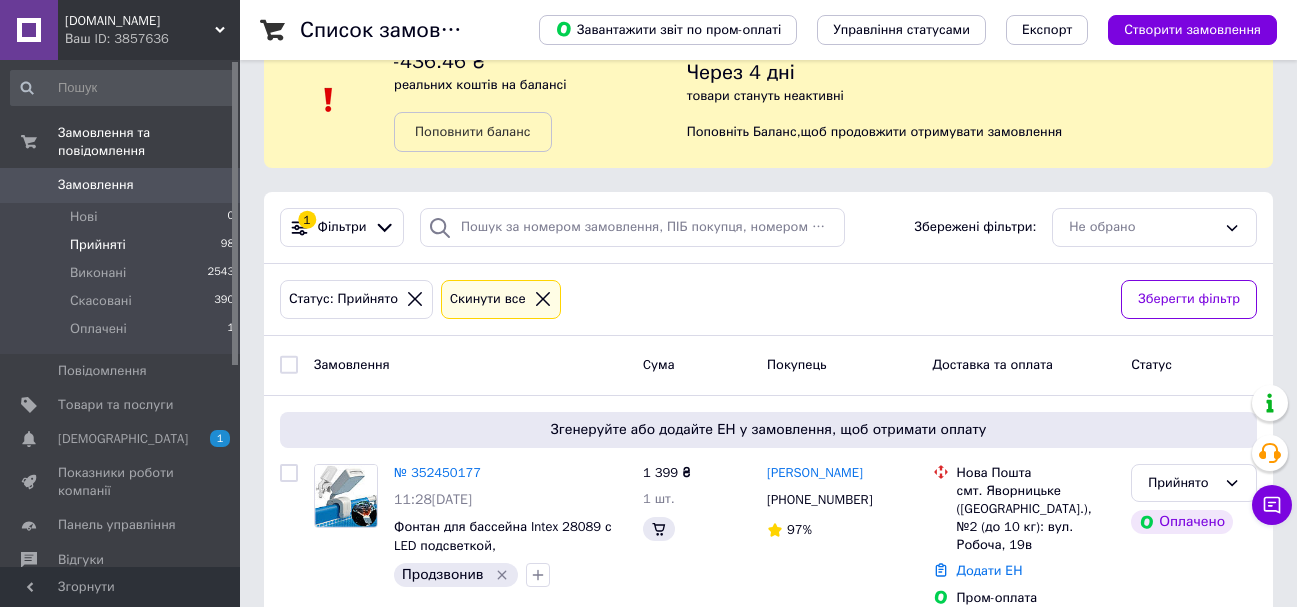 scroll, scrollTop: 0, scrollLeft: 0, axis: both 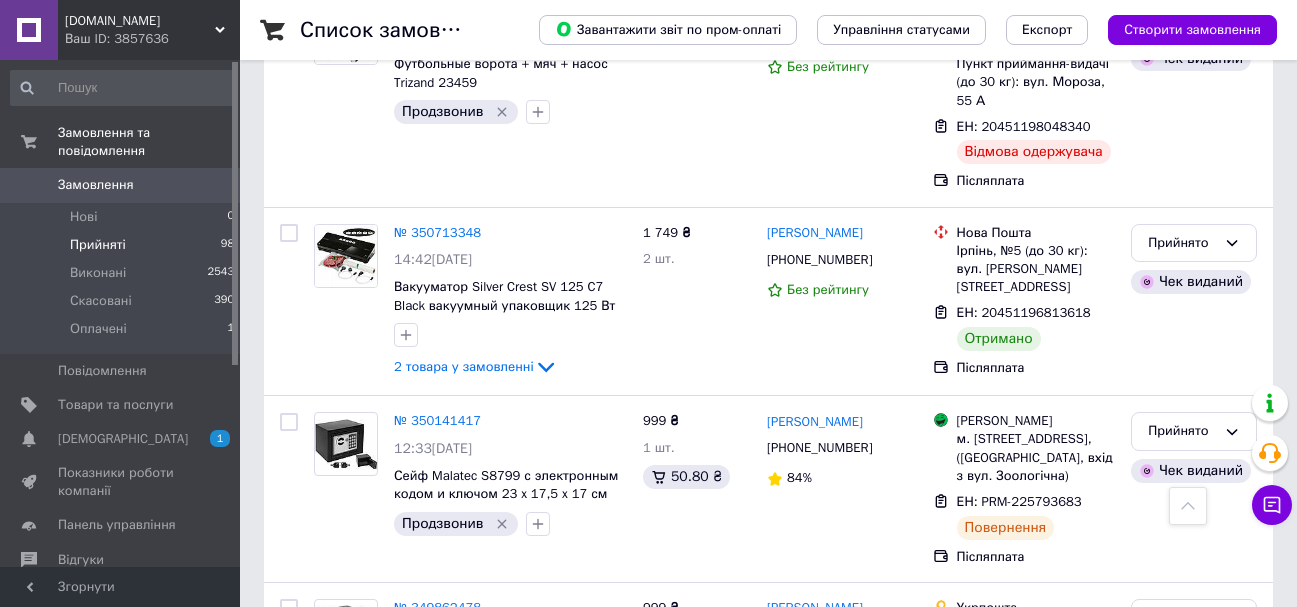 click 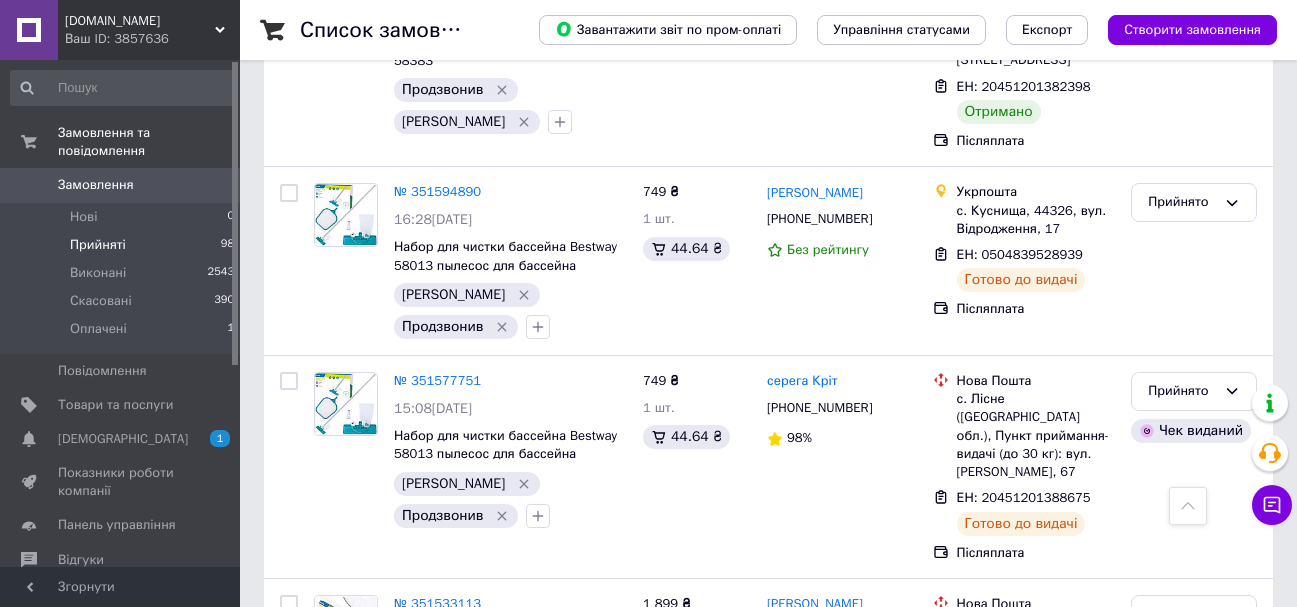 scroll, scrollTop: 18020, scrollLeft: 0, axis: vertical 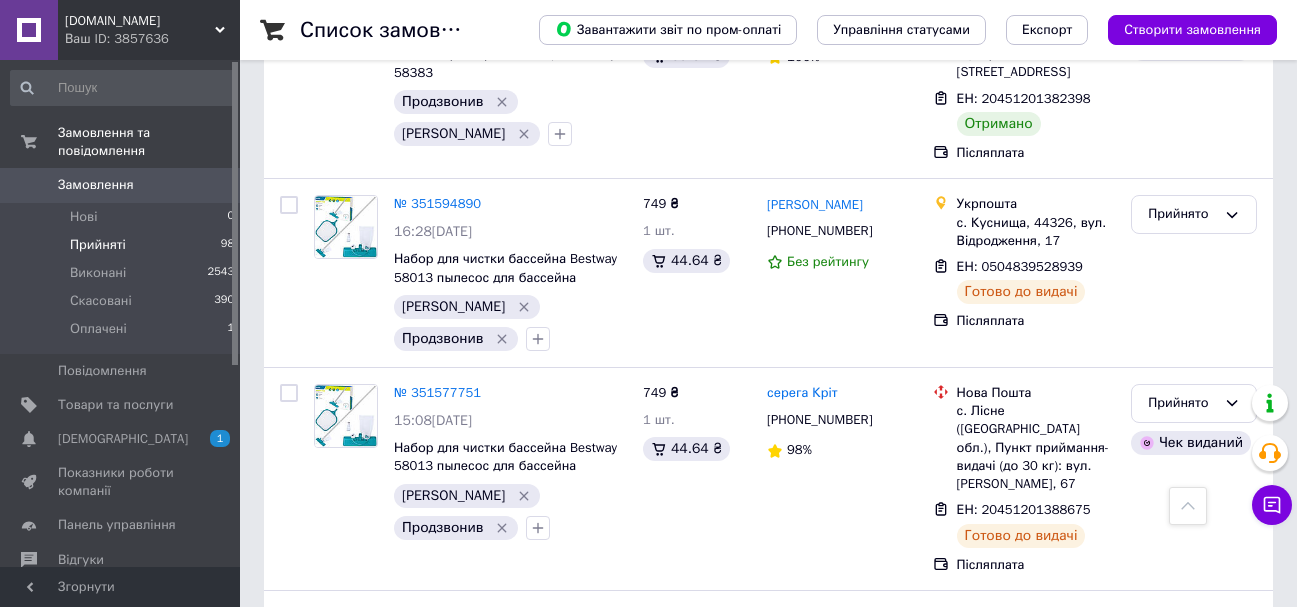 click 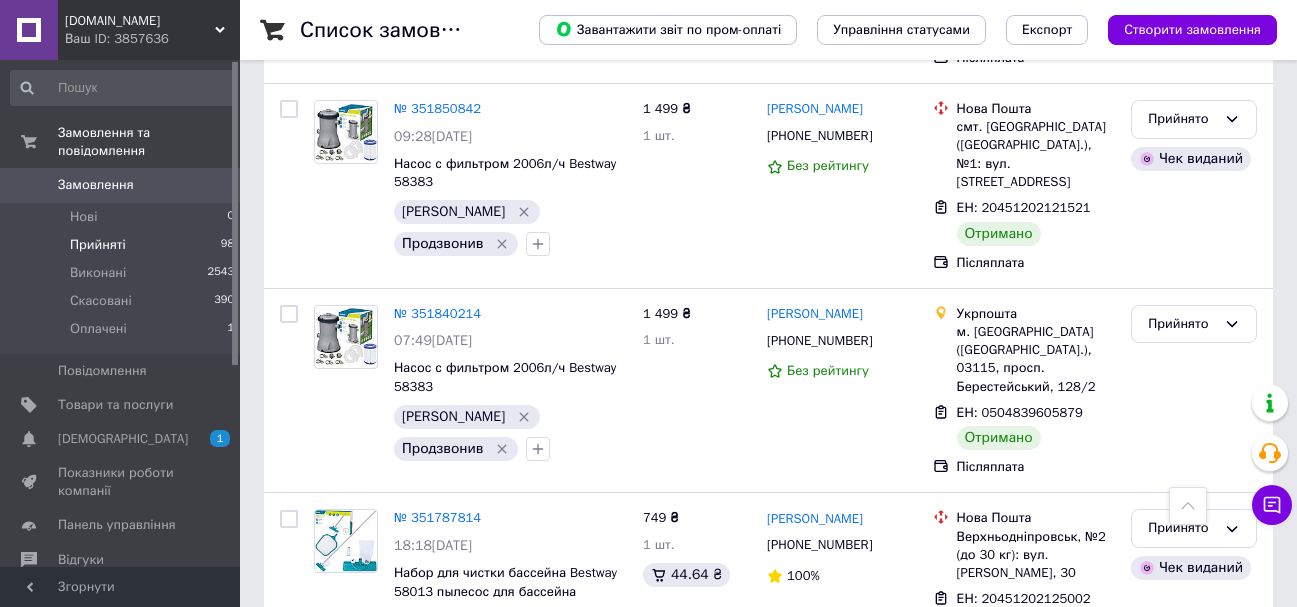 scroll, scrollTop: 14220, scrollLeft: 0, axis: vertical 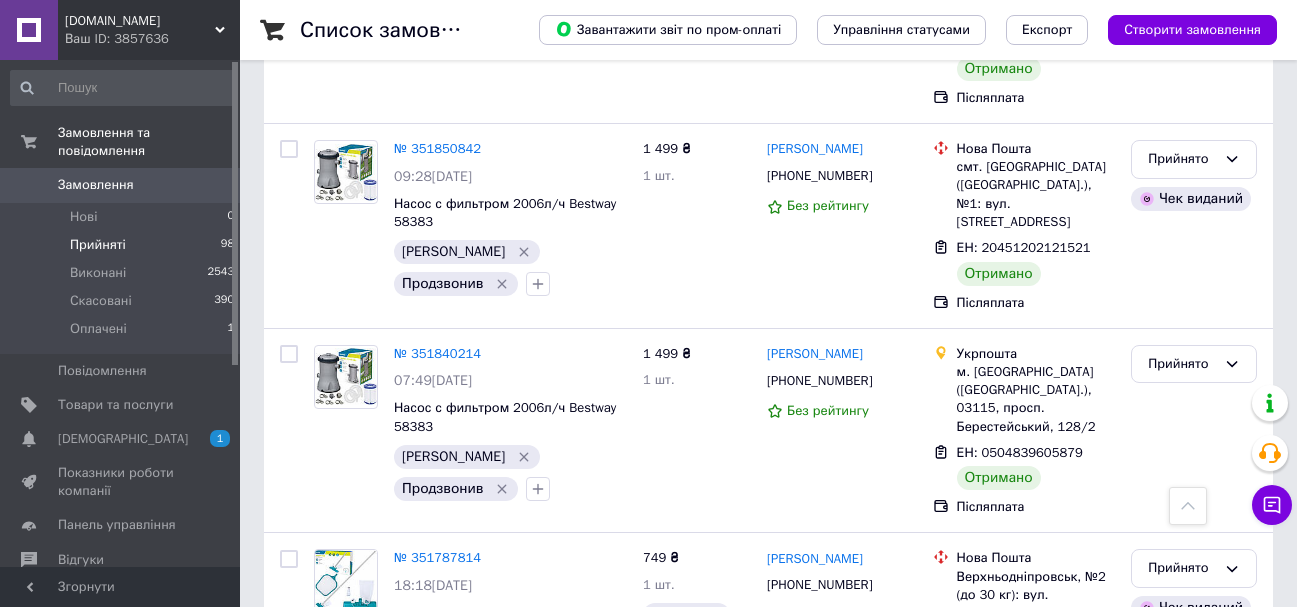 click 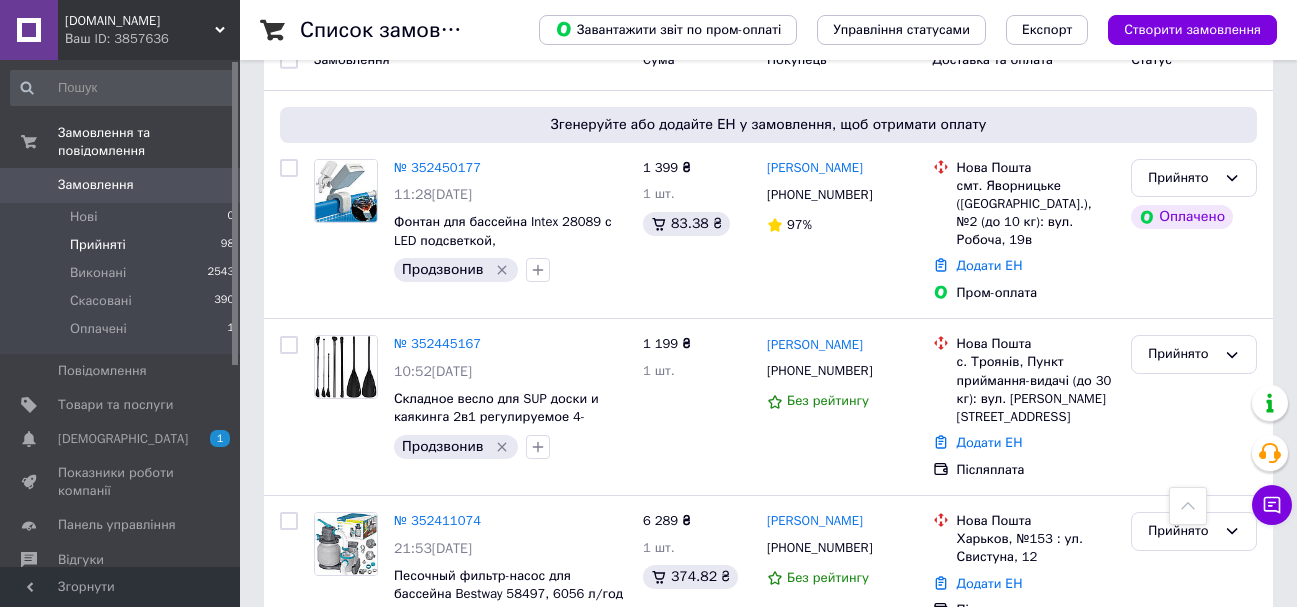 scroll, scrollTop: 120, scrollLeft: 0, axis: vertical 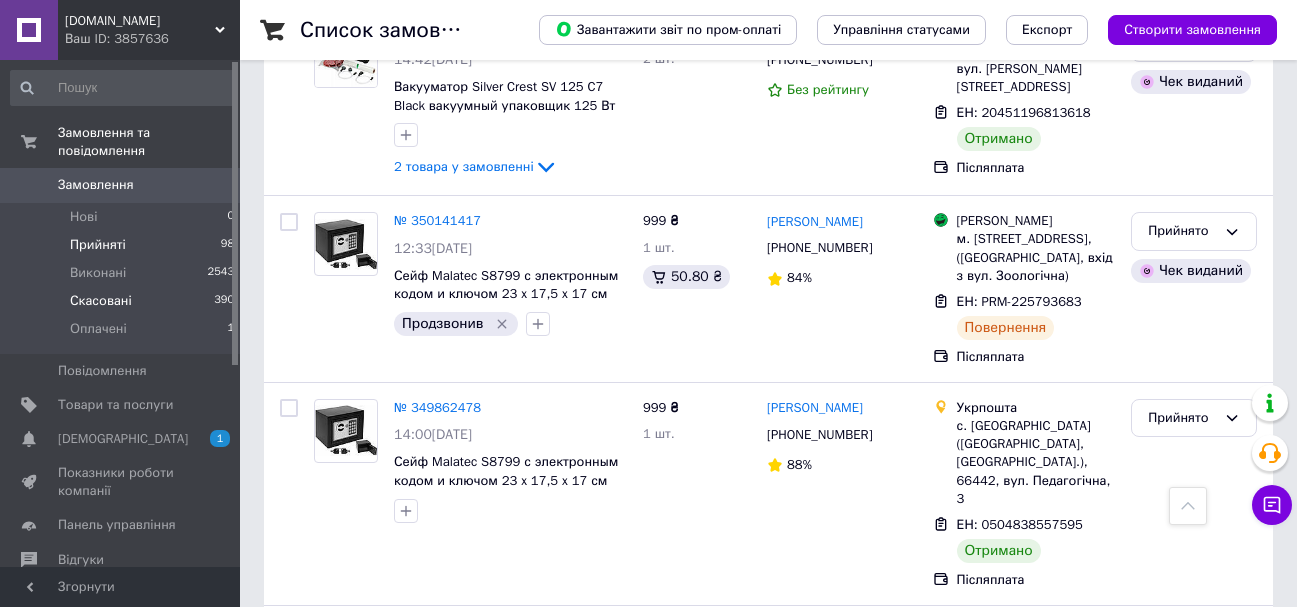 click on "Скасовані" at bounding box center [101, 301] 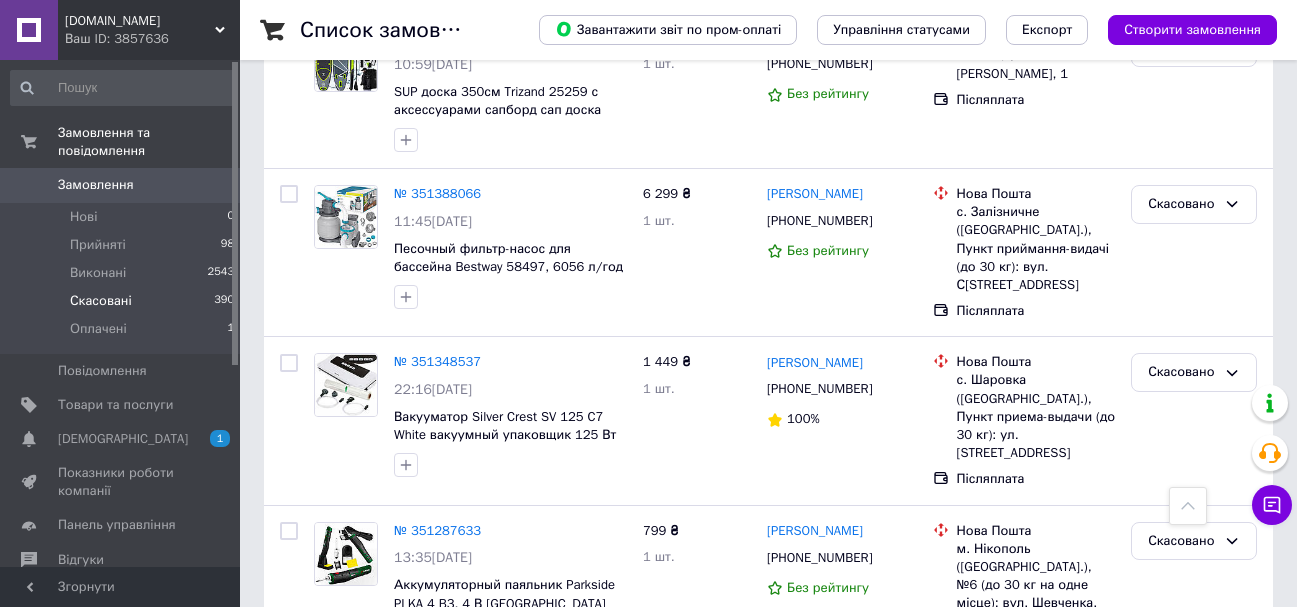 scroll, scrollTop: 1777, scrollLeft: 0, axis: vertical 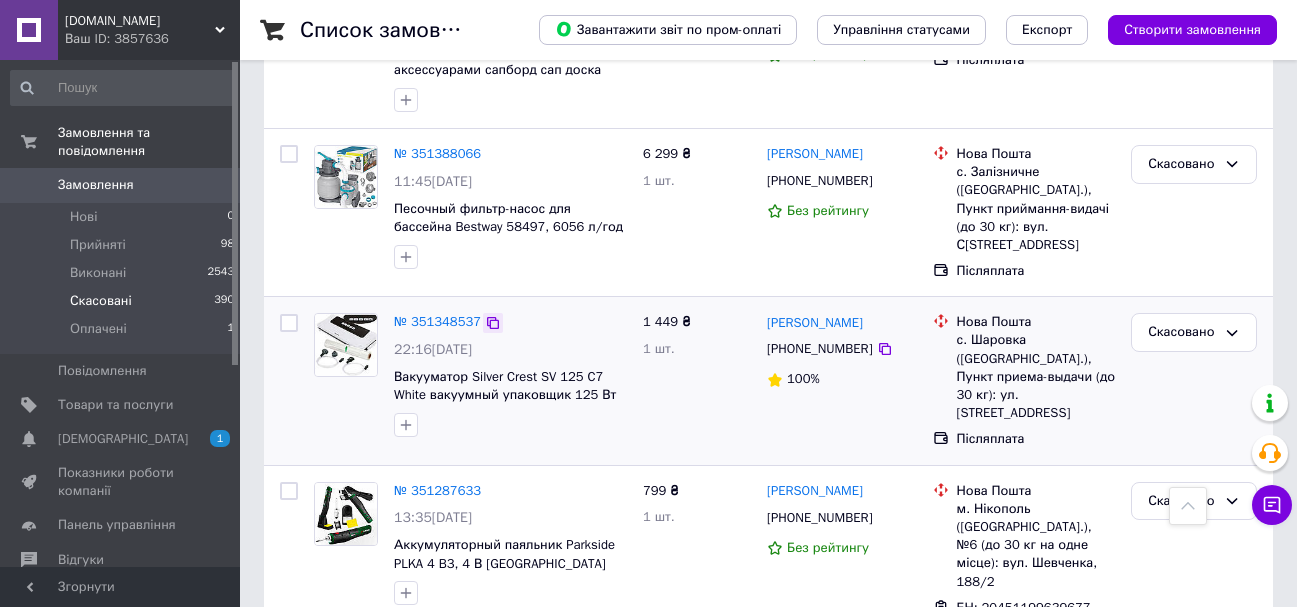 click 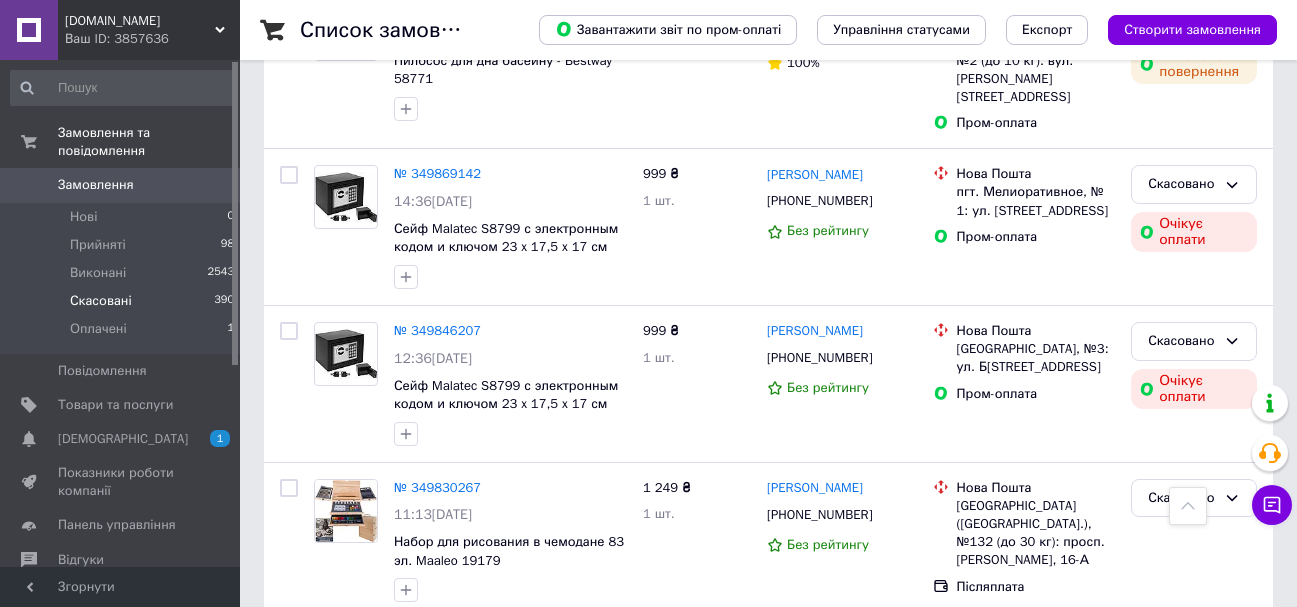 scroll, scrollTop: 5877, scrollLeft: 0, axis: vertical 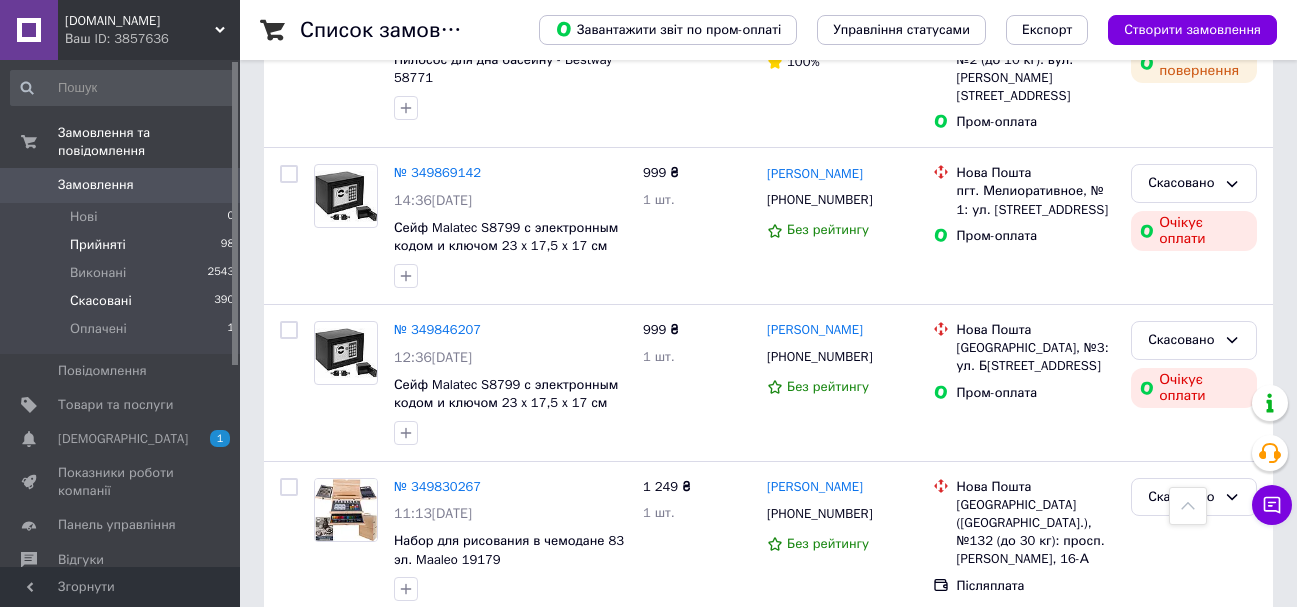 click on "Прийняті" at bounding box center (98, 245) 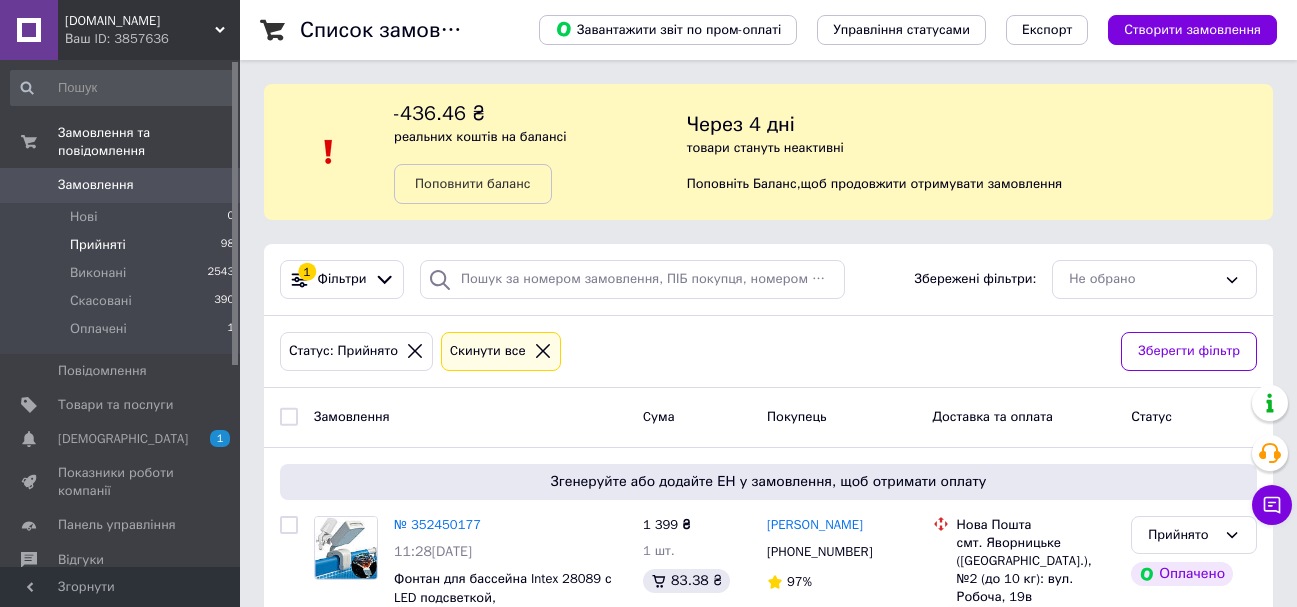 scroll, scrollTop: 200, scrollLeft: 0, axis: vertical 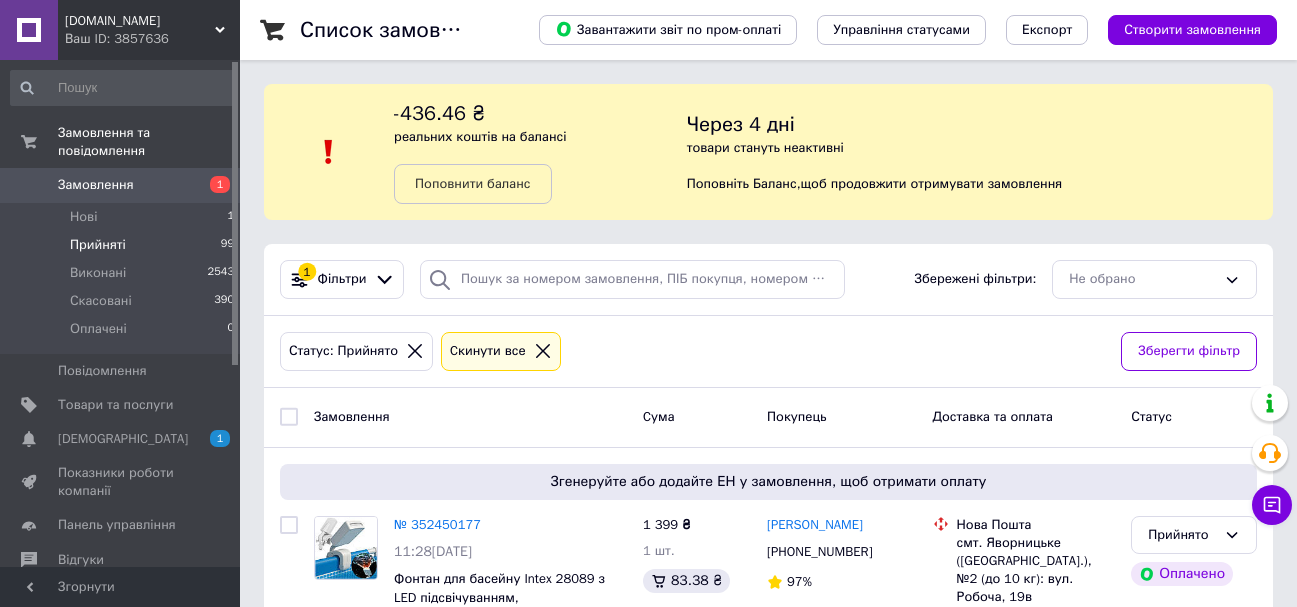 click on "Замовлення" at bounding box center [96, 185] 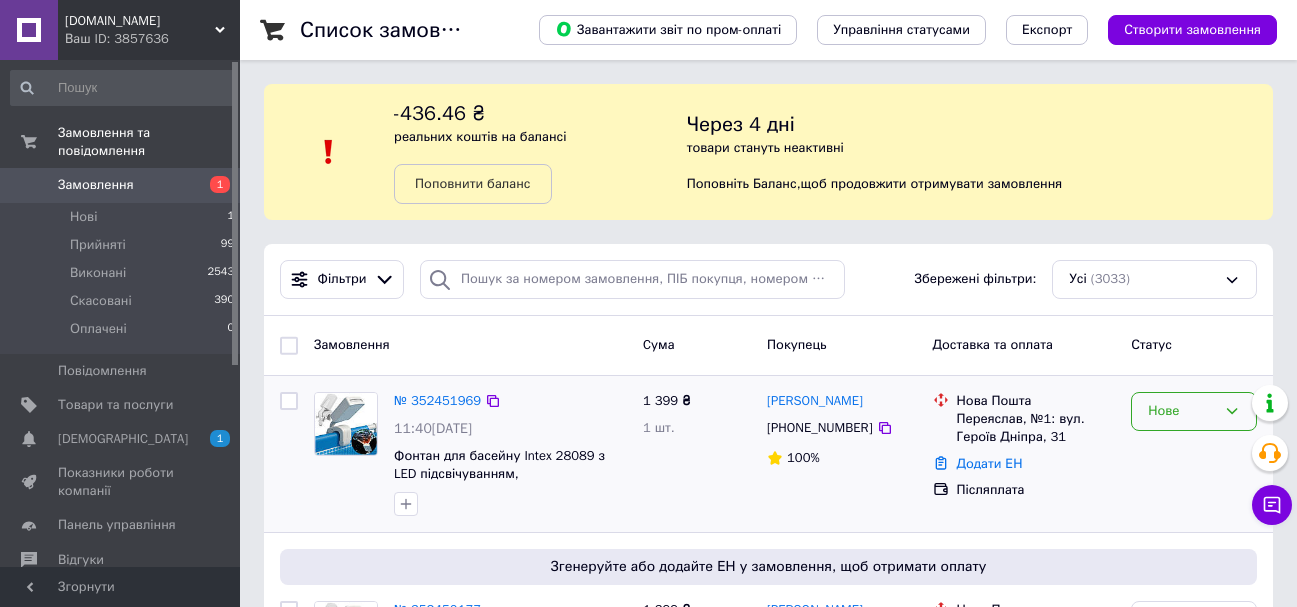 click on "Нове" at bounding box center [1182, 411] 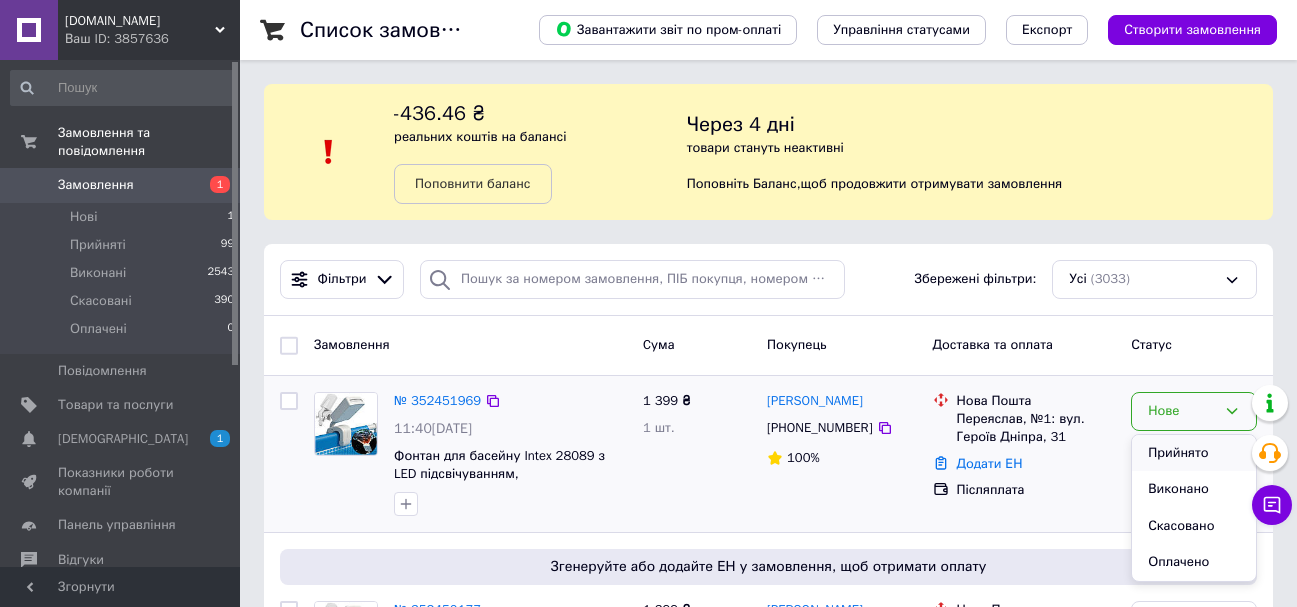 click on "Прийнято" at bounding box center [1194, 453] 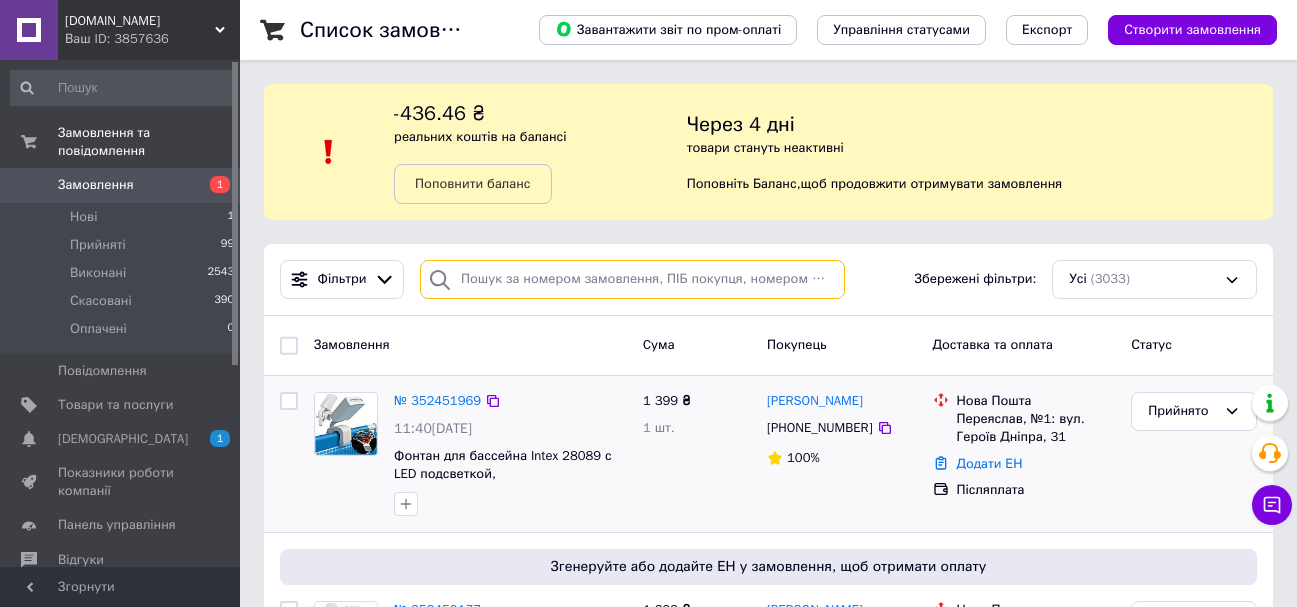 click at bounding box center (632, 279) 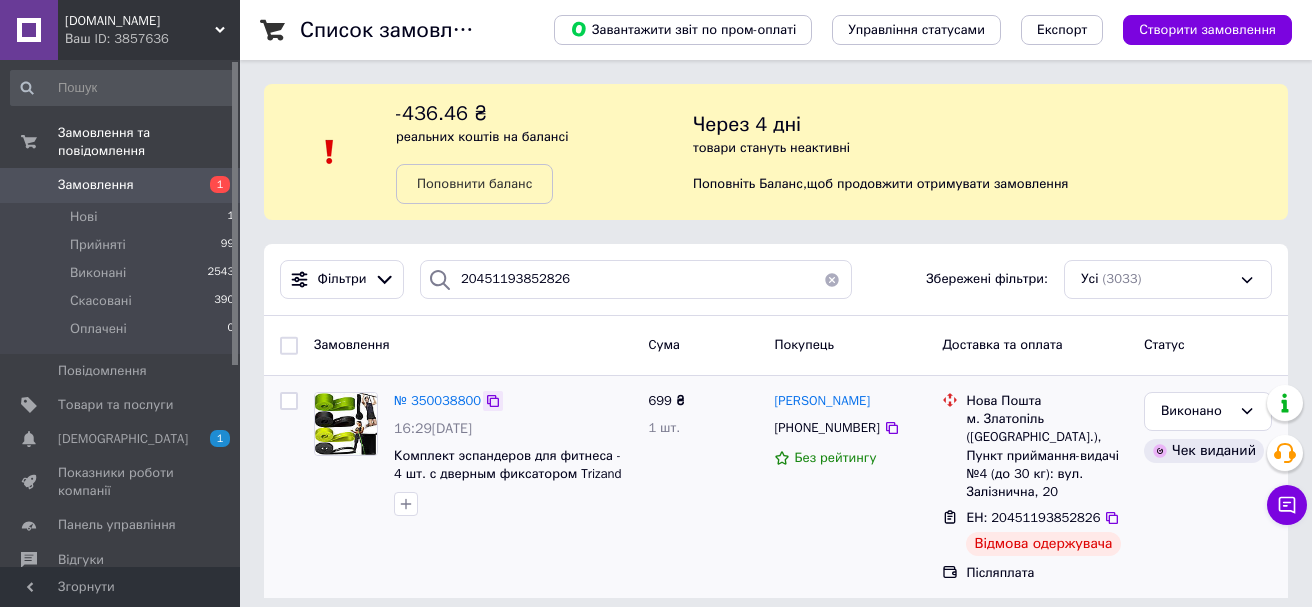 click 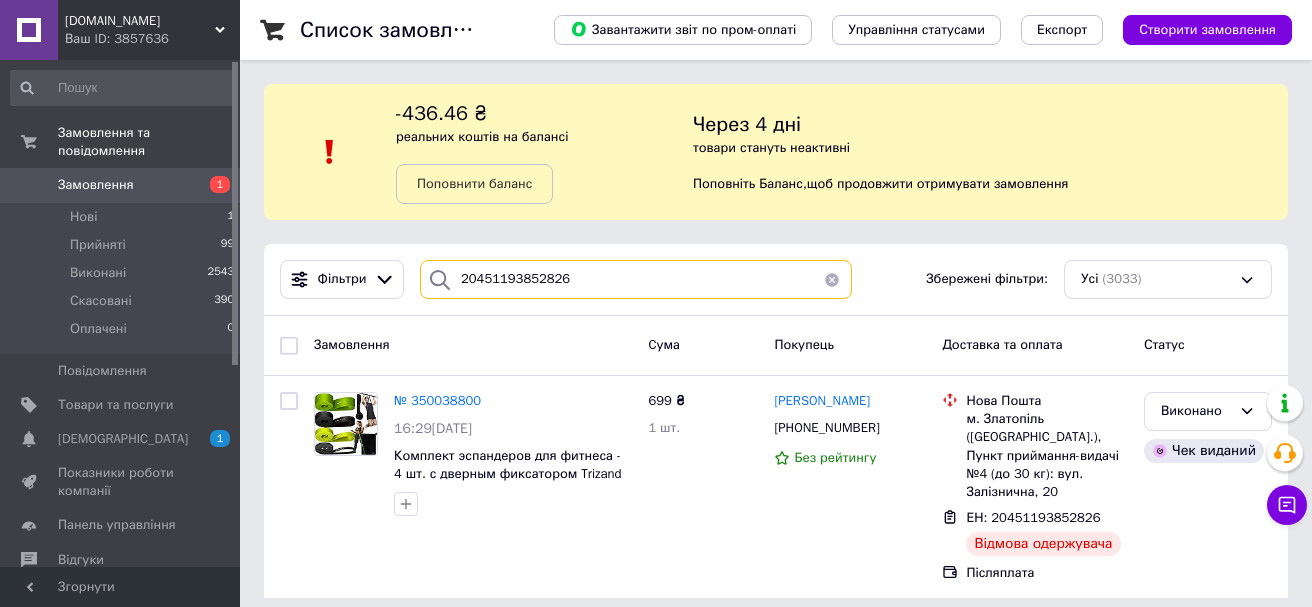 drag, startPoint x: 577, startPoint y: 279, endPoint x: 448, endPoint y: 279, distance: 129 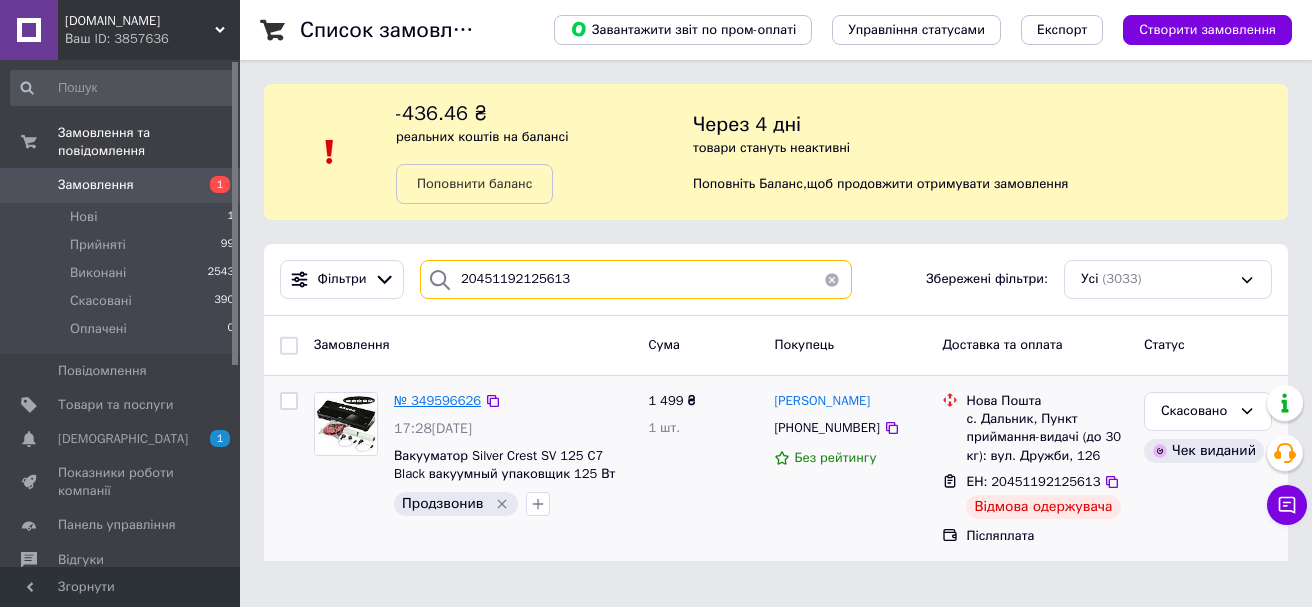 type on "20451192125613" 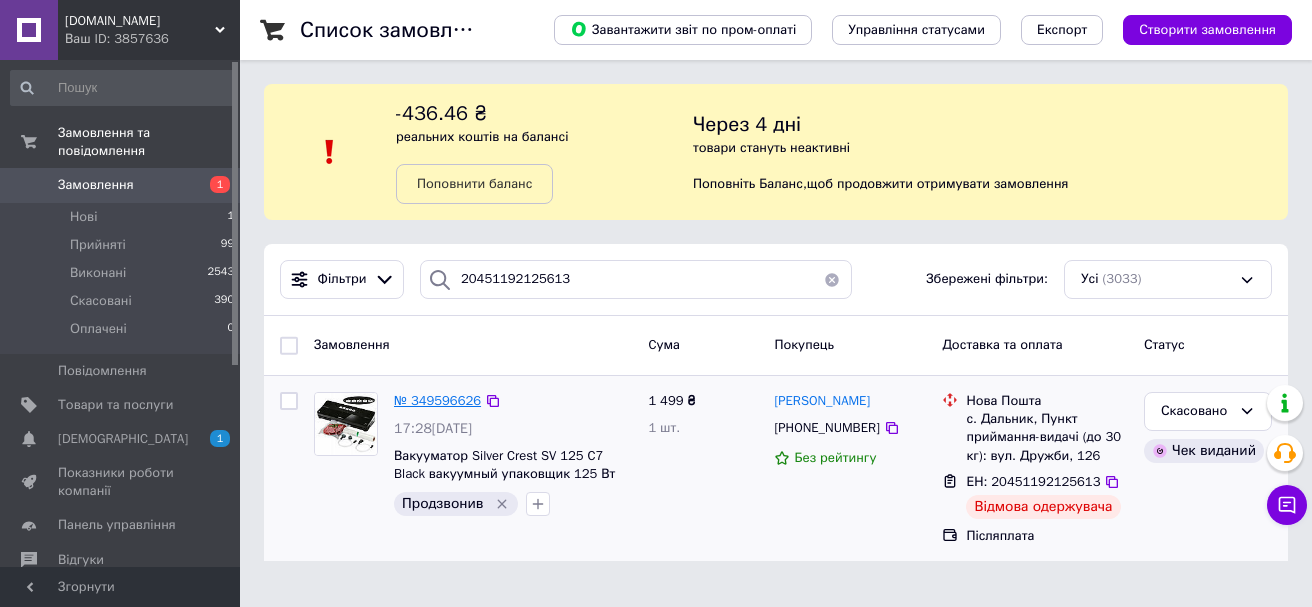 click on "№ 349596626" at bounding box center (437, 400) 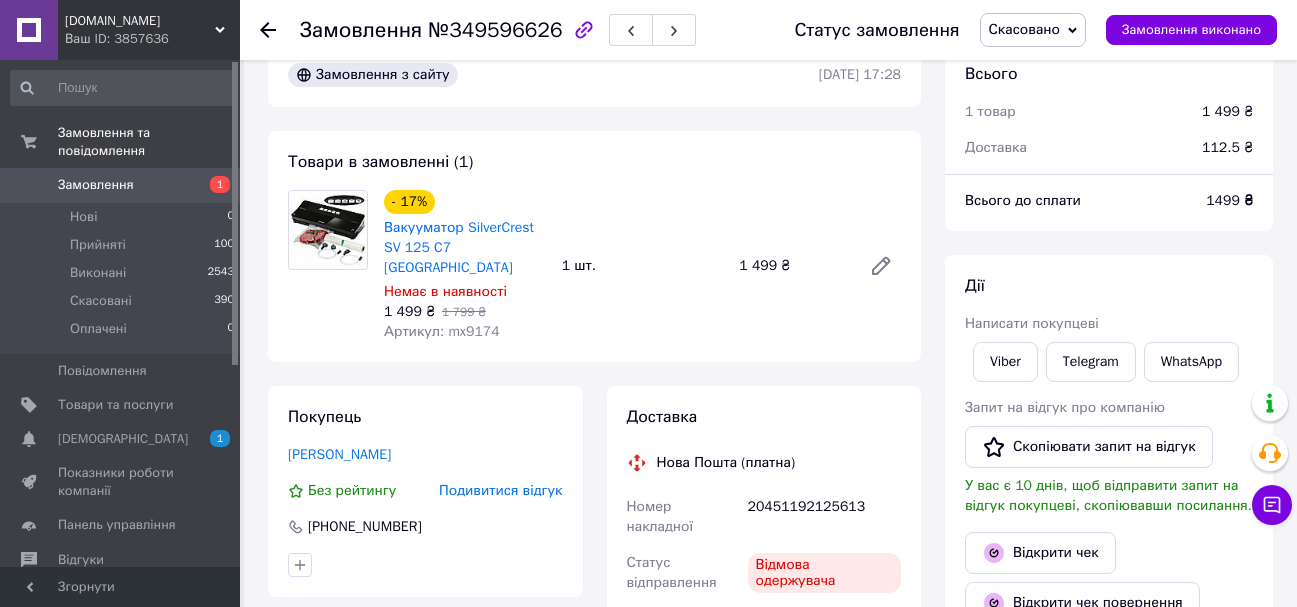 scroll, scrollTop: 0, scrollLeft: 0, axis: both 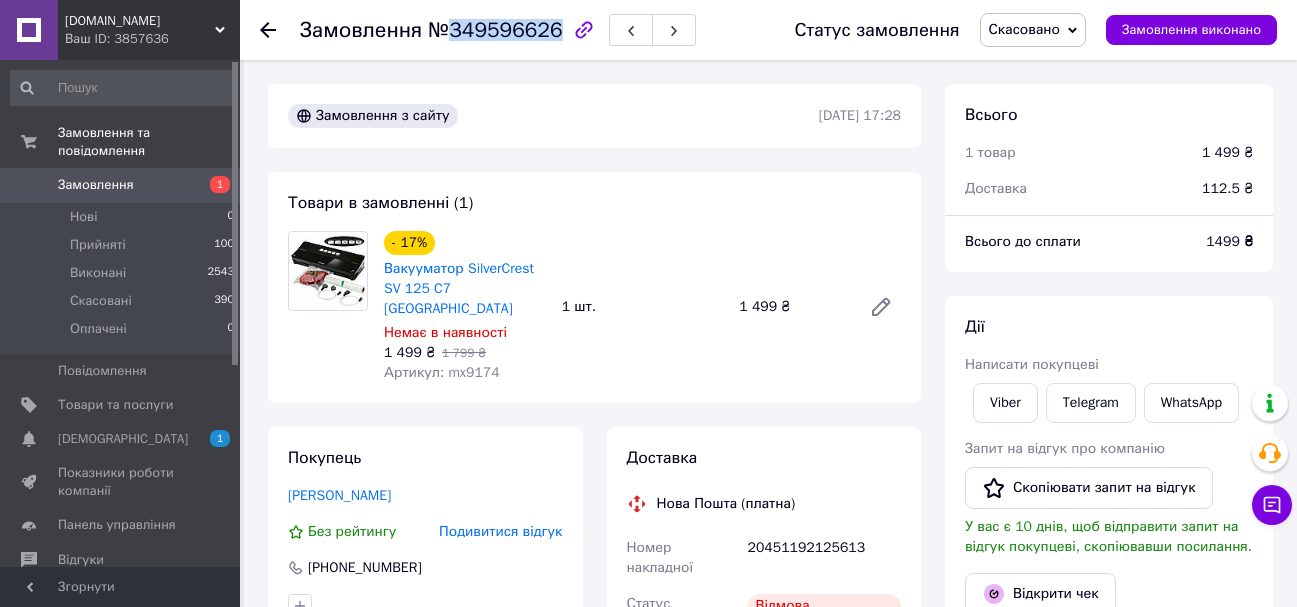 drag, startPoint x: 448, startPoint y: 25, endPoint x: 546, endPoint y: 26, distance: 98.005104 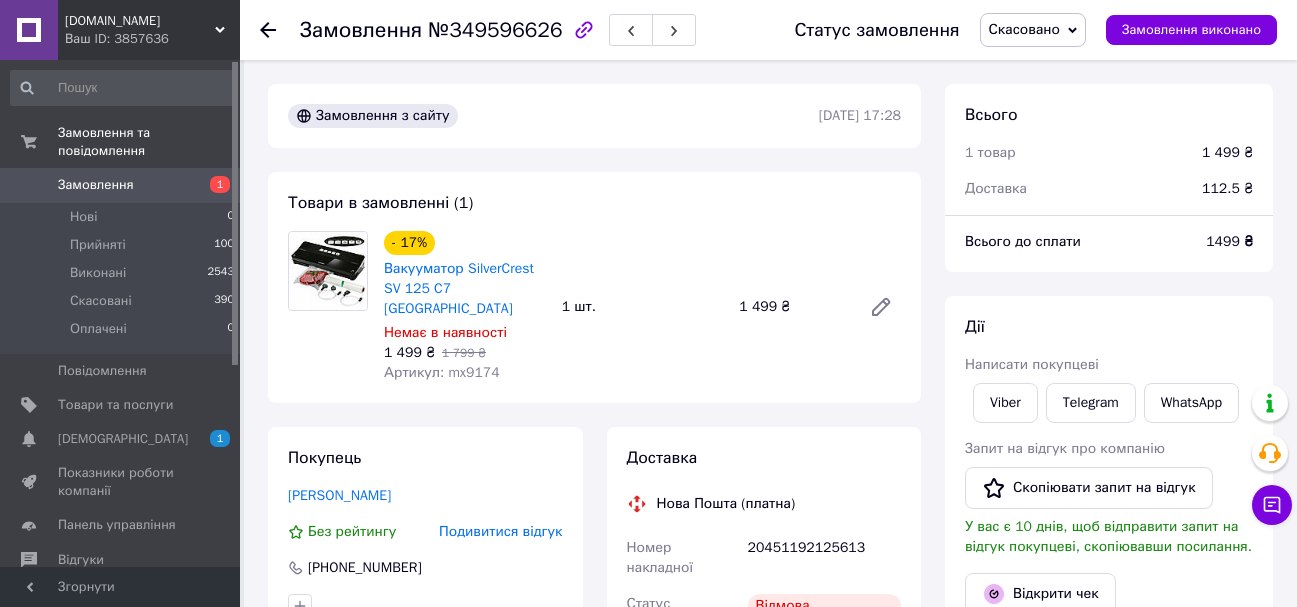 click 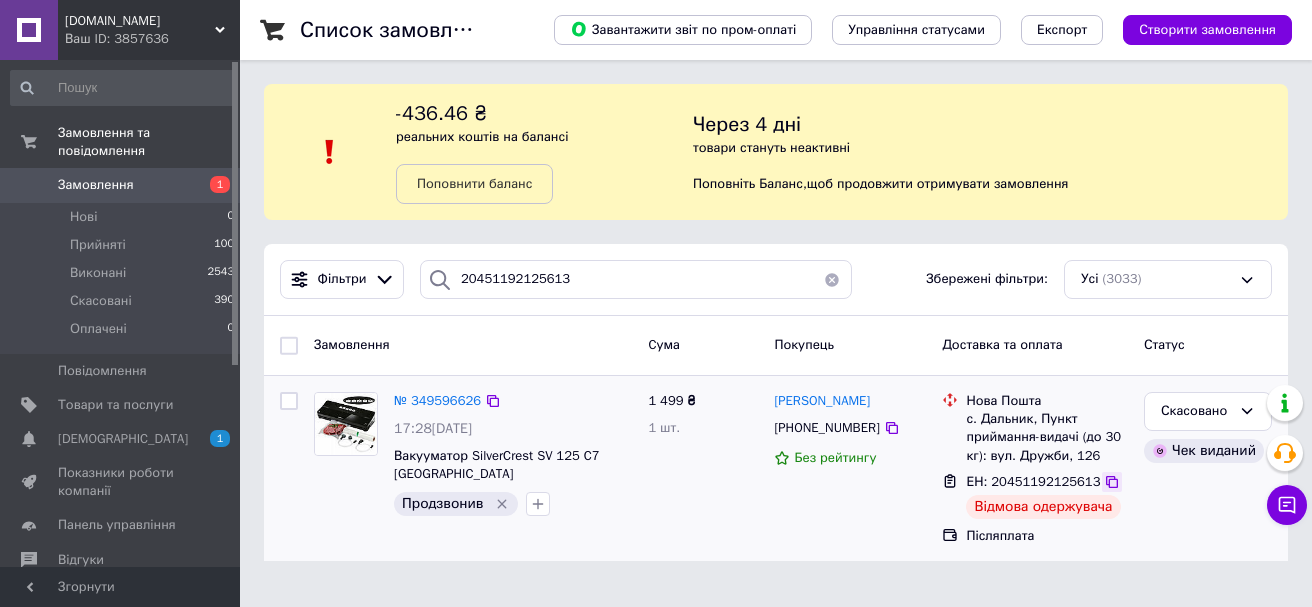 click 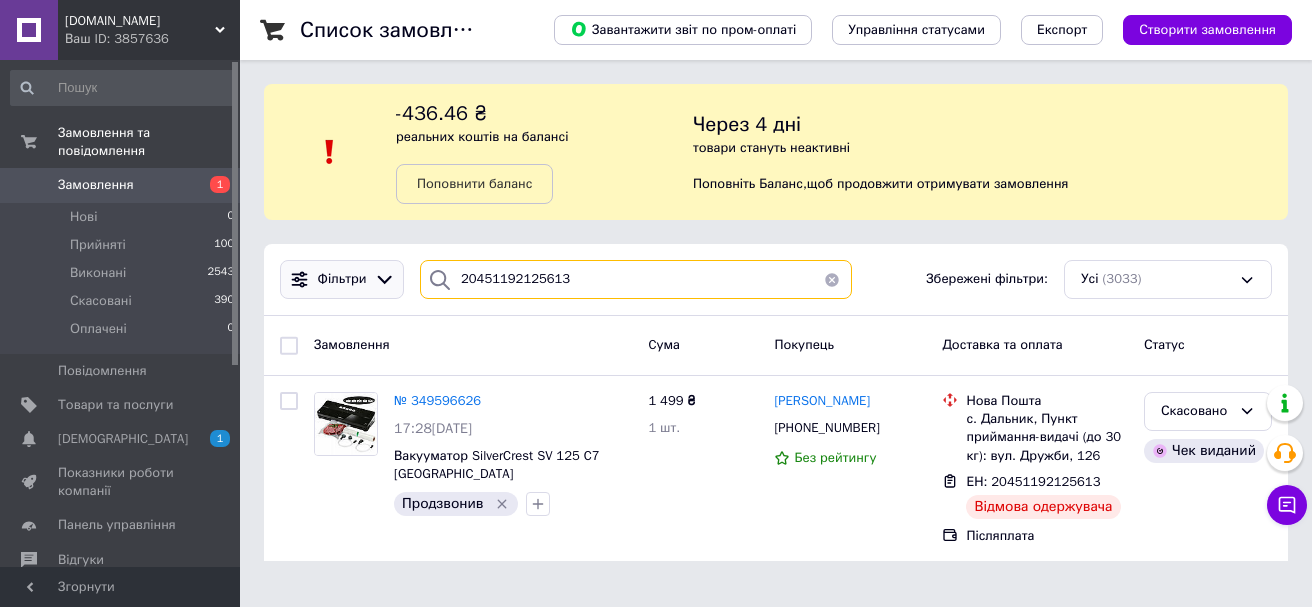 drag, startPoint x: 581, startPoint y: 285, endPoint x: 398, endPoint y: 268, distance: 183.78792 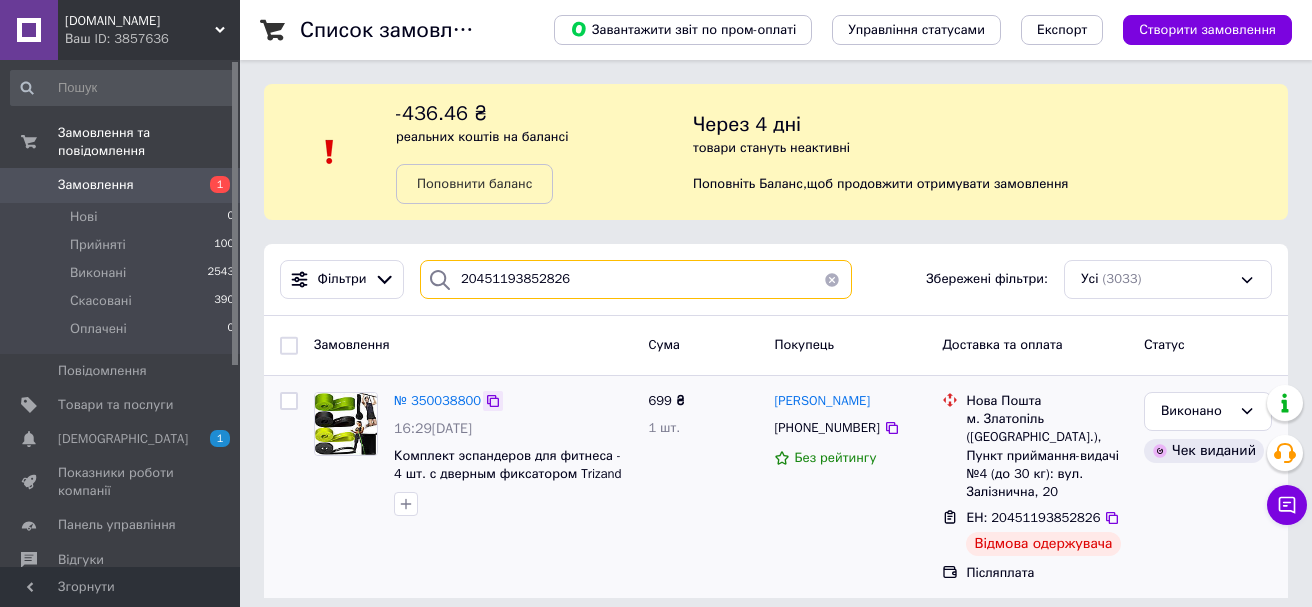 type on "20451193852826" 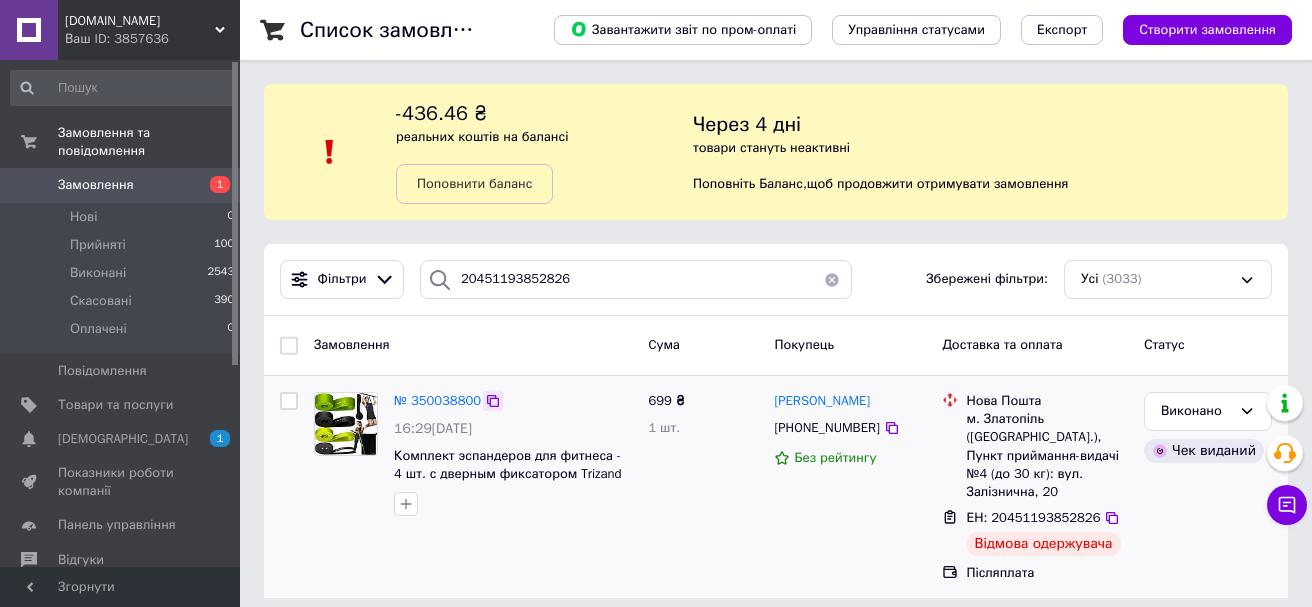 click 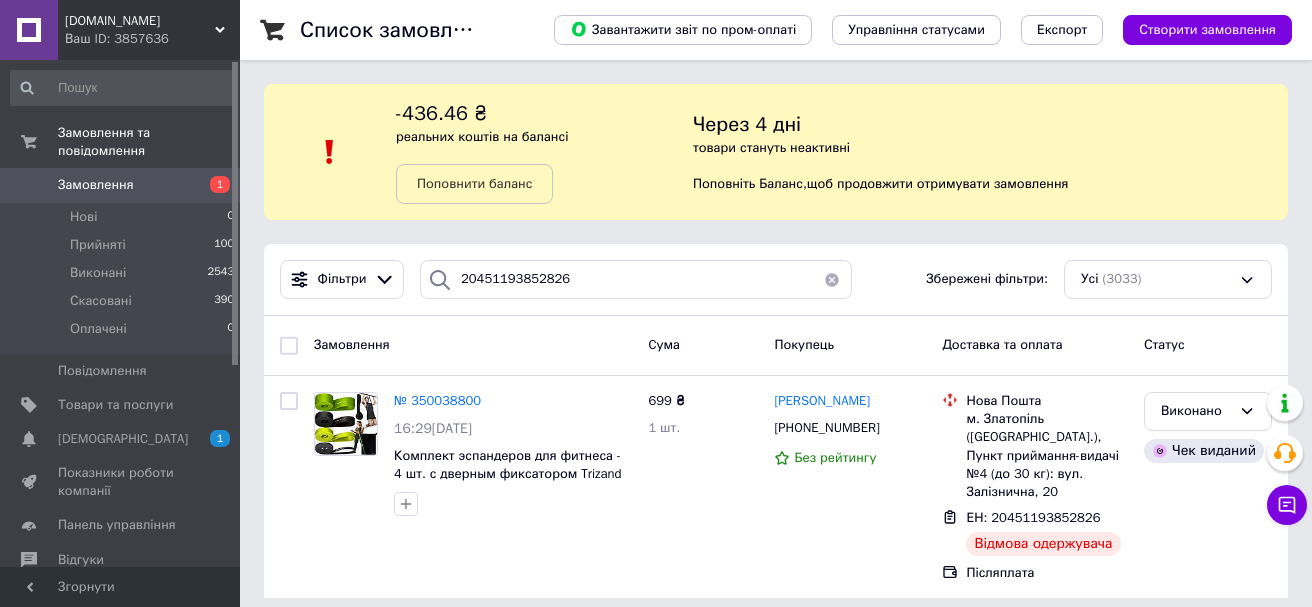 click on "Замовлення" at bounding box center [96, 185] 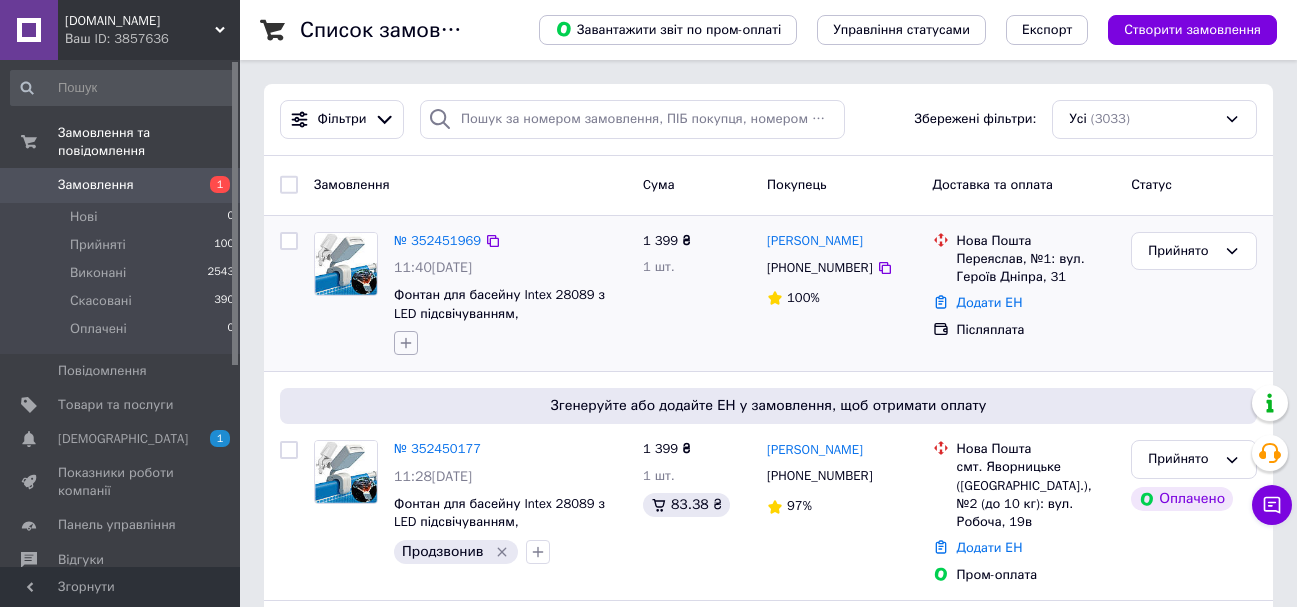 click 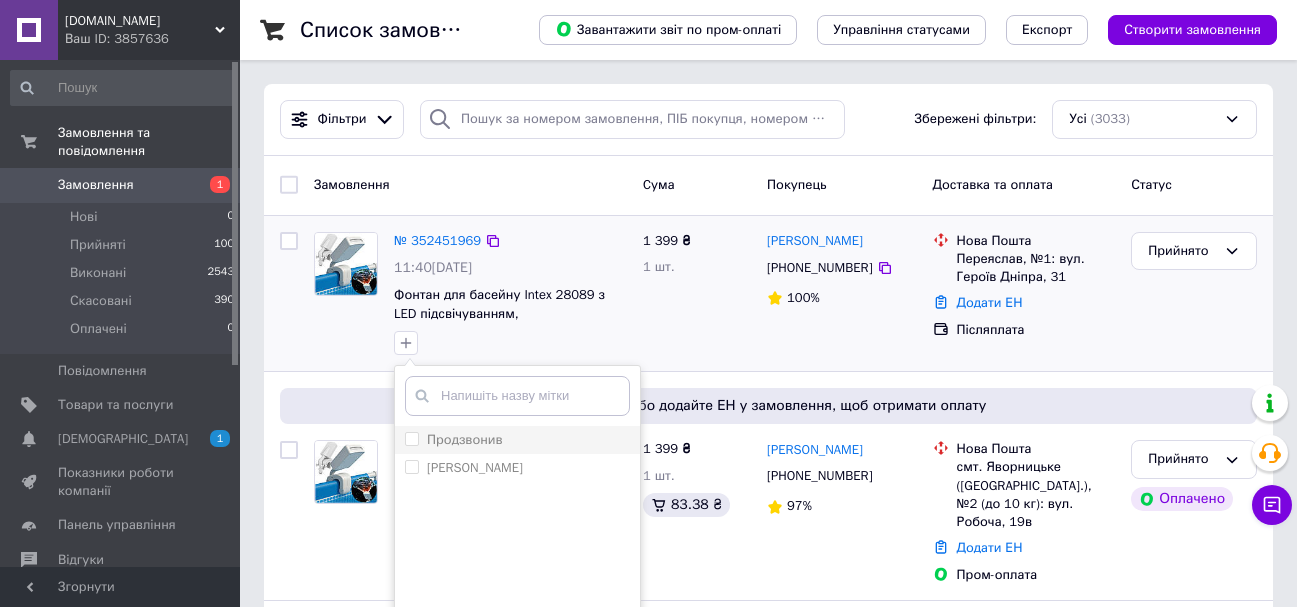 click on "Продзвонив" at bounding box center [411, 438] 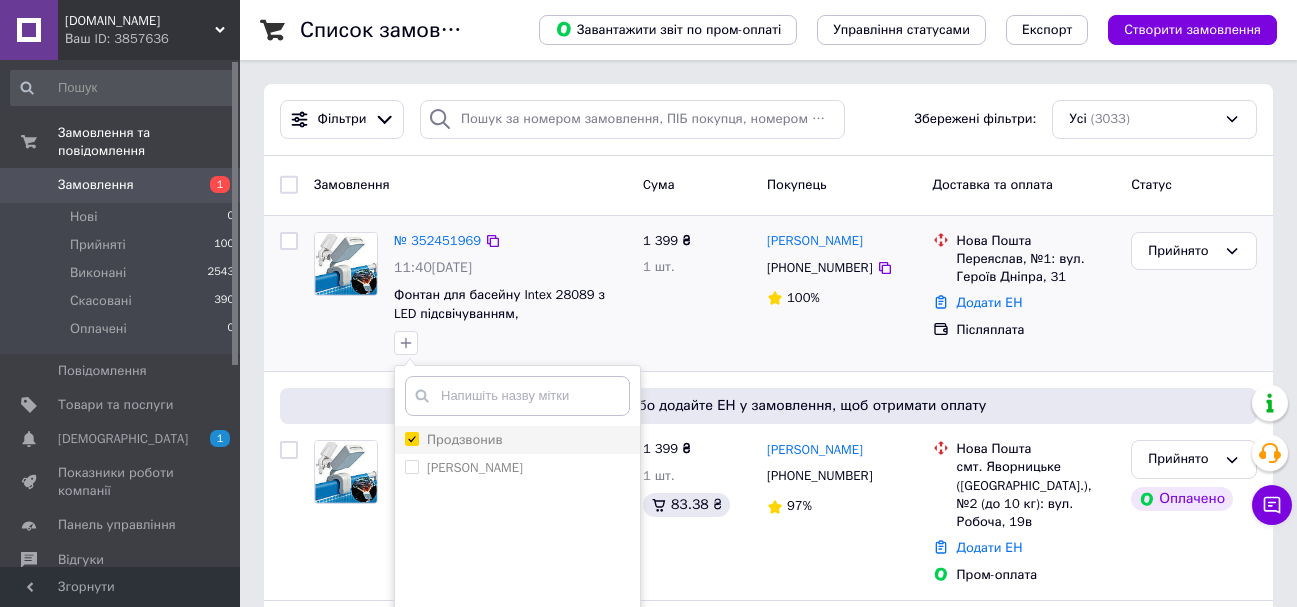 checkbox on "true" 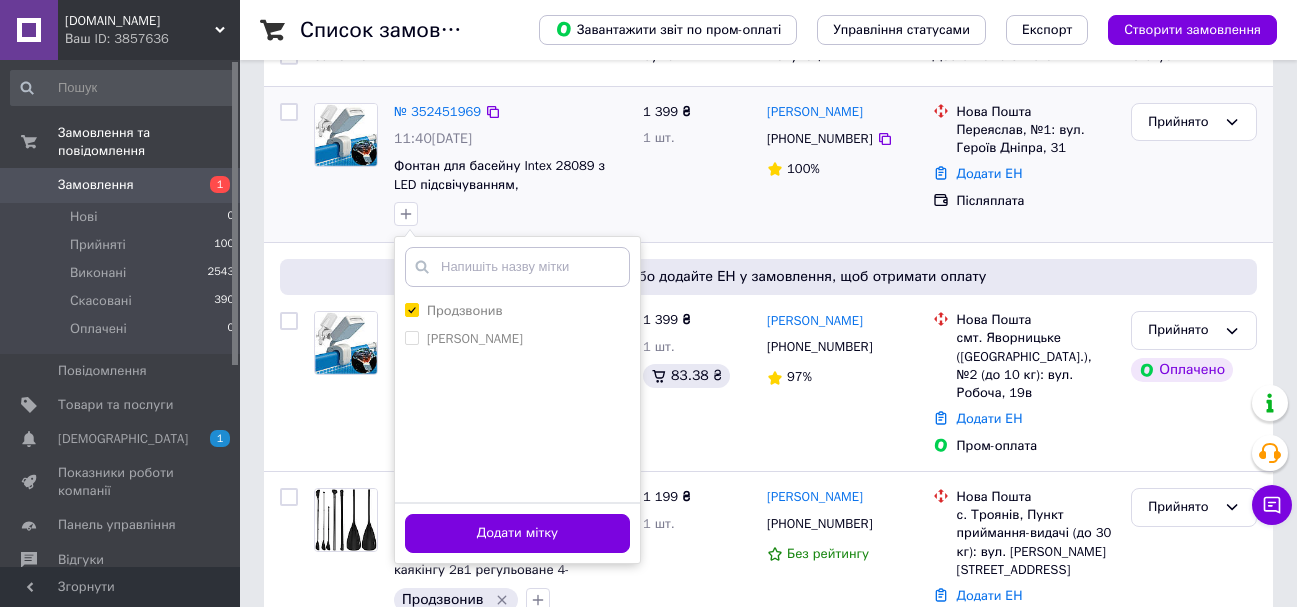 scroll, scrollTop: 200, scrollLeft: 0, axis: vertical 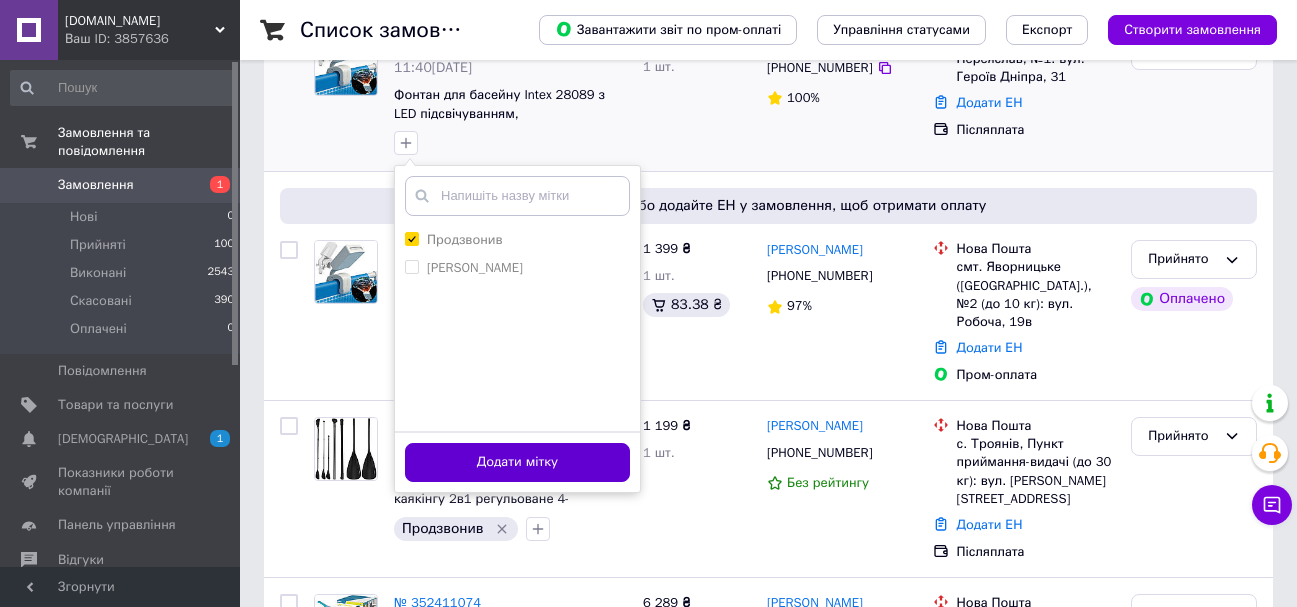 click on "Додати мітку" at bounding box center (517, 462) 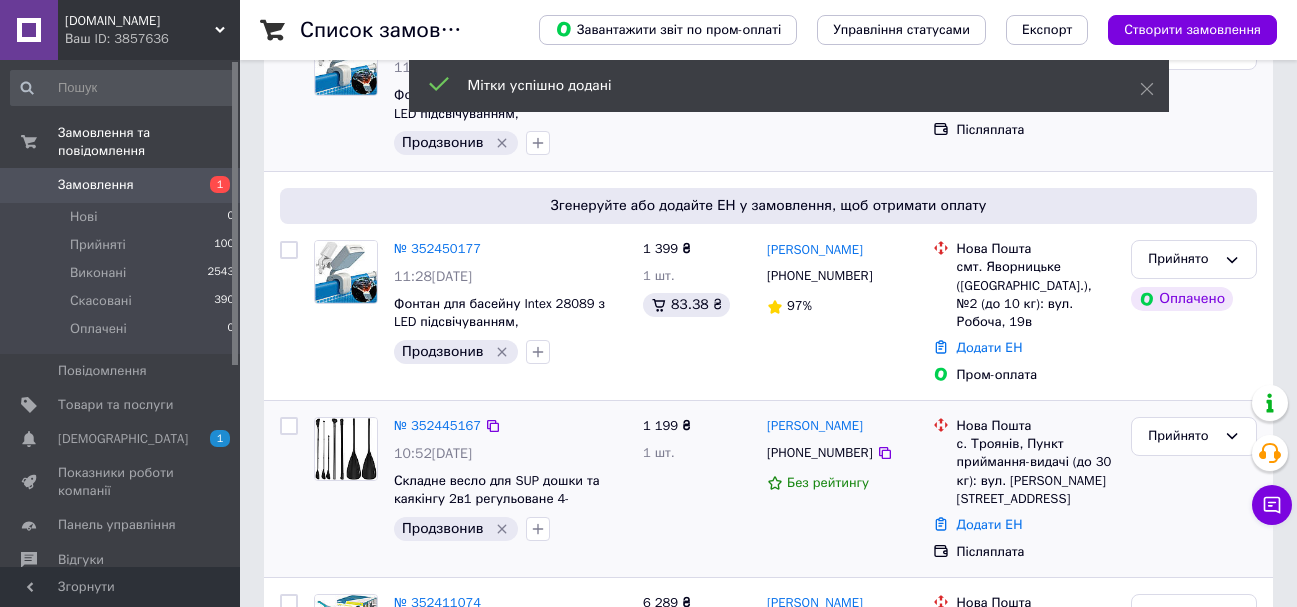 scroll, scrollTop: 0, scrollLeft: 0, axis: both 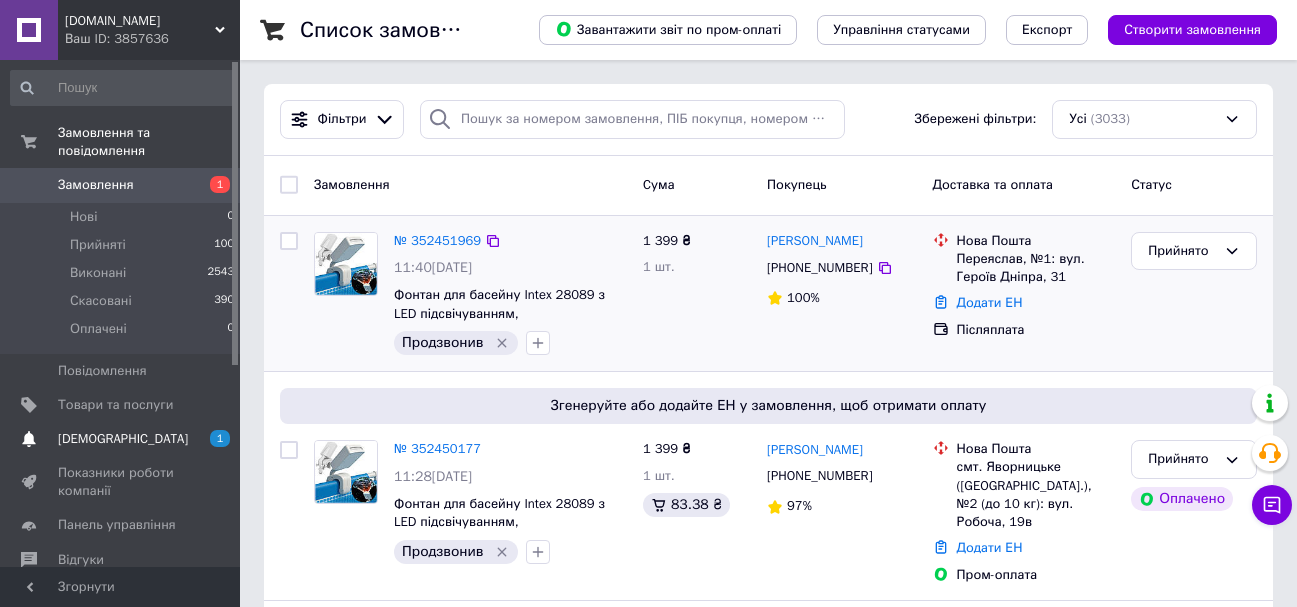 click on "[DEMOGRAPHIC_DATA]" at bounding box center [121, 439] 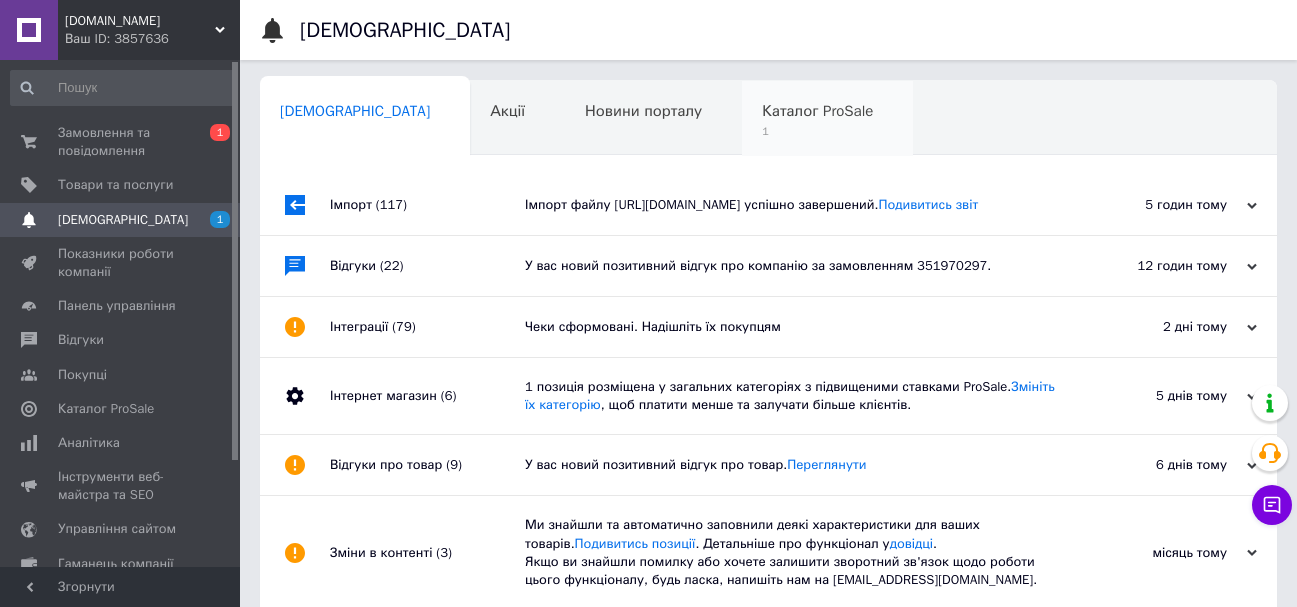click on "1" at bounding box center [817, 131] 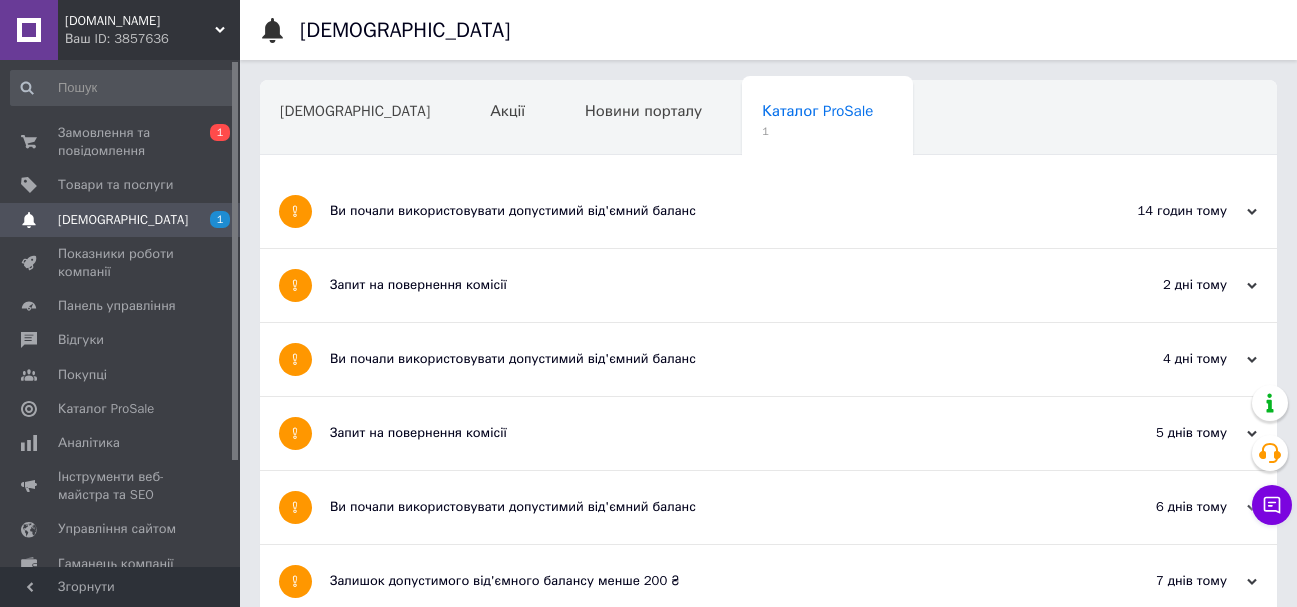 click on "Ви почали використовувати допустимий від'ємний баланс" at bounding box center [693, 211] 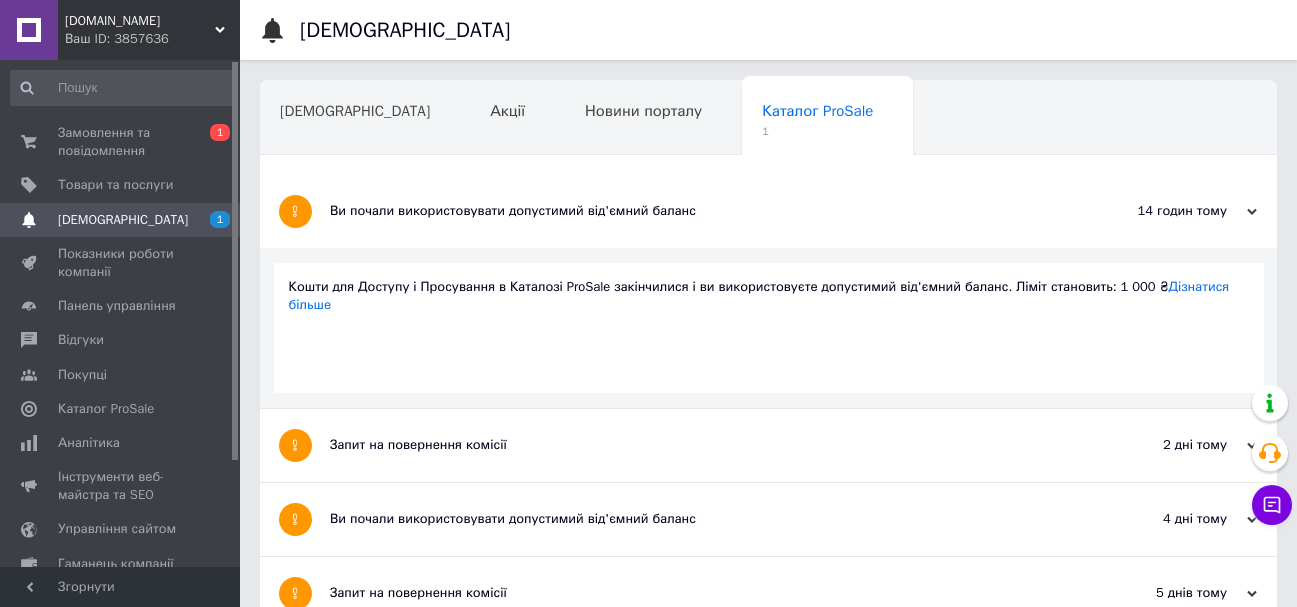 click on "Кошти для Доступу і Просування в Каталозі ProSale закінчилися і ви використовуєте допустимий від'ємний баланс. Ліміт становить: 1 000 ₴  Дізнатися більше" at bounding box center (769, 296) 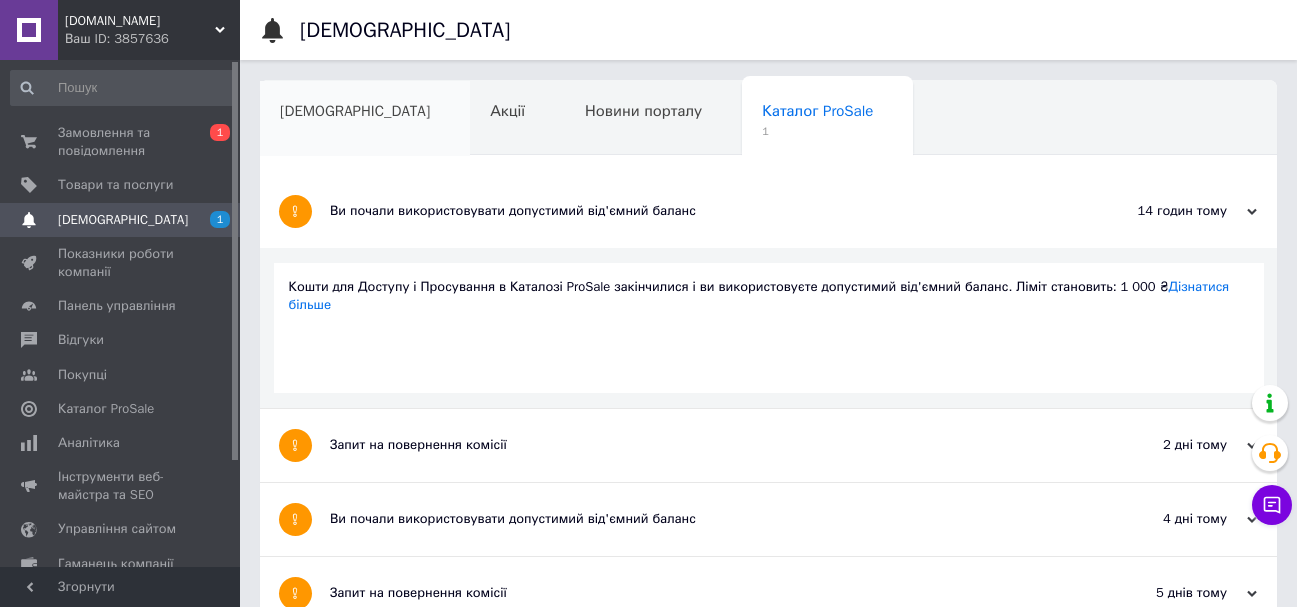 click on "[DEMOGRAPHIC_DATA]" at bounding box center (365, 119) 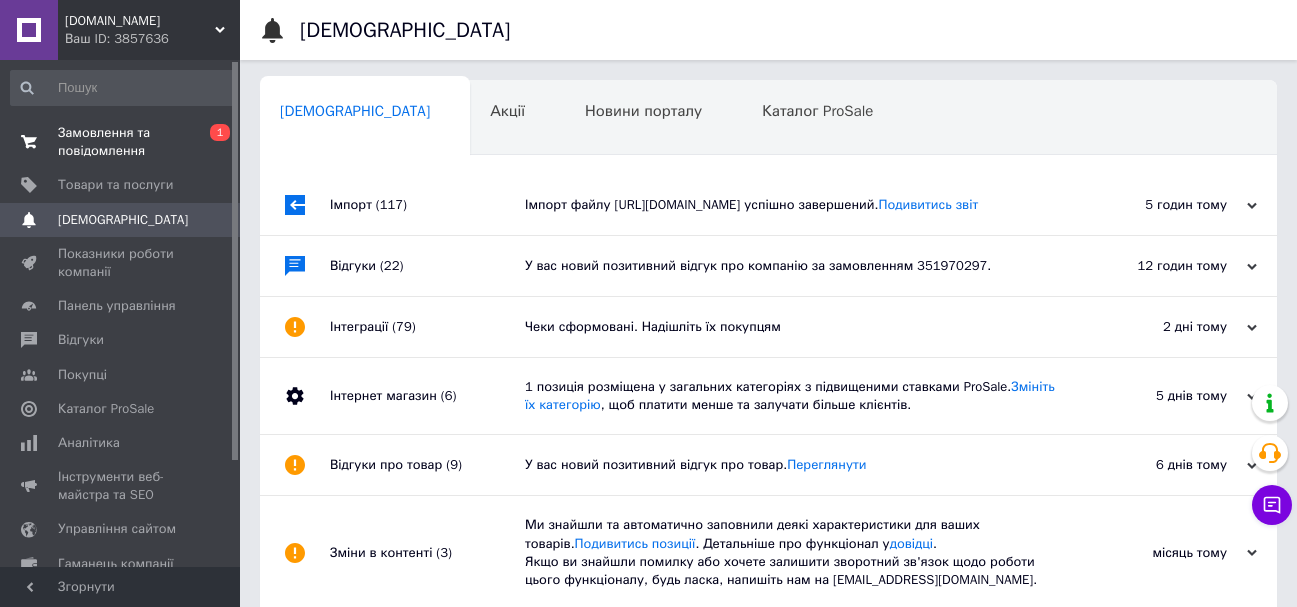 click on "Замовлення та повідомлення 0 1" at bounding box center [123, 142] 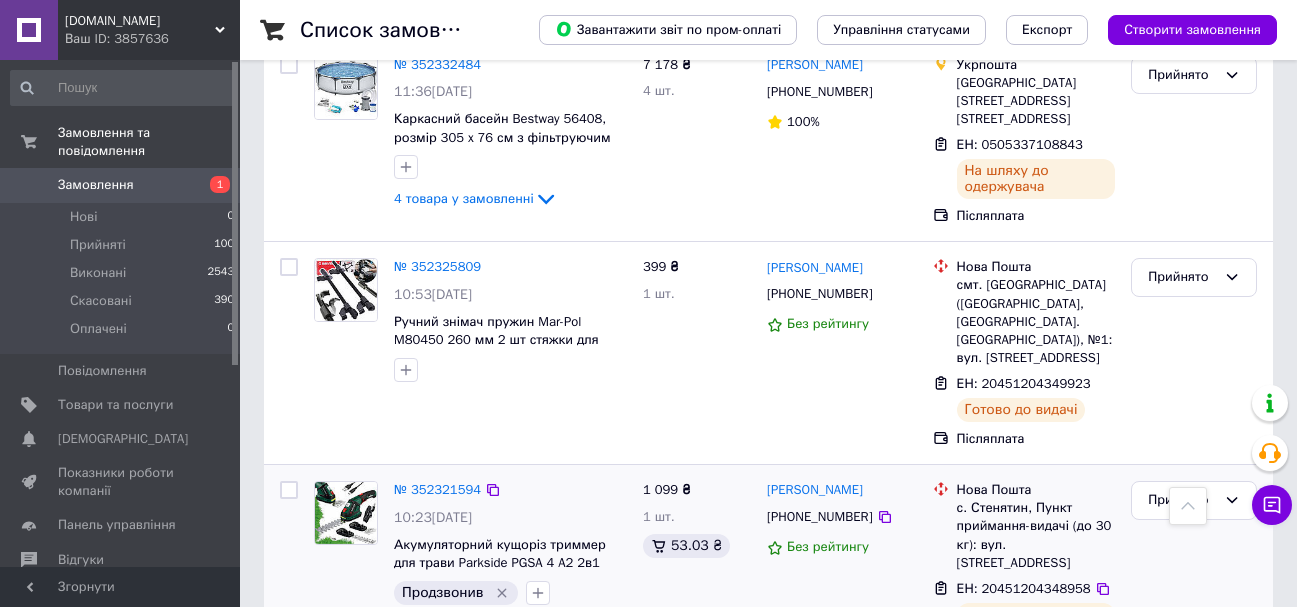scroll, scrollTop: 5100, scrollLeft: 0, axis: vertical 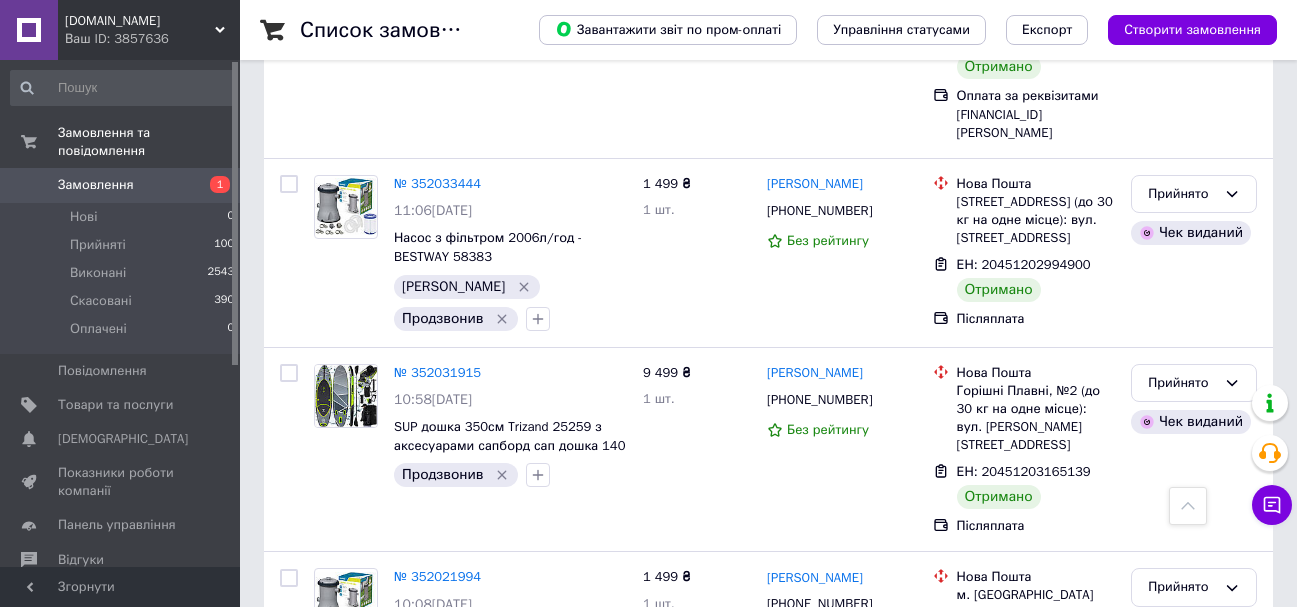 click 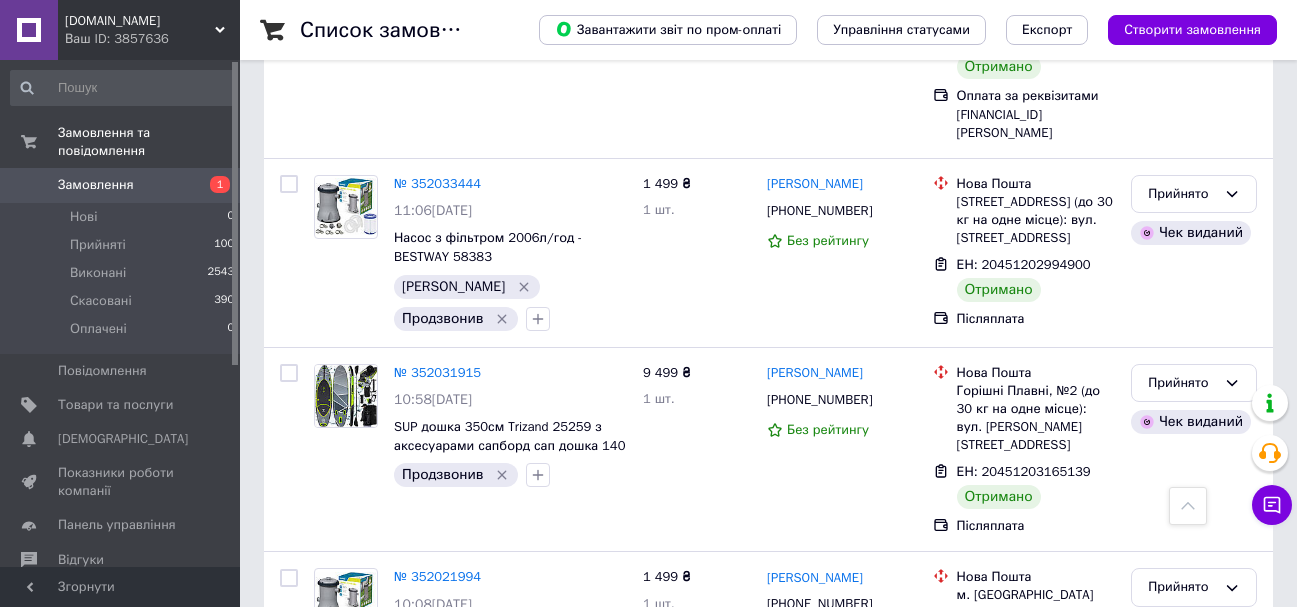 click on "№ 352020538" at bounding box center (437, 817) 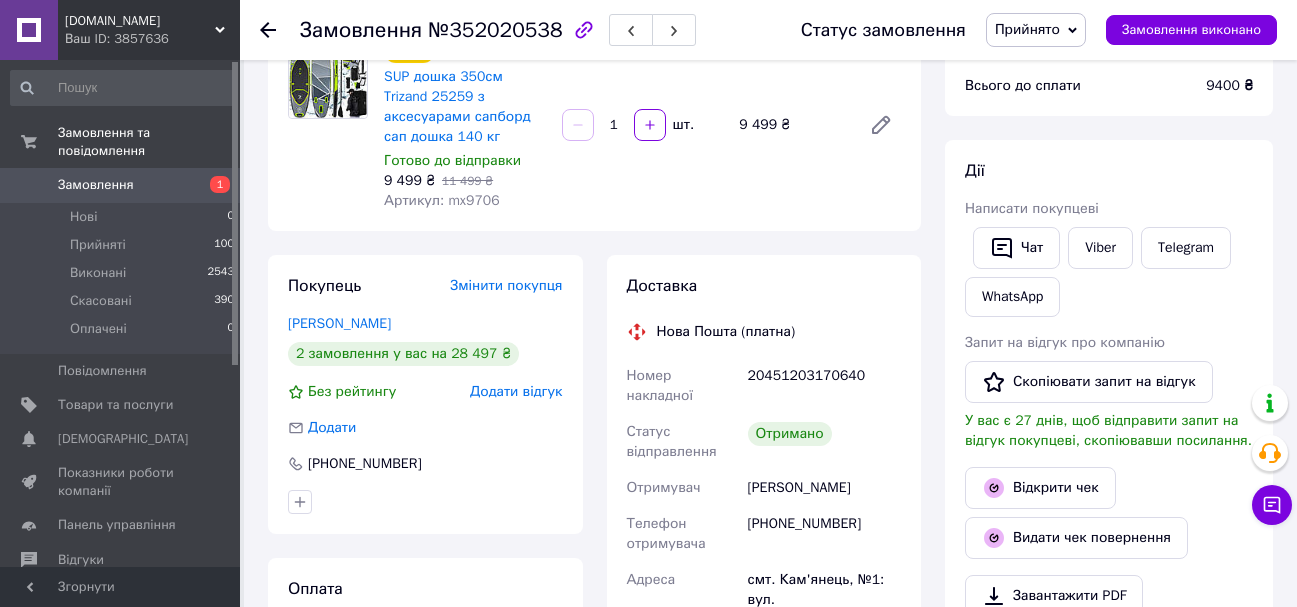 scroll, scrollTop: 200, scrollLeft: 0, axis: vertical 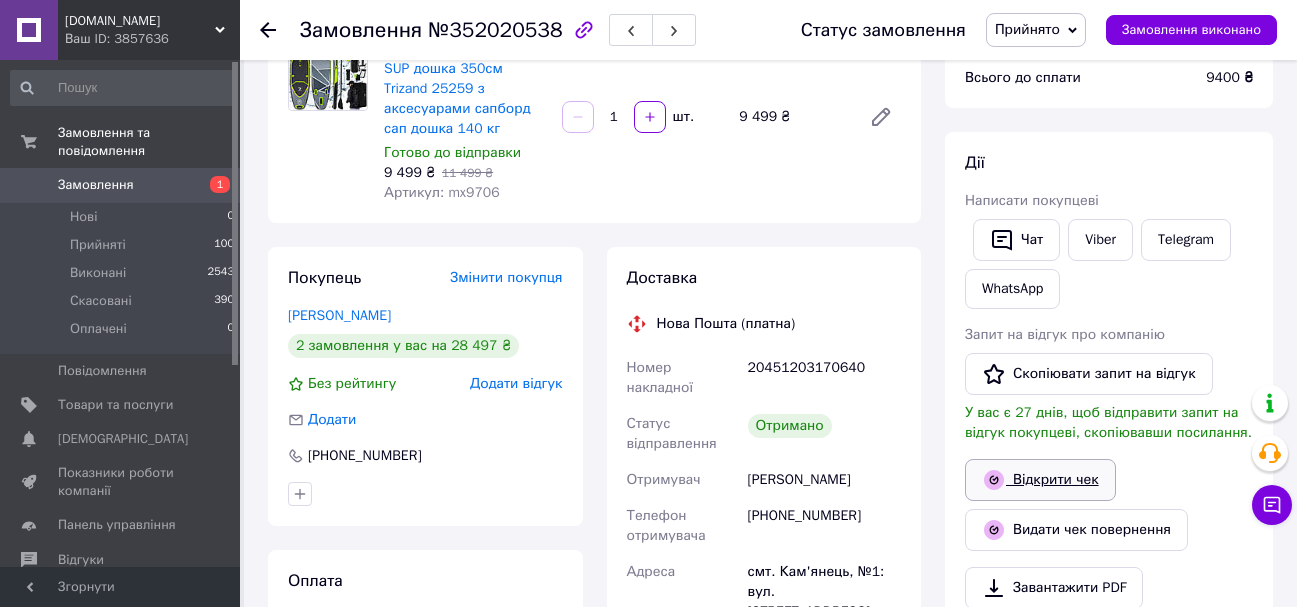 click on "Відкрити чек" at bounding box center (1040, 480) 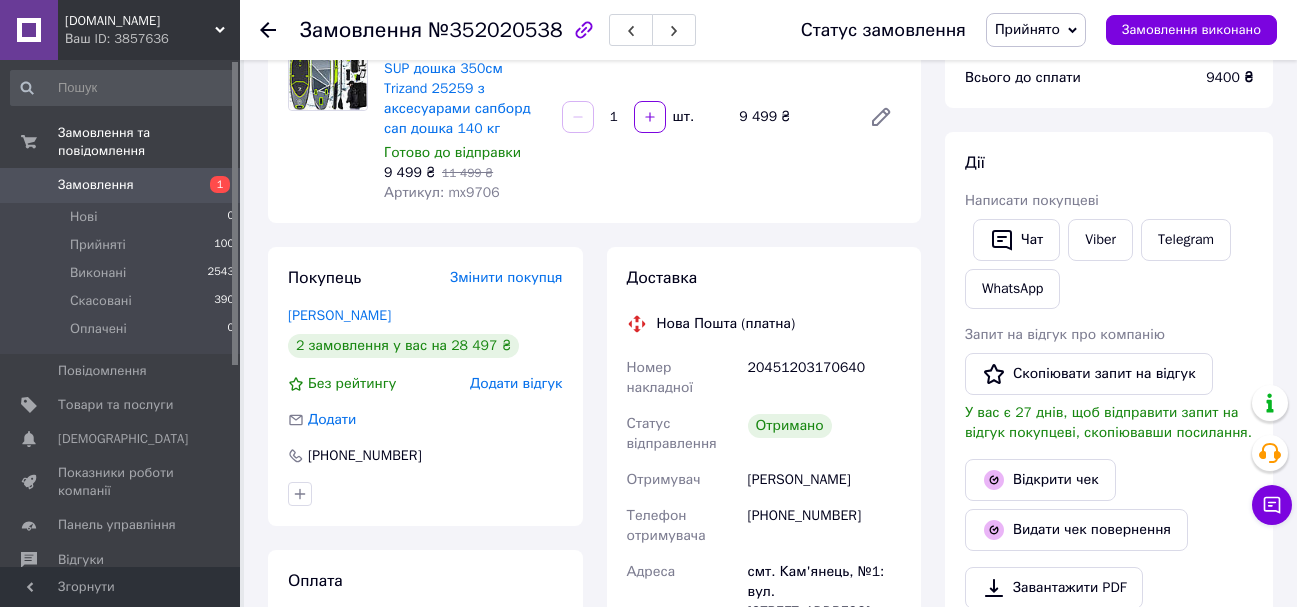 click 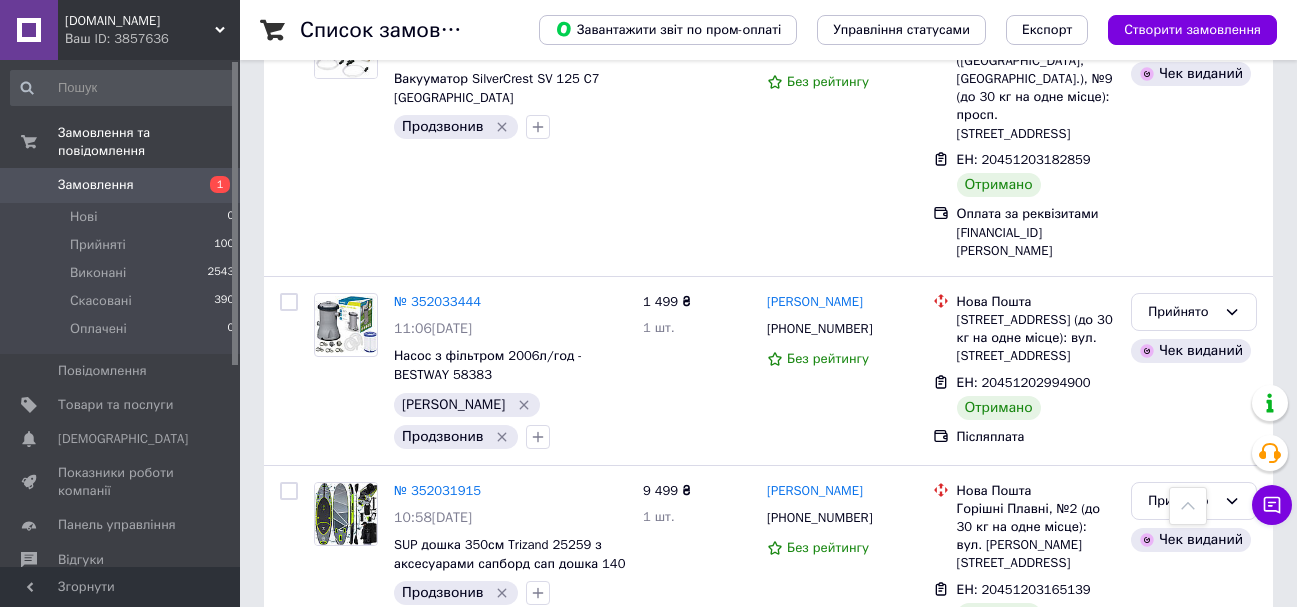 scroll, scrollTop: 11700, scrollLeft: 0, axis: vertical 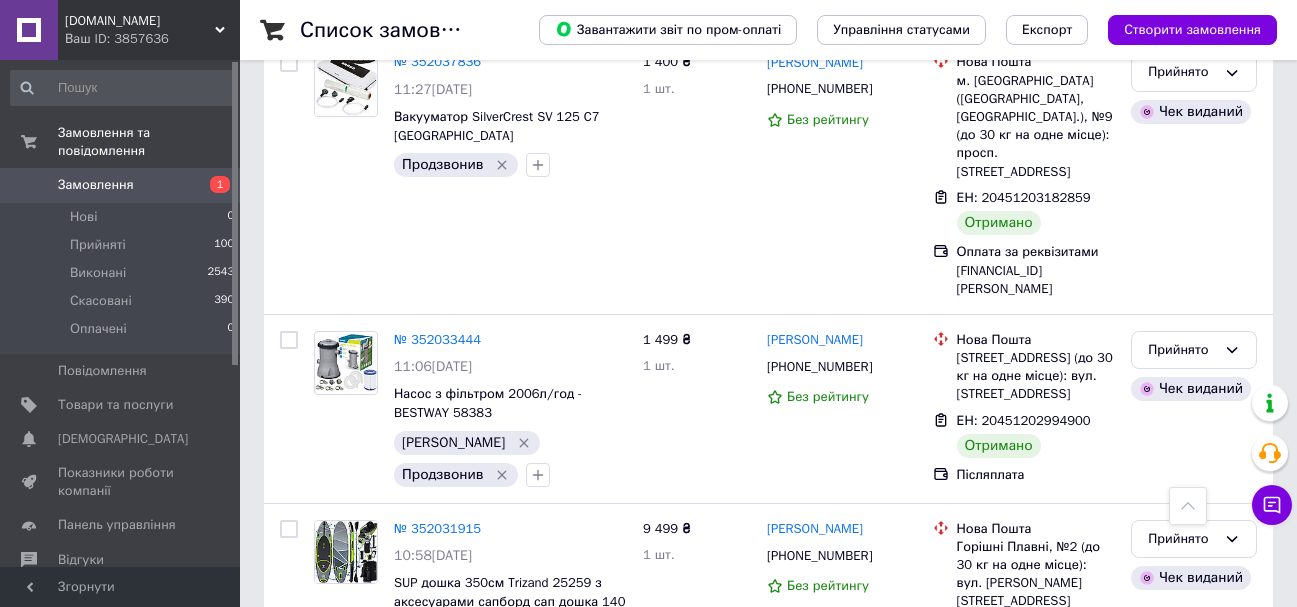 click 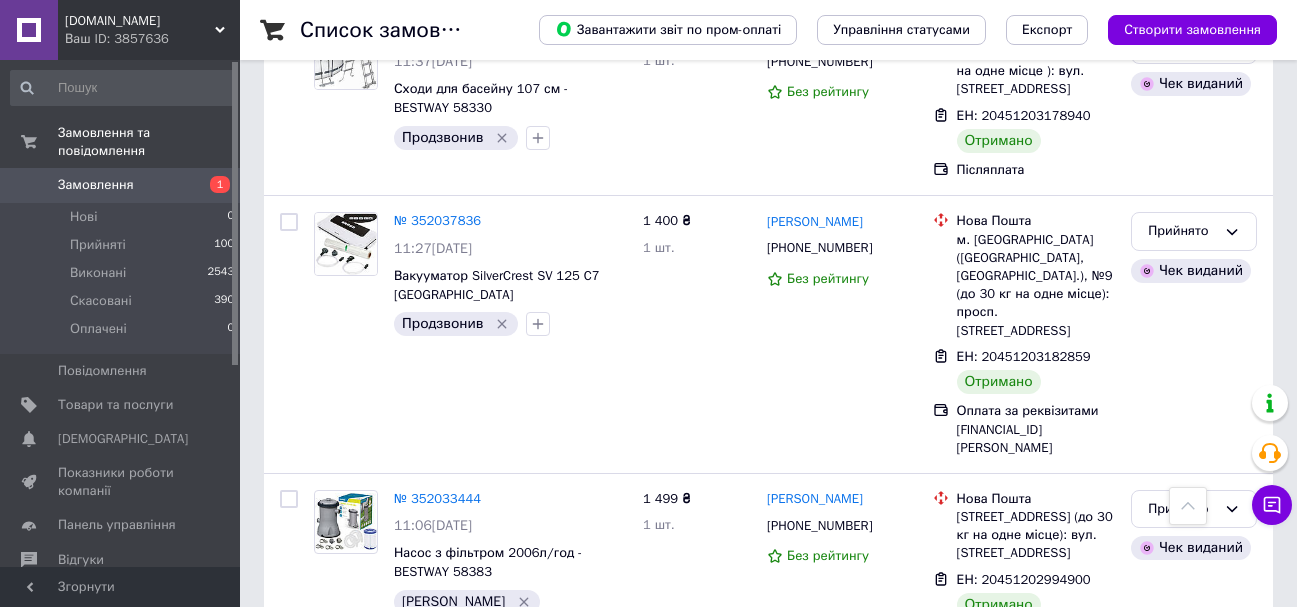 scroll, scrollTop: 11500, scrollLeft: 0, axis: vertical 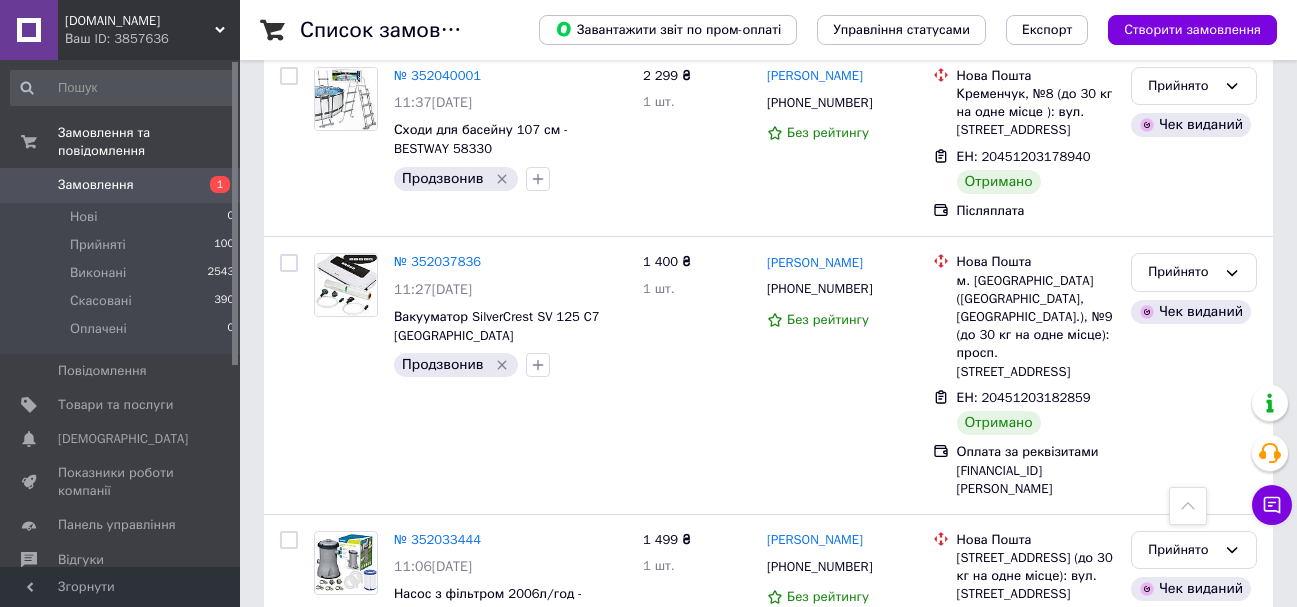 click 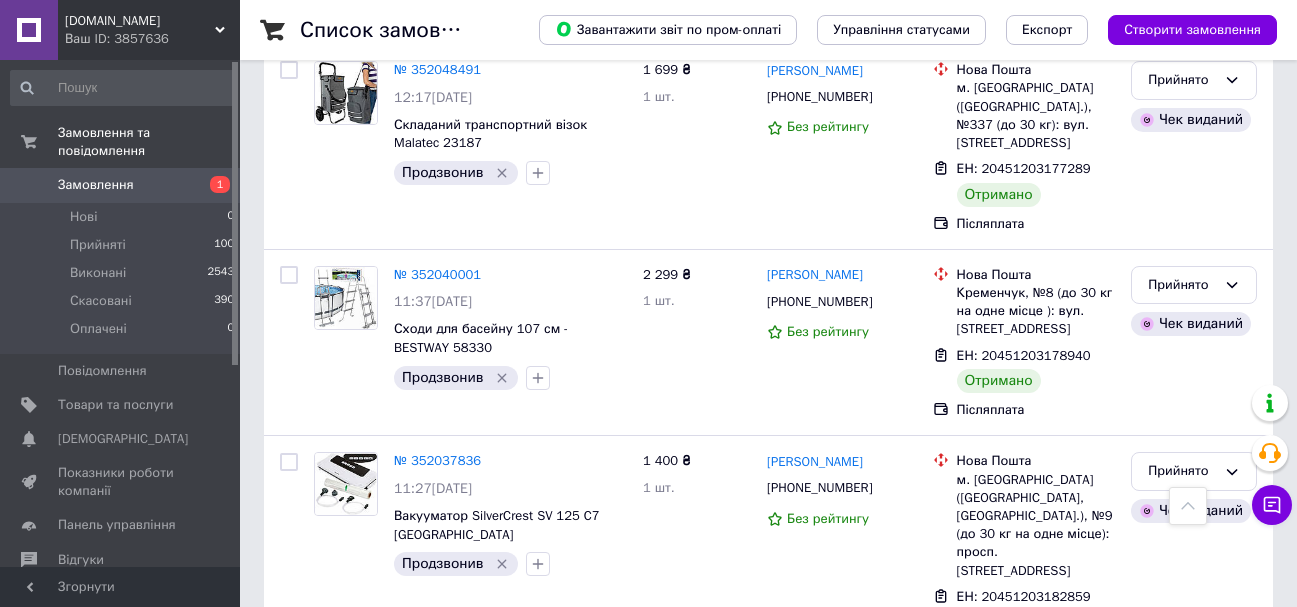scroll, scrollTop: 11300, scrollLeft: 0, axis: vertical 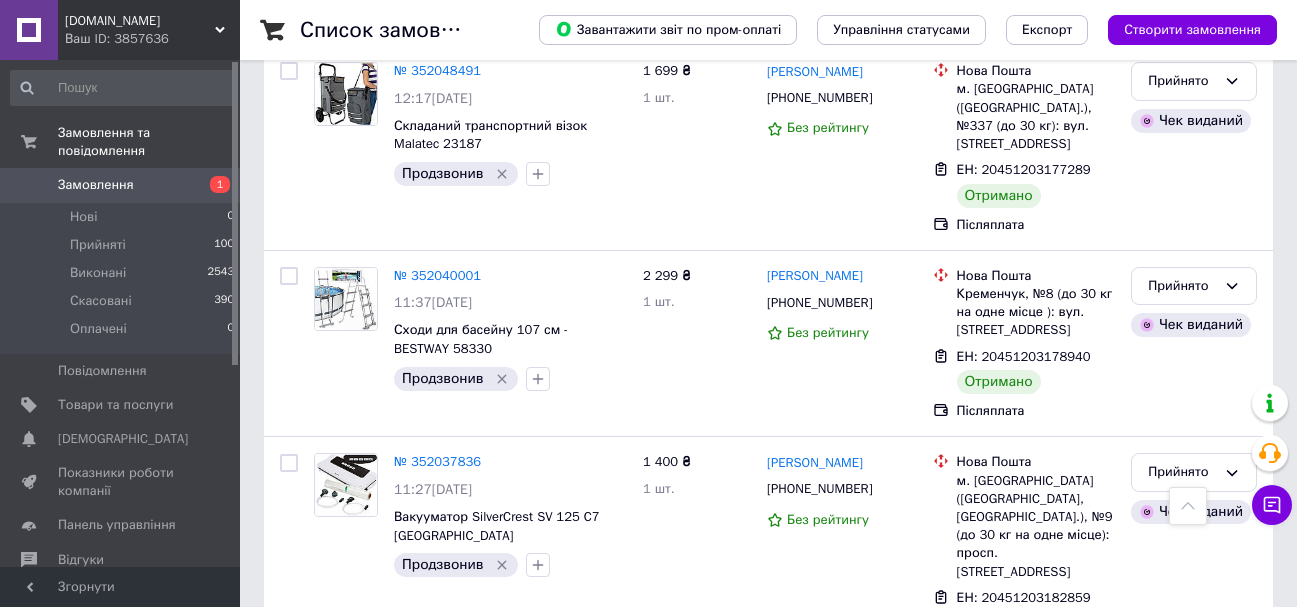 click 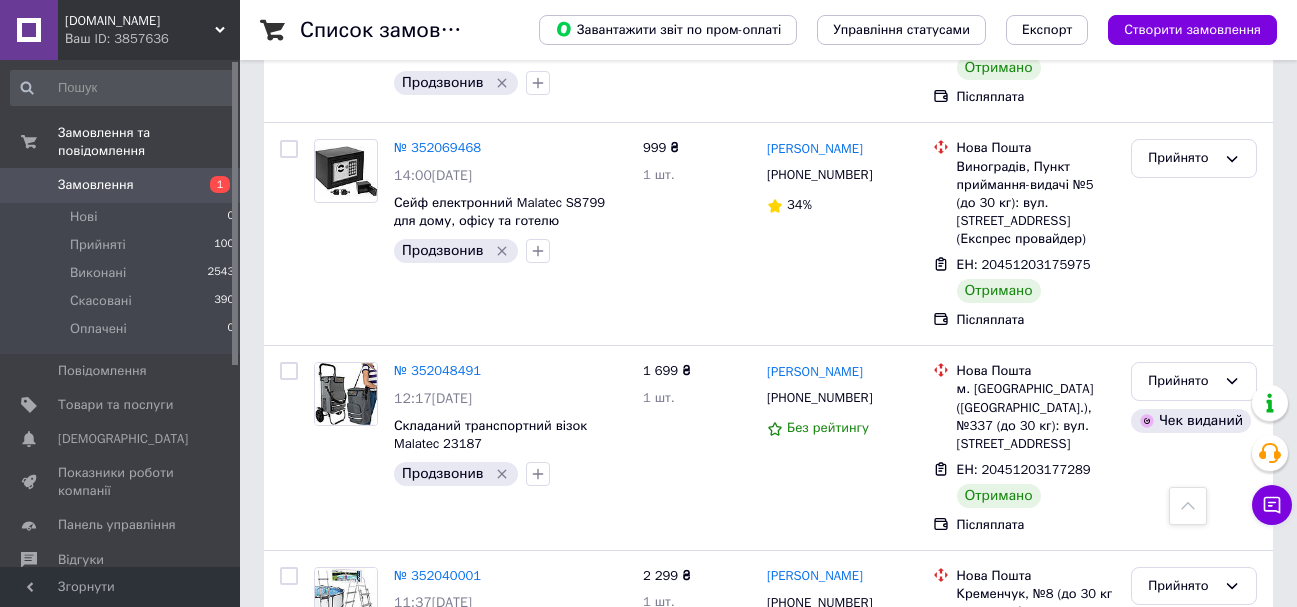 scroll, scrollTop: 10900, scrollLeft: 0, axis: vertical 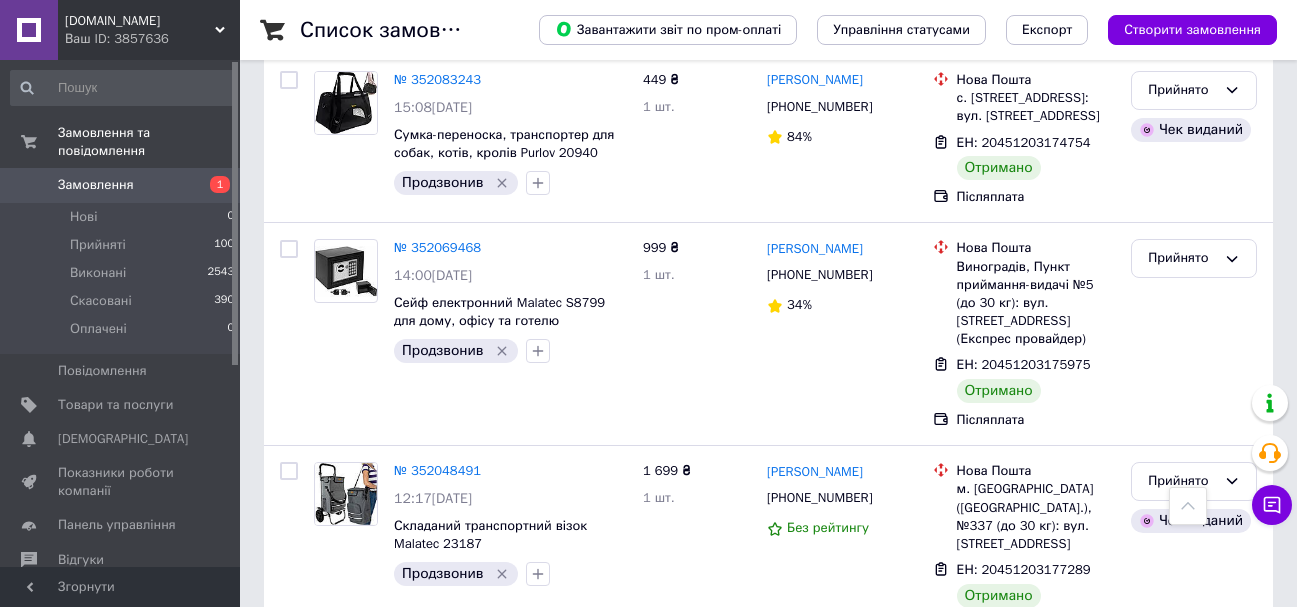 click at bounding box center (493, 676) 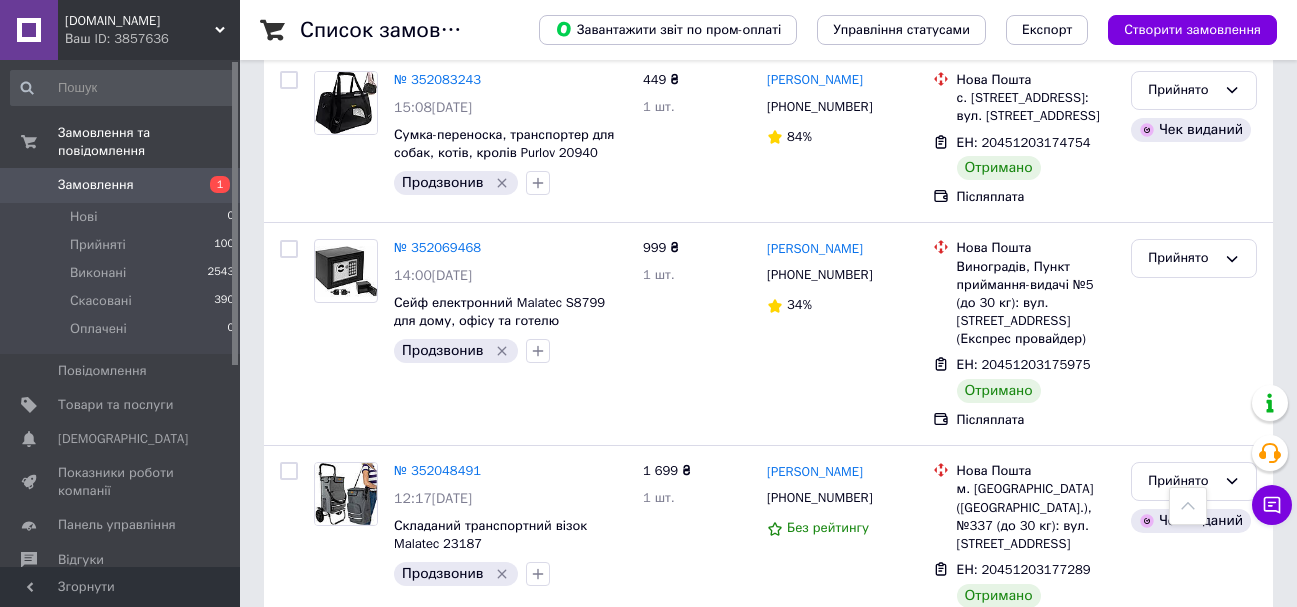 click 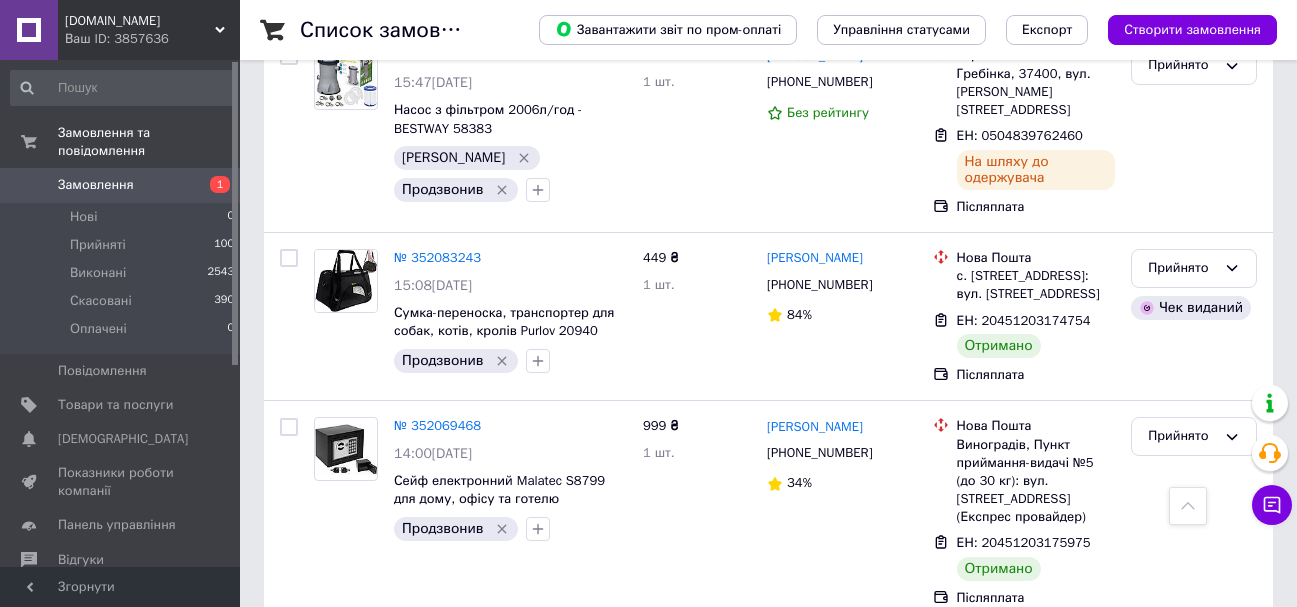 scroll, scrollTop: 10700, scrollLeft: 0, axis: vertical 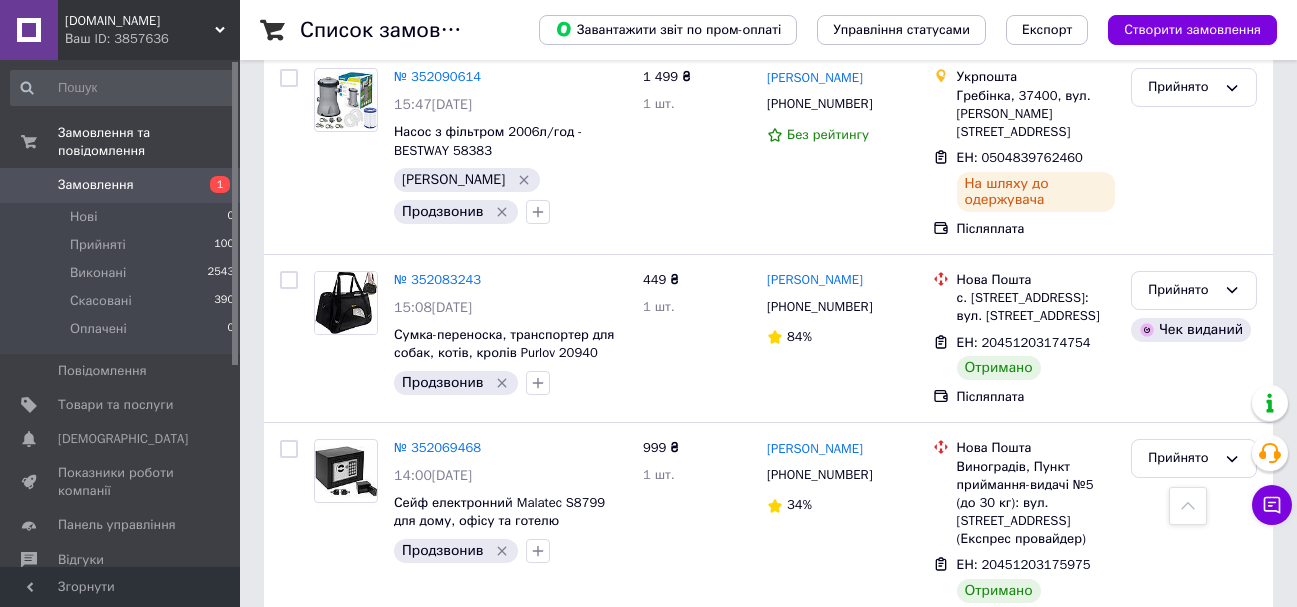 click 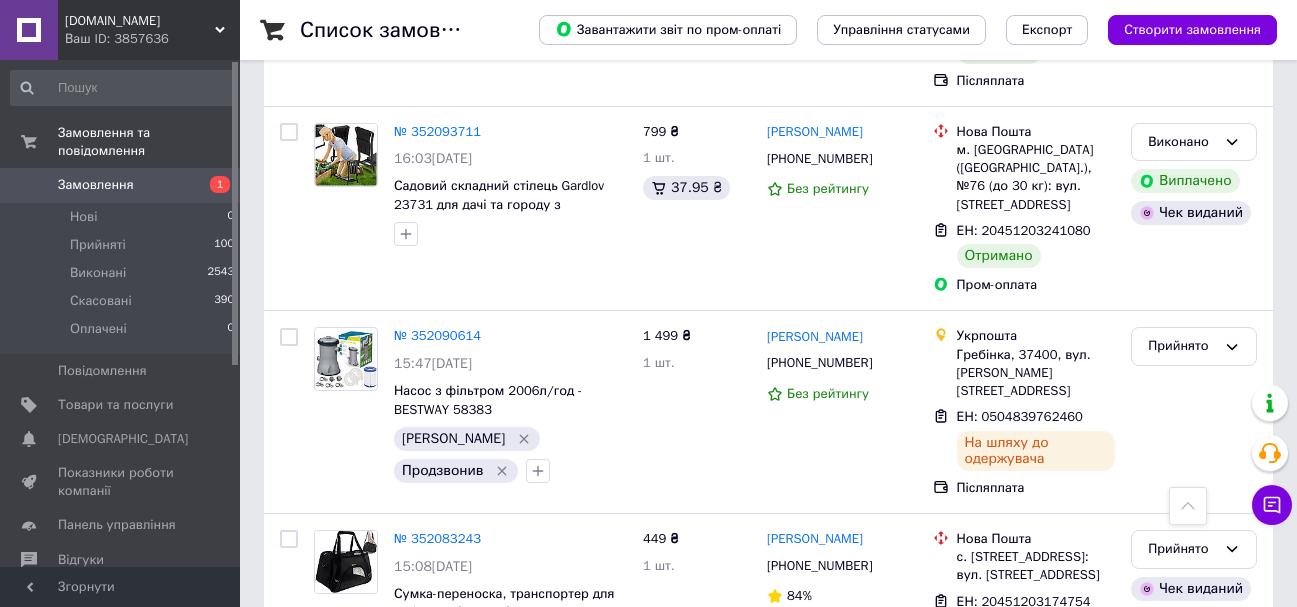 scroll, scrollTop: 10400, scrollLeft: 0, axis: vertical 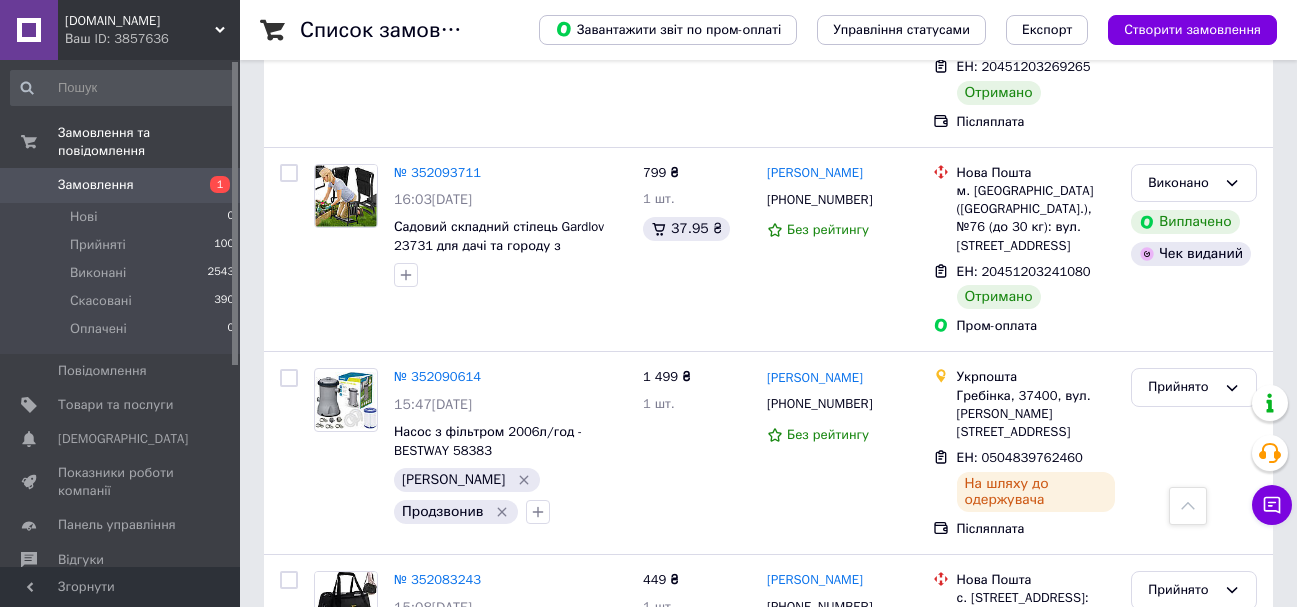 click 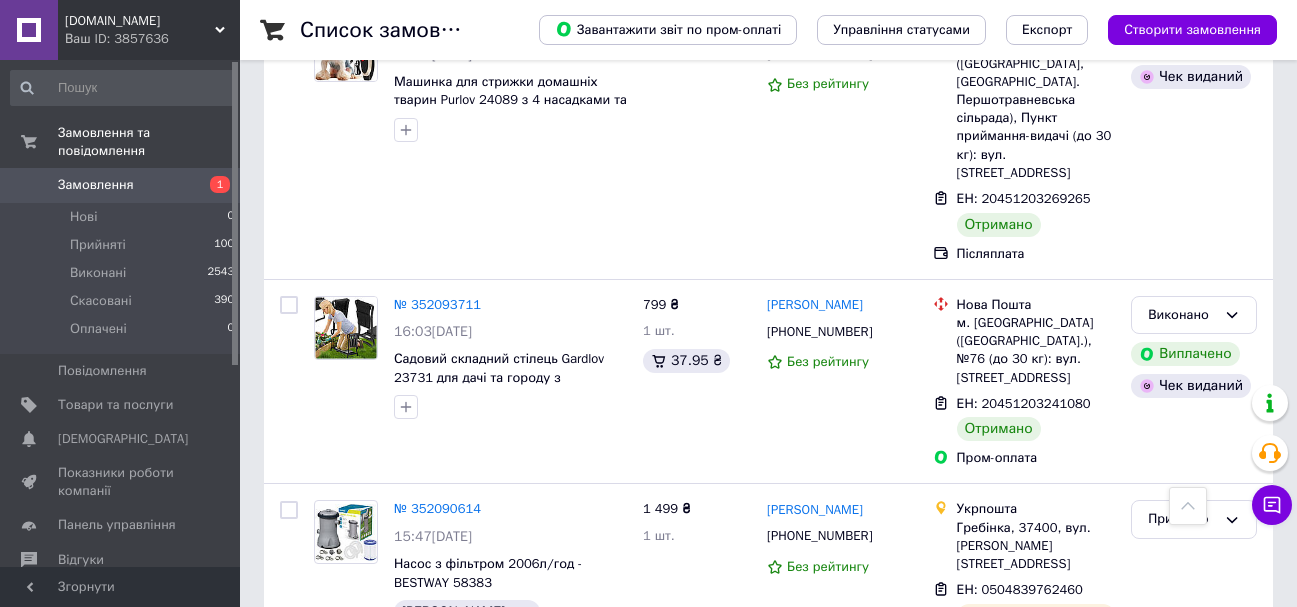 scroll, scrollTop: 10200, scrollLeft: 0, axis: vertical 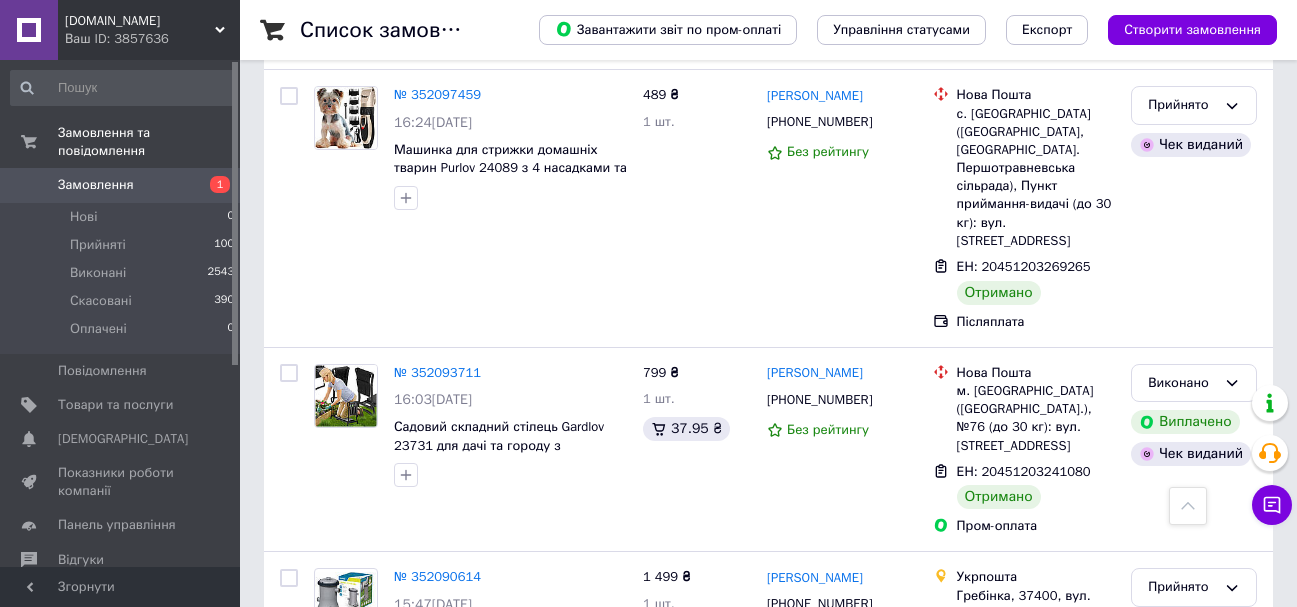 click on "№ 352083243" at bounding box center [437, 779] 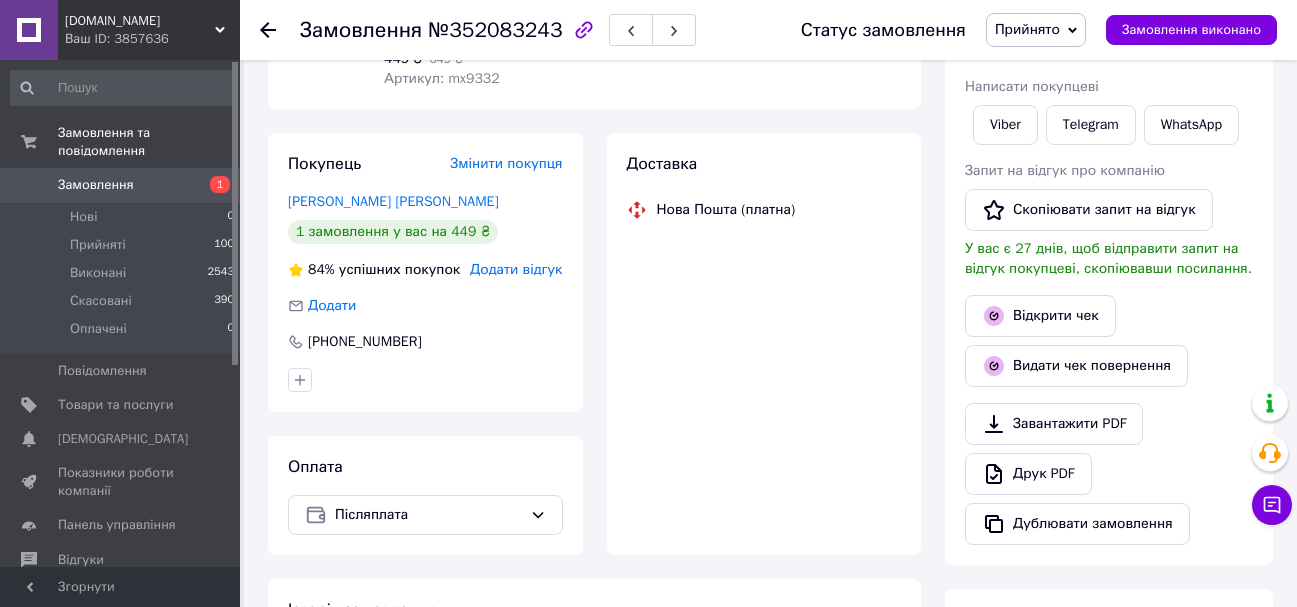 scroll, scrollTop: 792, scrollLeft: 0, axis: vertical 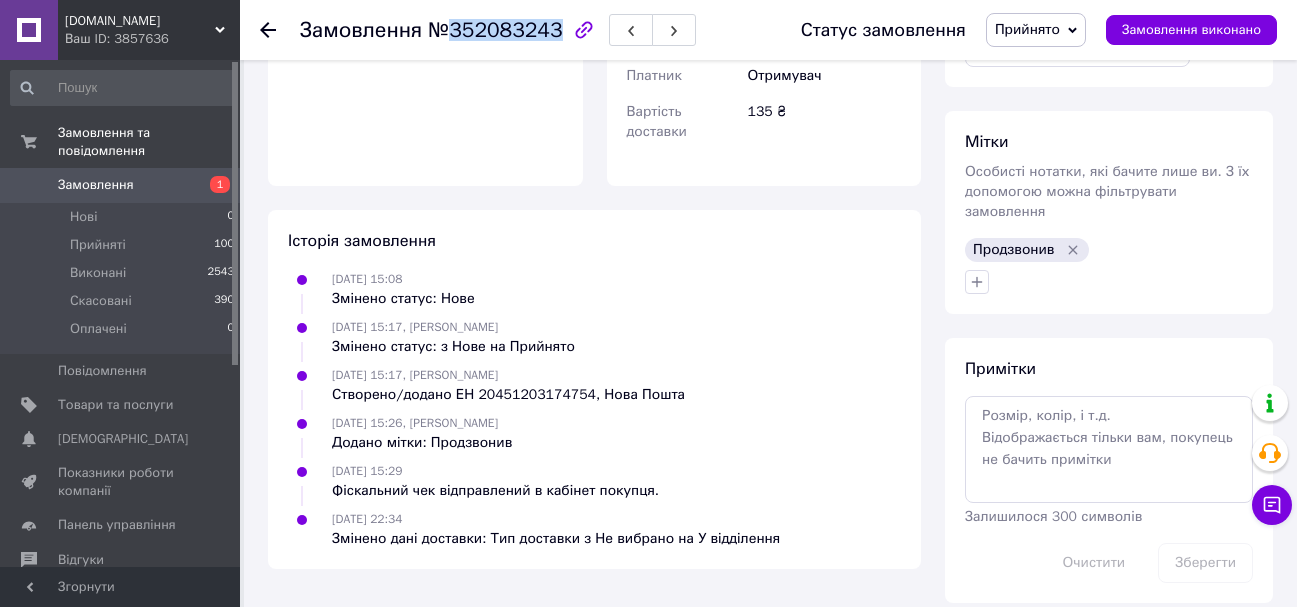 drag, startPoint x: 471, startPoint y: 31, endPoint x: 543, endPoint y: 31, distance: 72 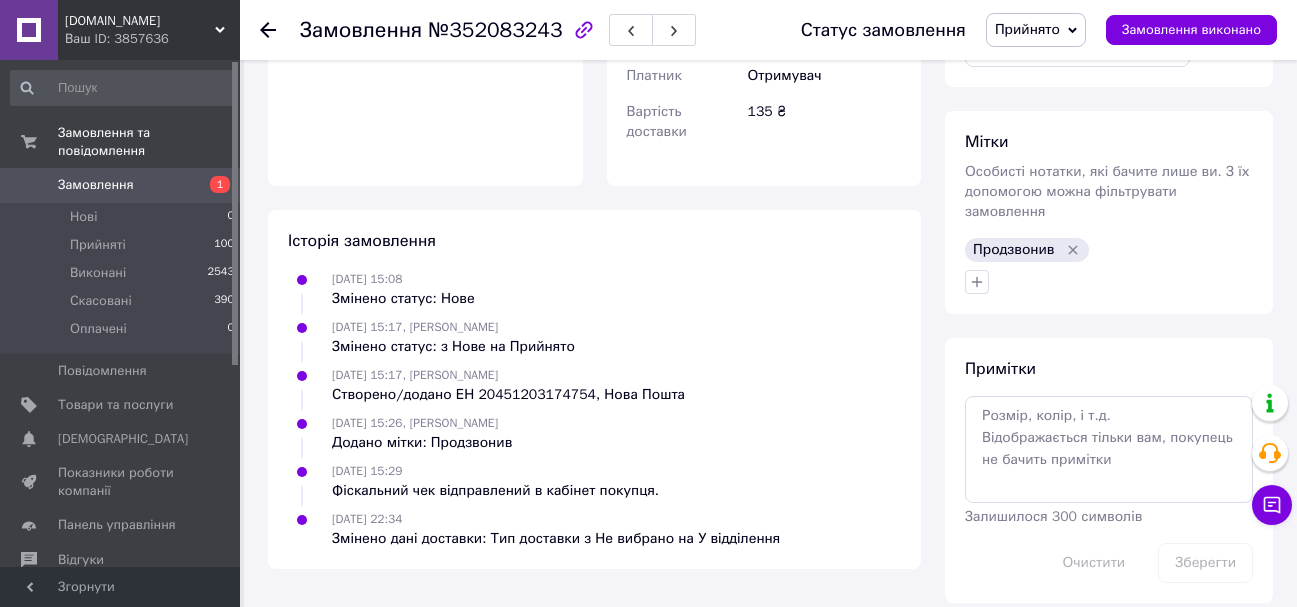 click 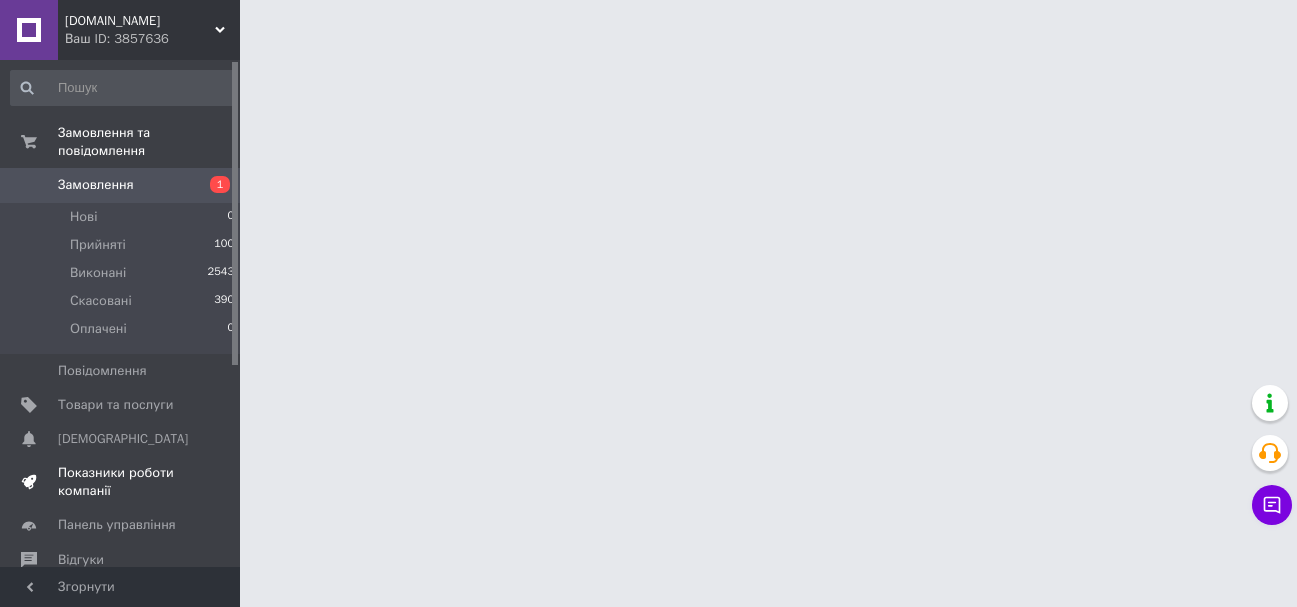 scroll, scrollTop: 0, scrollLeft: 0, axis: both 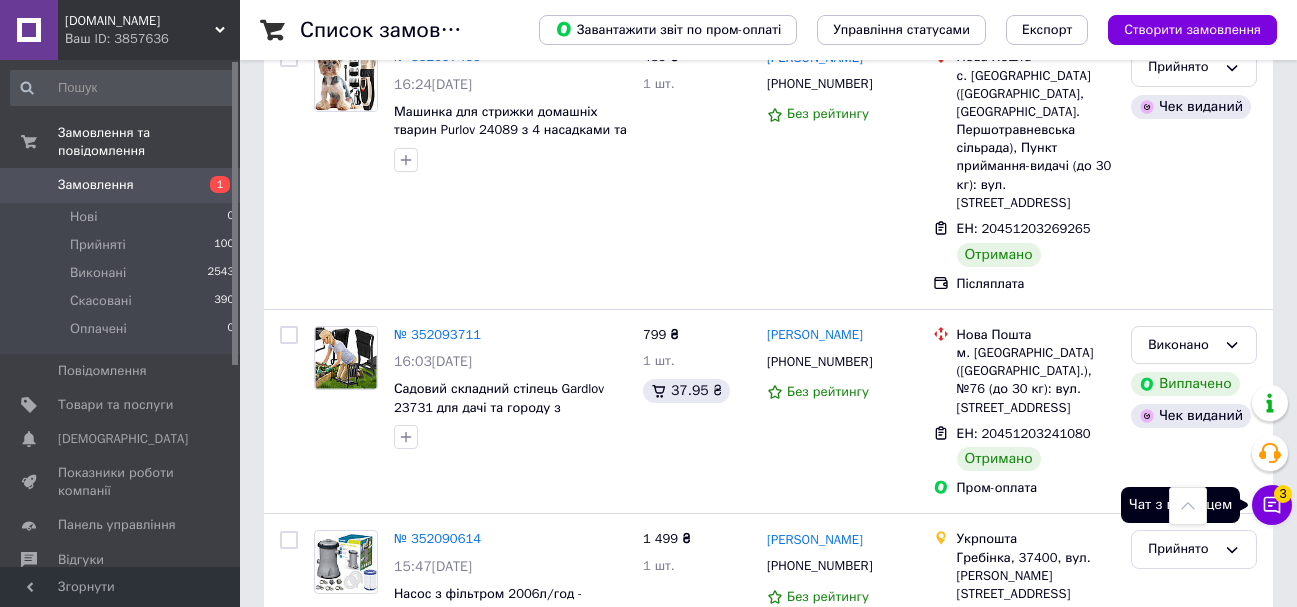 click 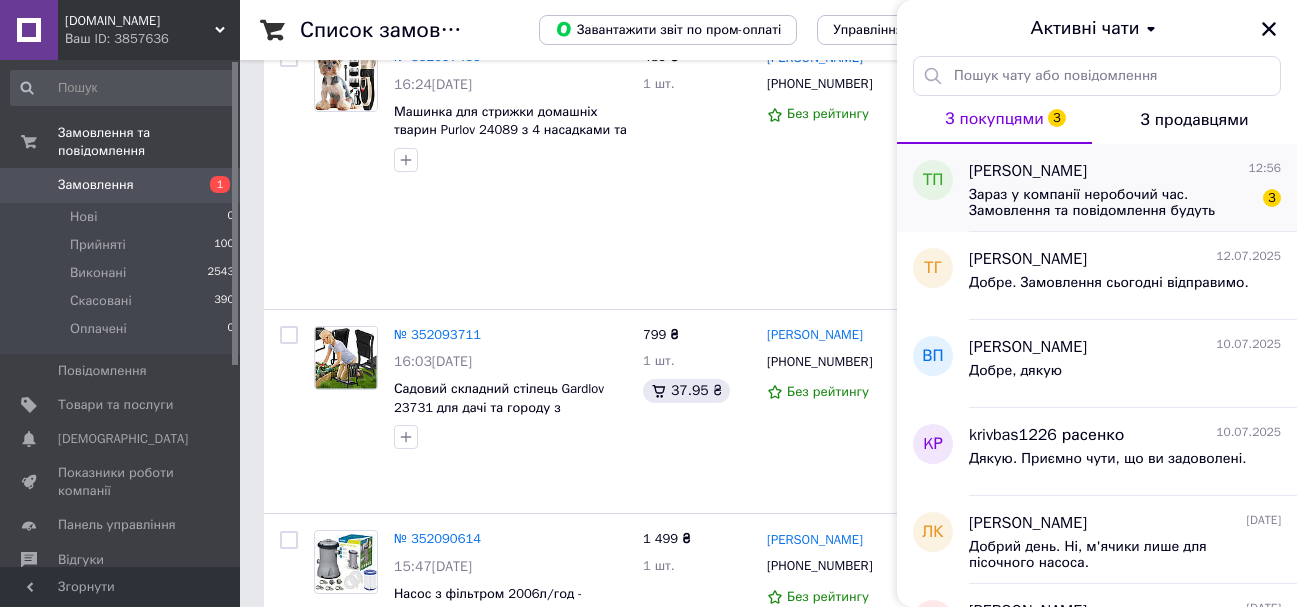 click on "Зараз у компанії неробочий час. Замовлення та повідомлення будуть оброблені з 10:00 найближчого робочого дня (завтра, 14.07)" at bounding box center (1111, 203) 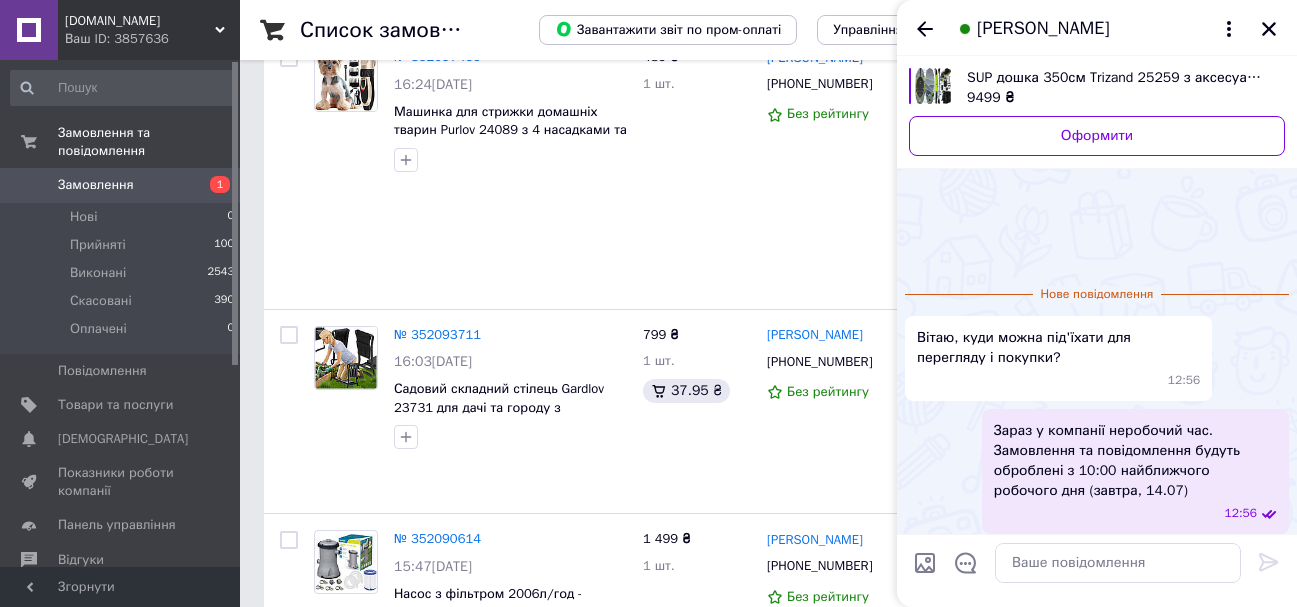 scroll, scrollTop: 81, scrollLeft: 0, axis: vertical 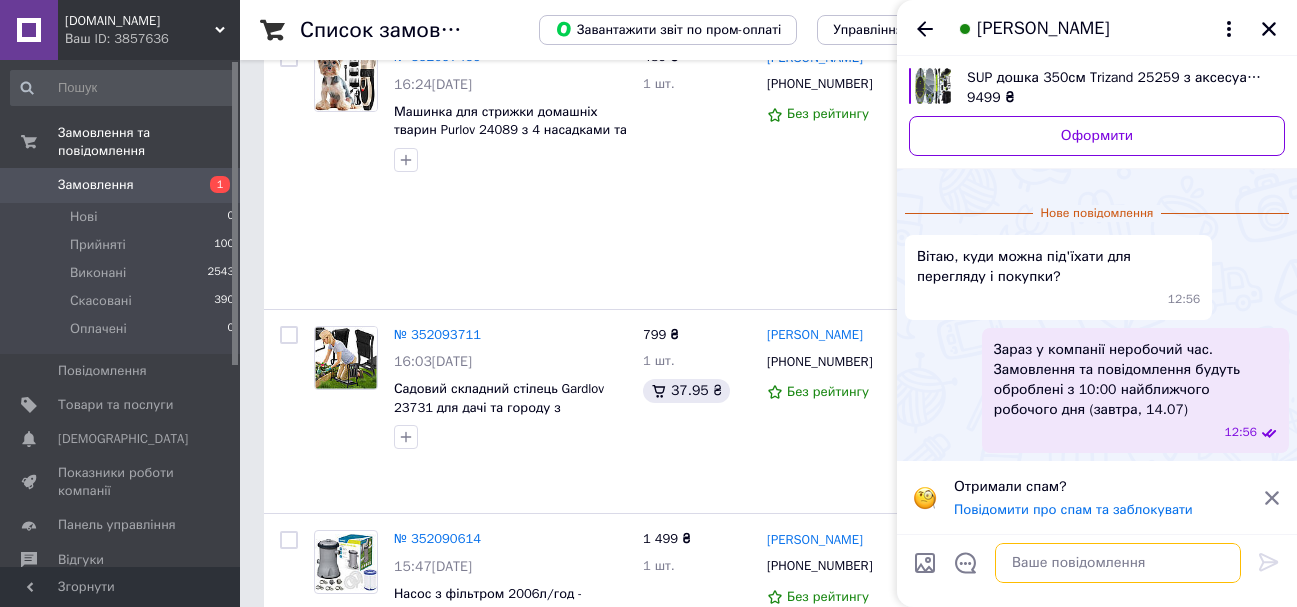 click at bounding box center [1118, 563] 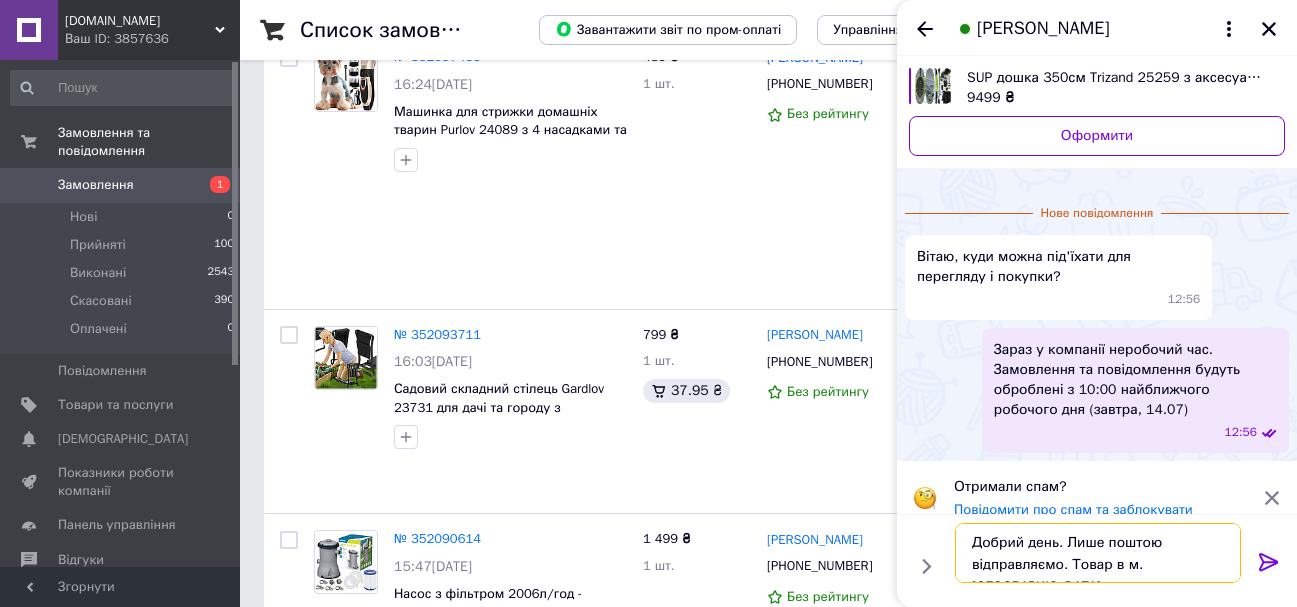 type on "Добрий день. Лише поштою відправляємо. Товар в м. Нововолинськ" 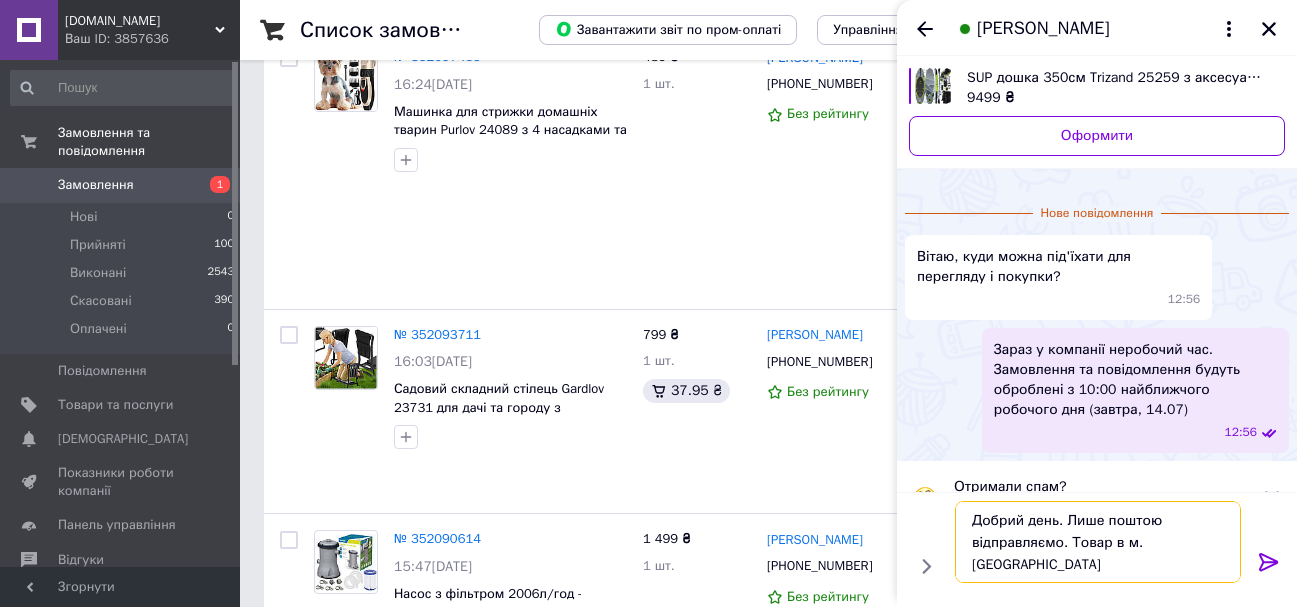 scroll, scrollTop: 2, scrollLeft: 0, axis: vertical 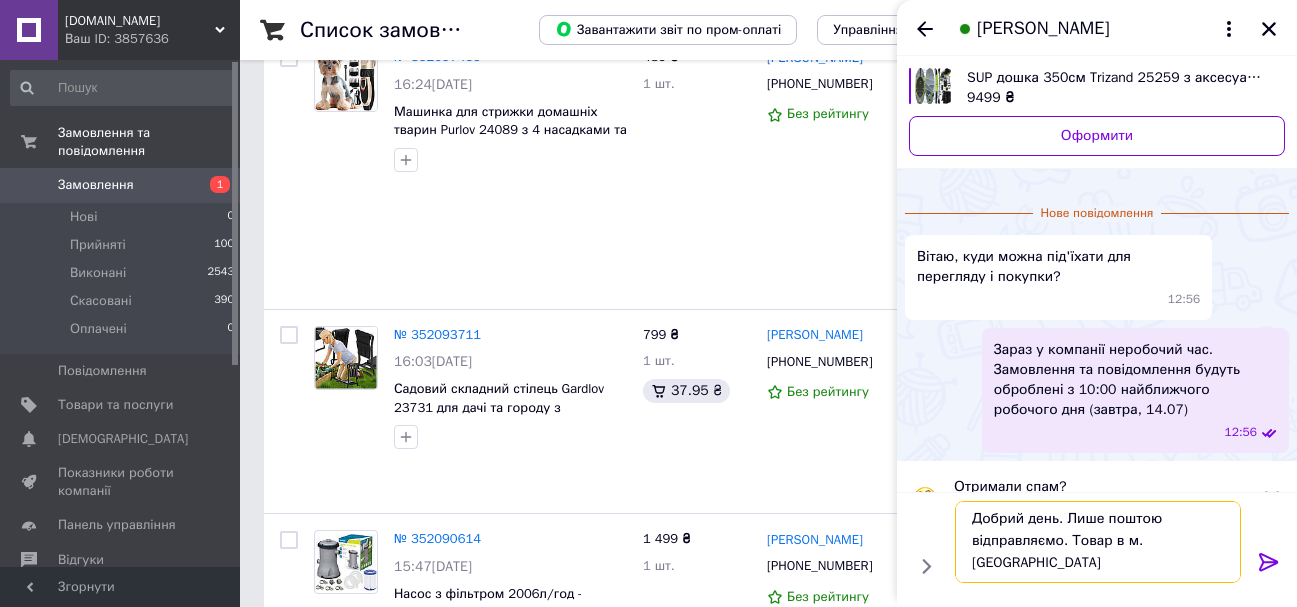 type 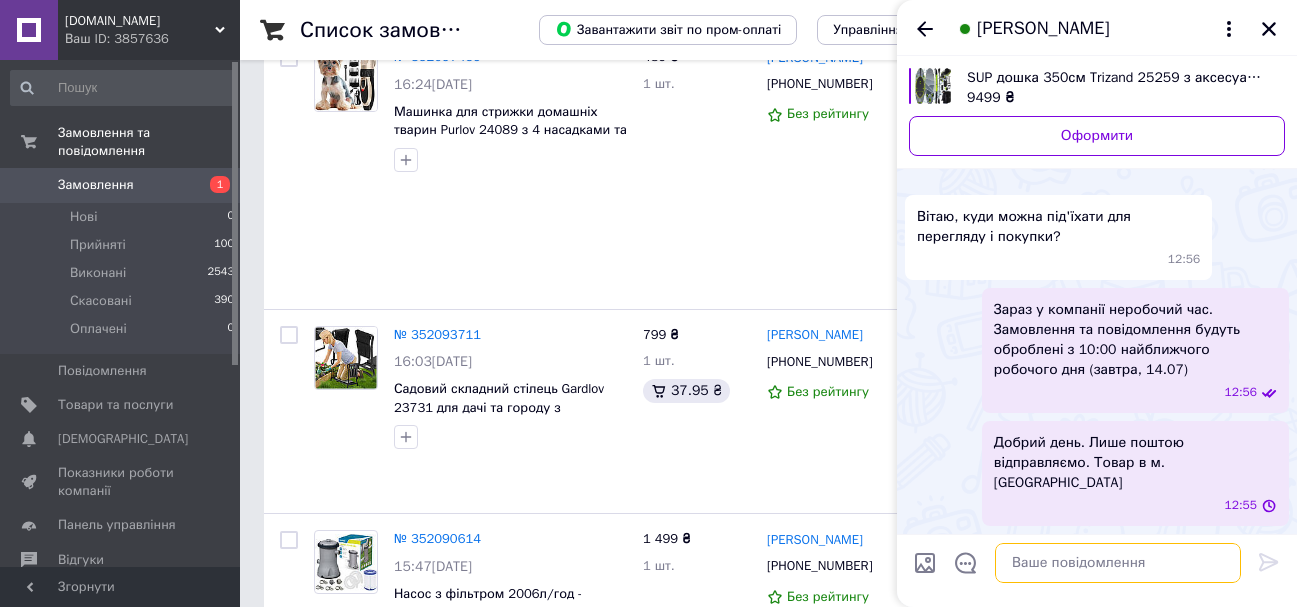 scroll, scrollTop: 0, scrollLeft: 0, axis: both 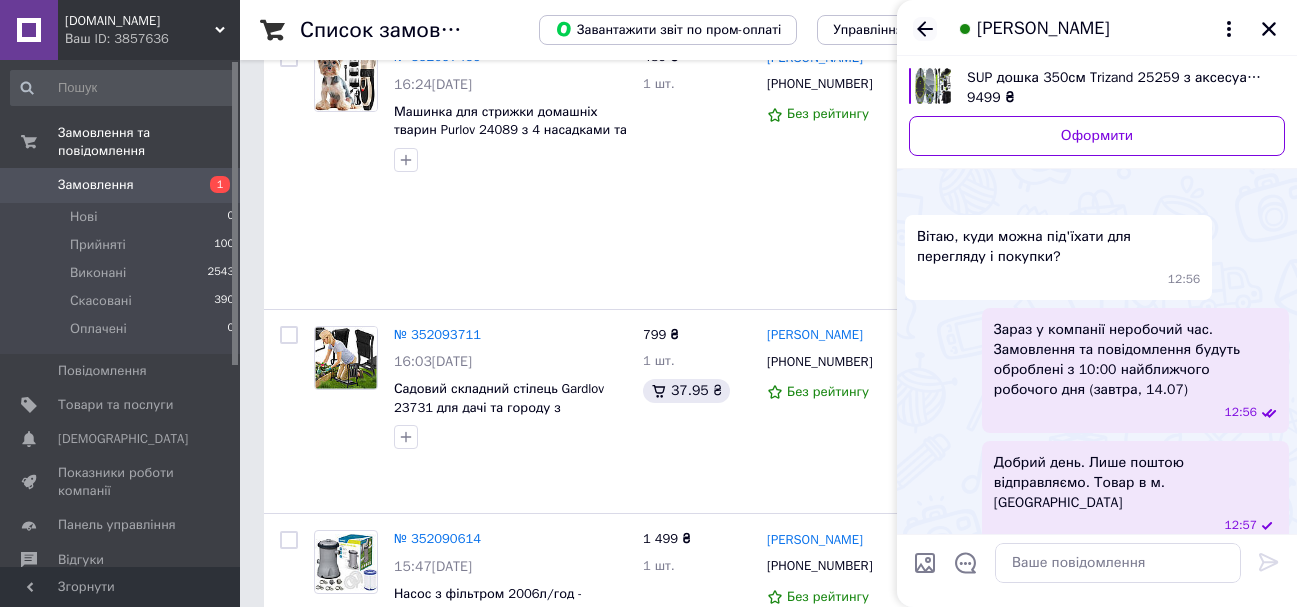 click 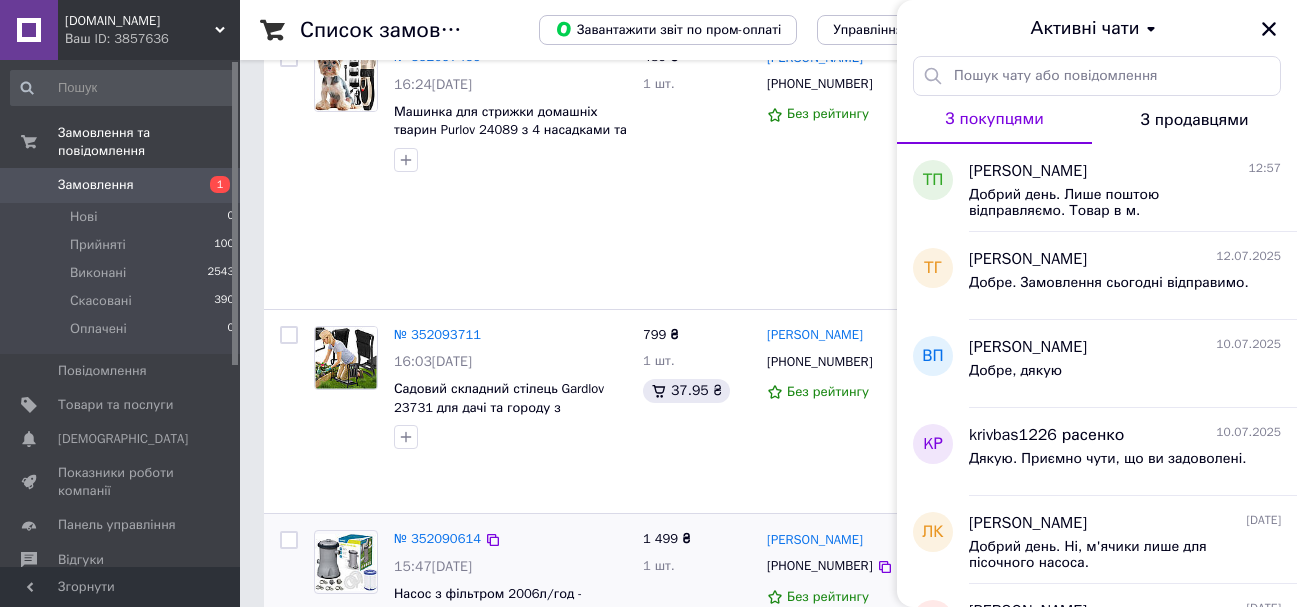 click on "Микола Онищенко +380980373350 Без рейтингу" at bounding box center [842, 615] 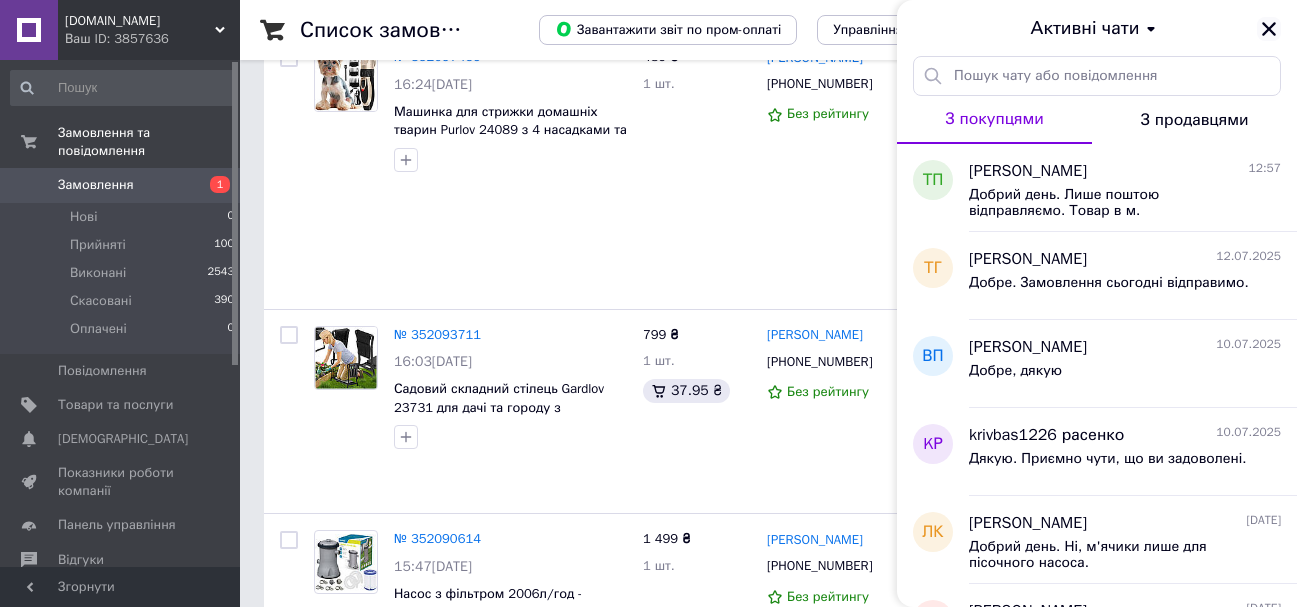 click 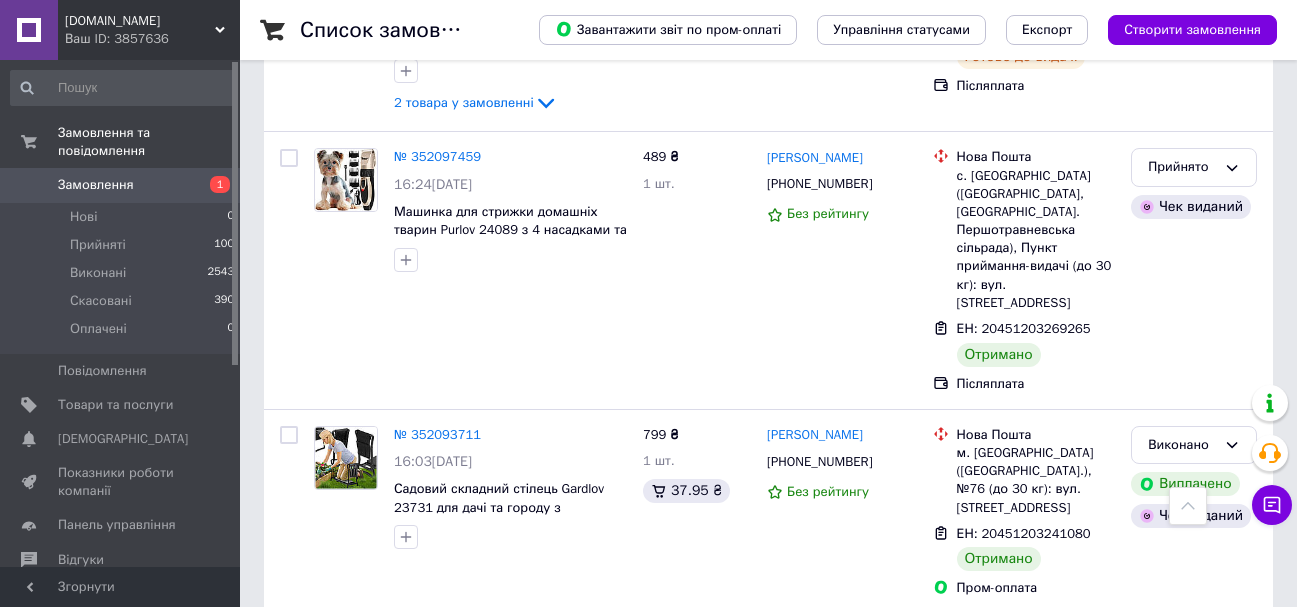 scroll, scrollTop: 10038, scrollLeft: 0, axis: vertical 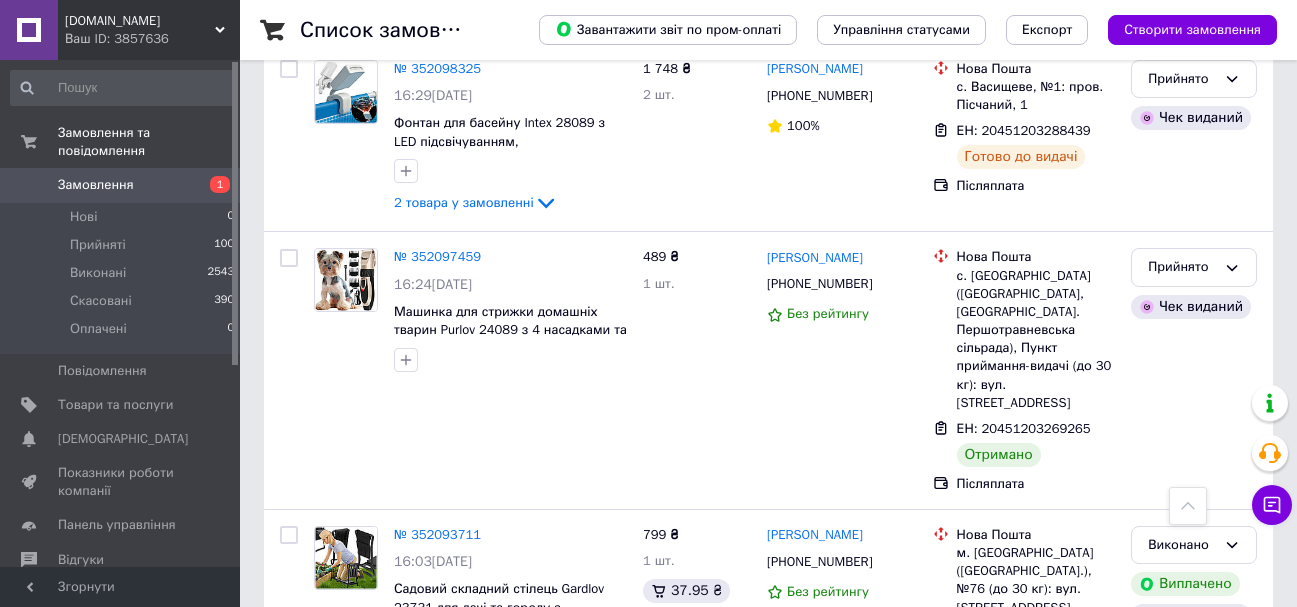 click 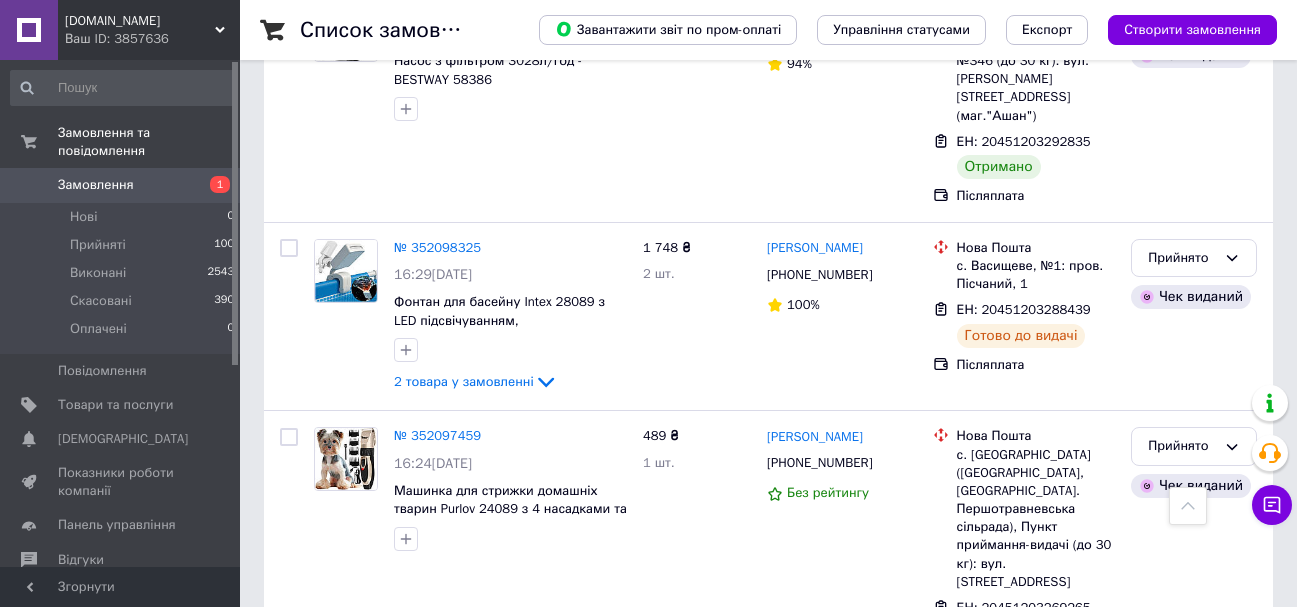 scroll, scrollTop: 9838, scrollLeft: 0, axis: vertical 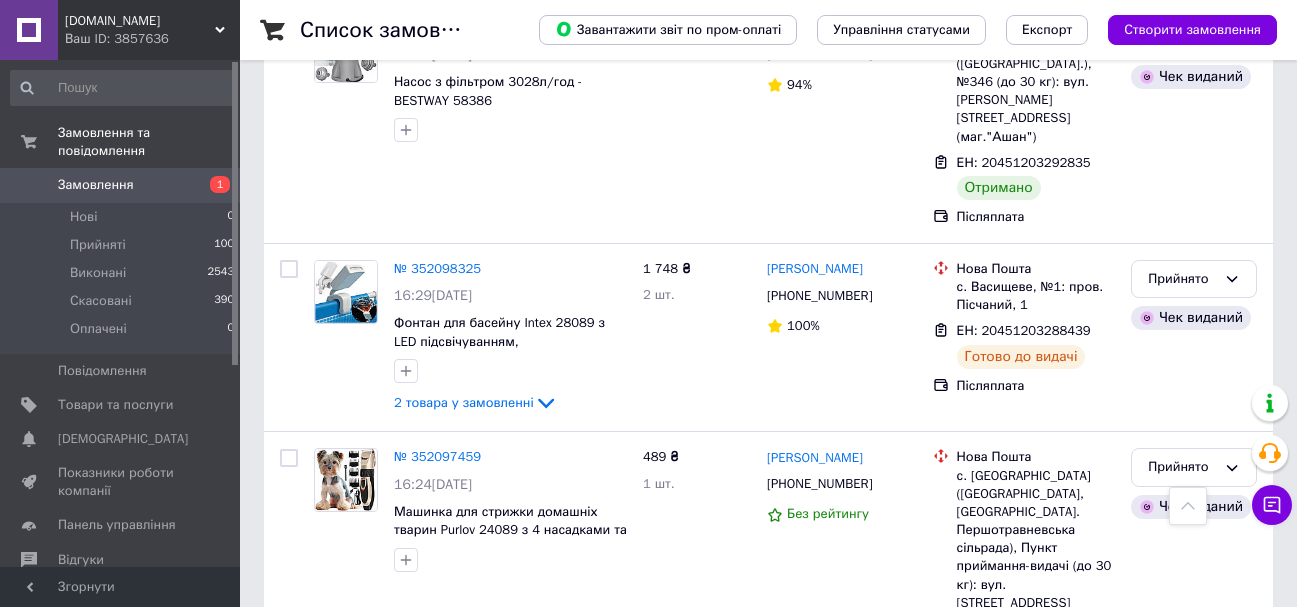click 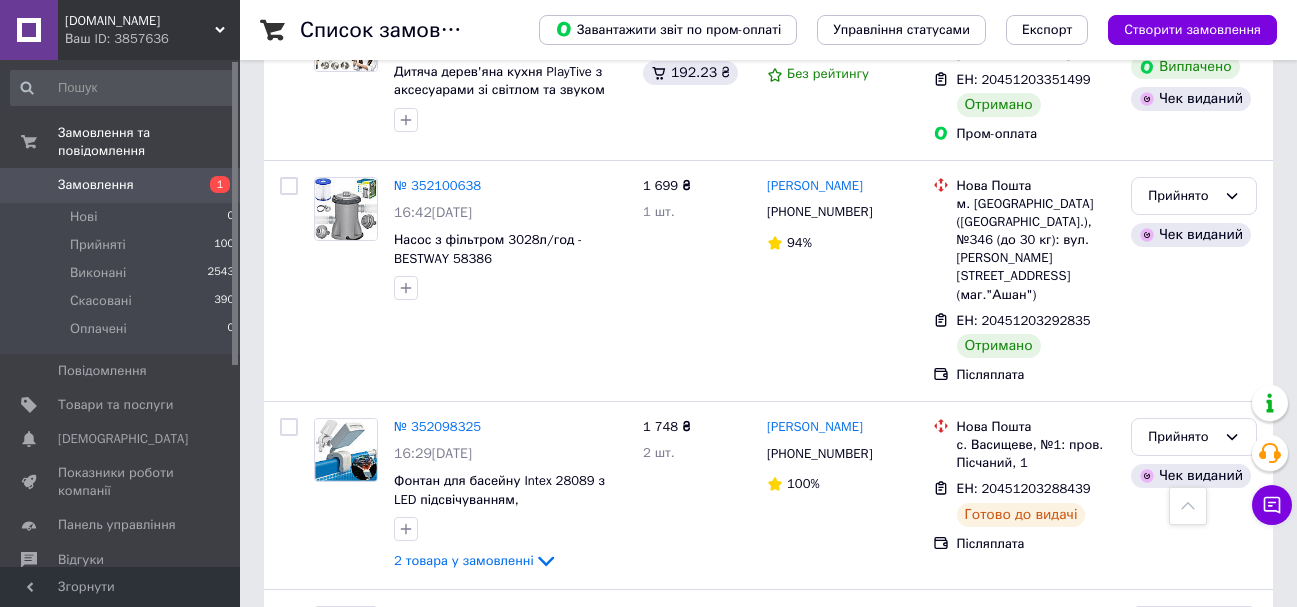 scroll, scrollTop: 9638, scrollLeft: 0, axis: vertical 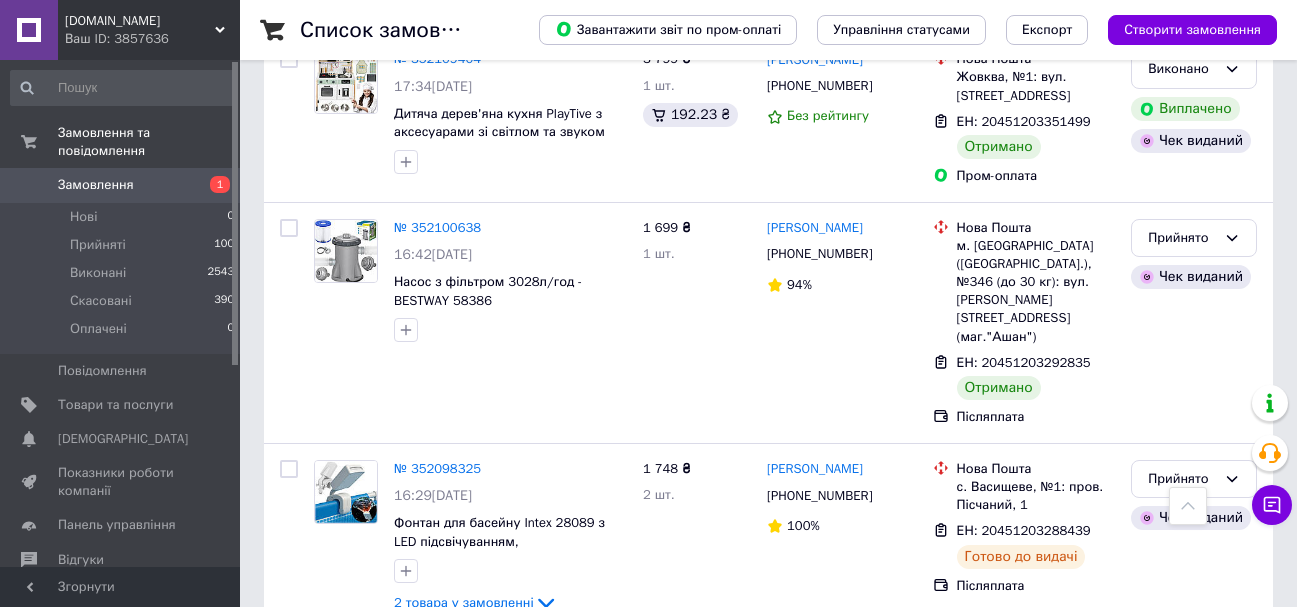 click 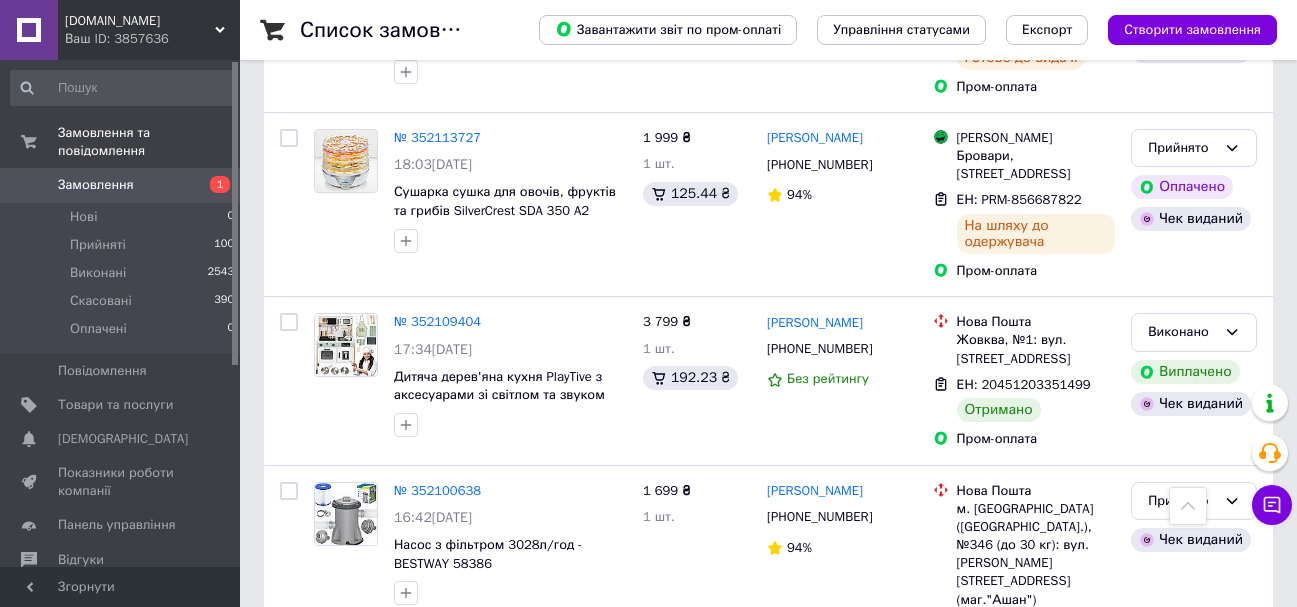 scroll, scrollTop: 9338, scrollLeft: 0, axis: vertical 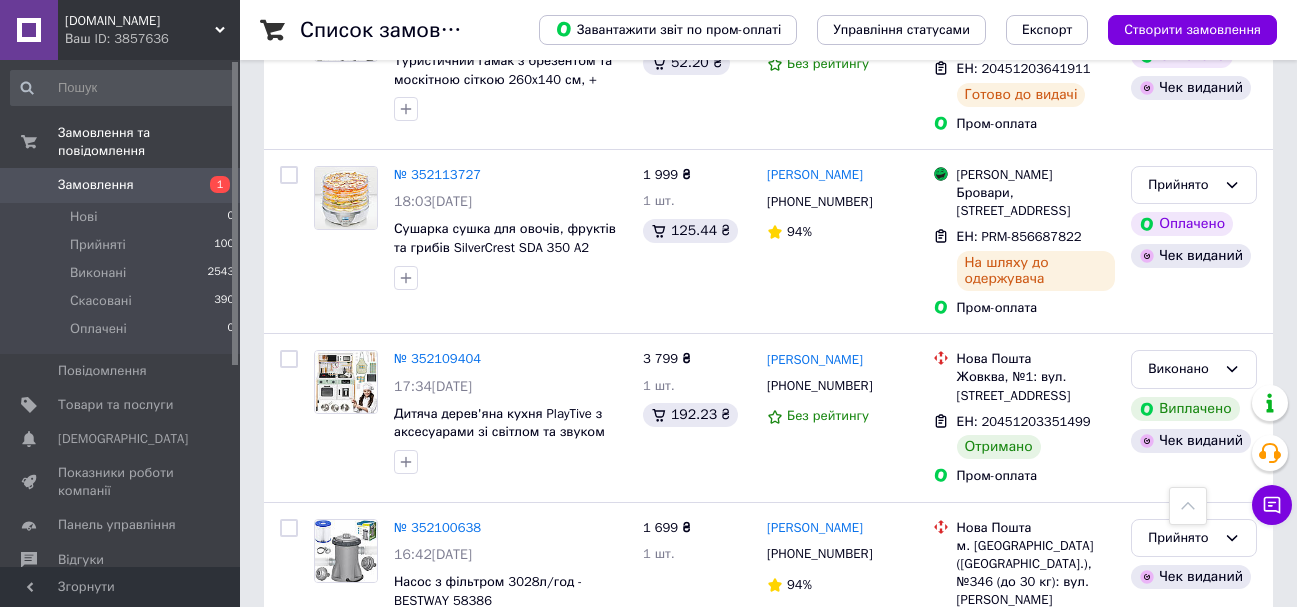 click 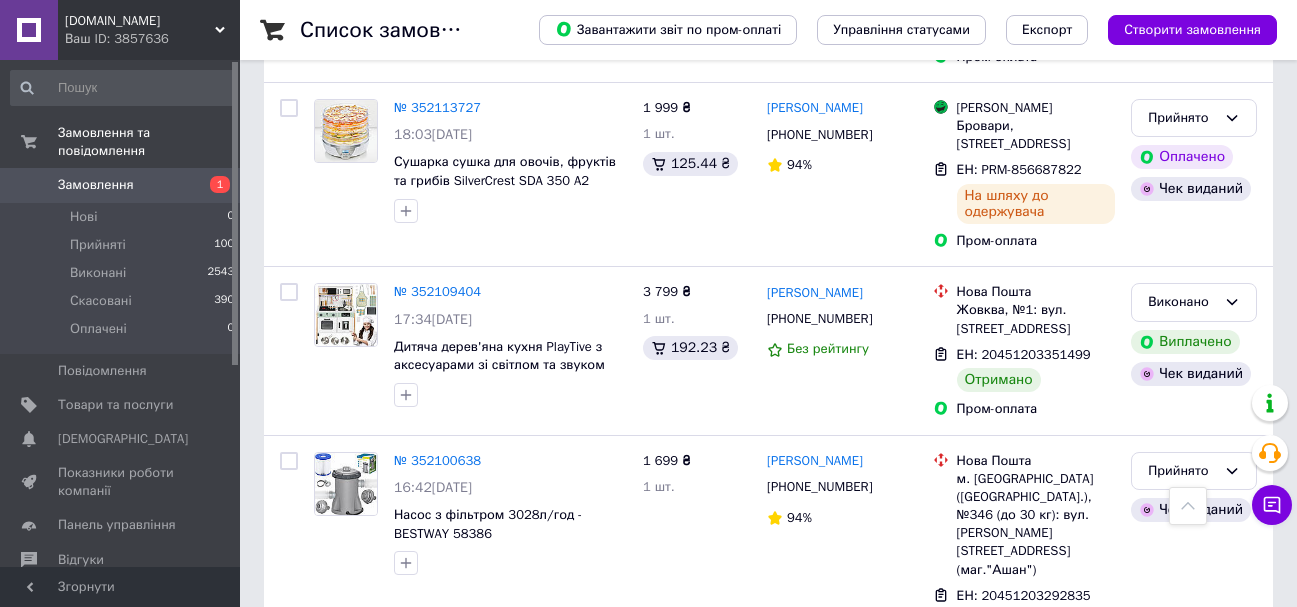 scroll, scrollTop: 9438, scrollLeft: 0, axis: vertical 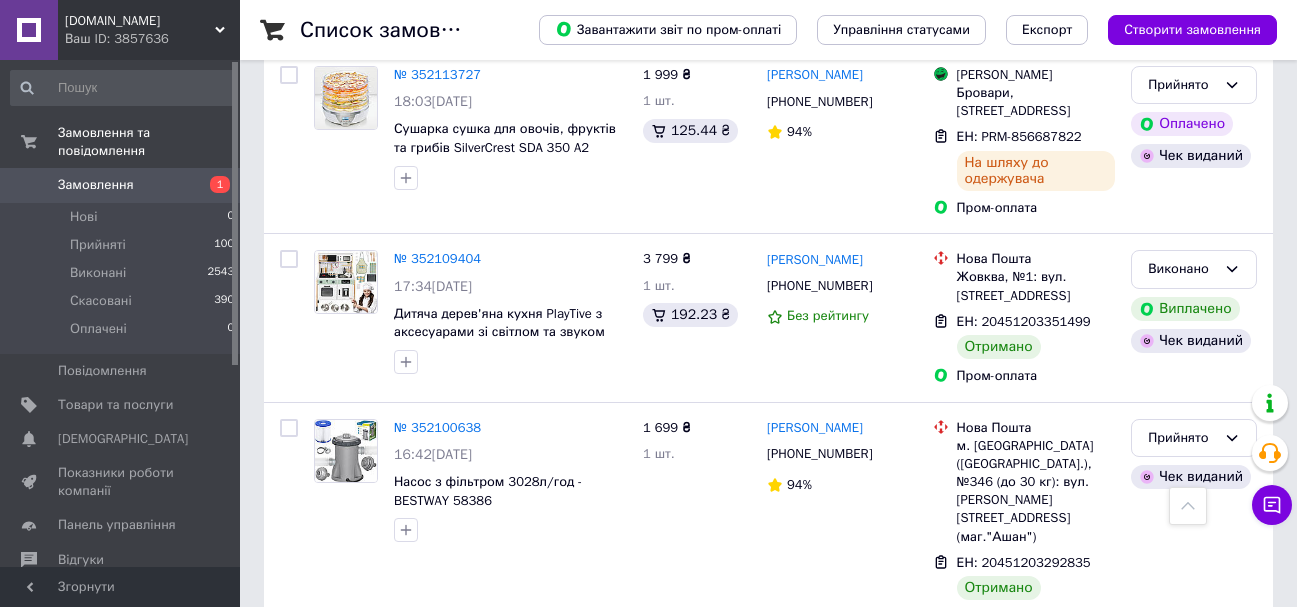 click at bounding box center [493, 669] 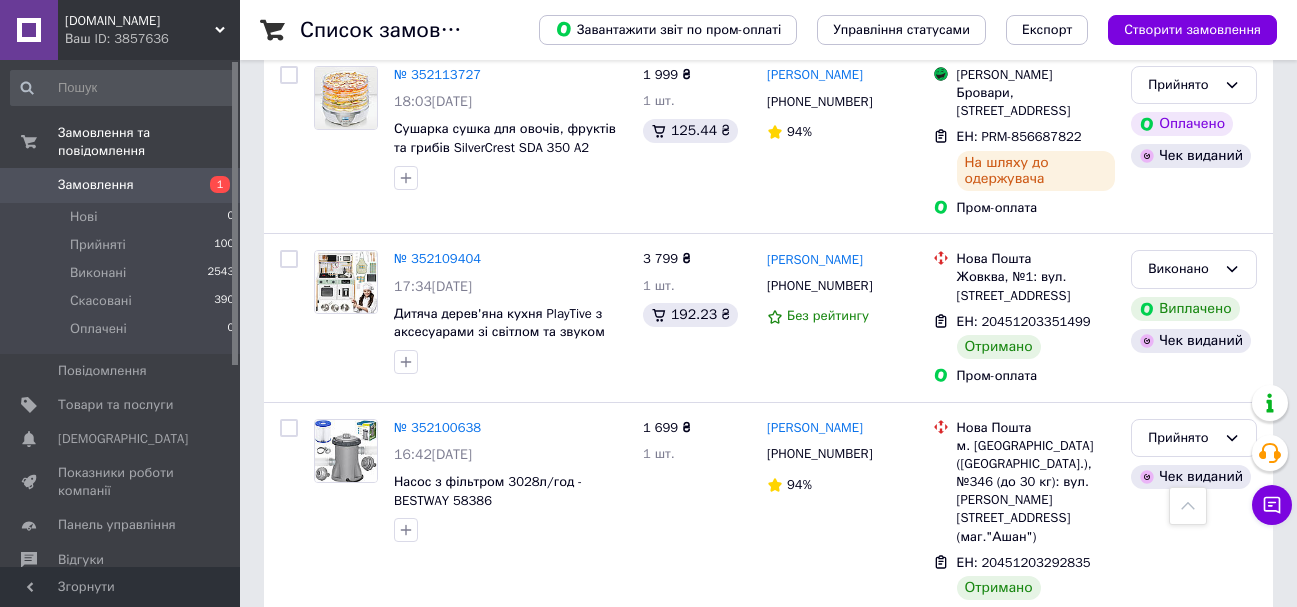 drag, startPoint x: 442, startPoint y: 444, endPoint x: 592, endPoint y: 453, distance: 150.26976 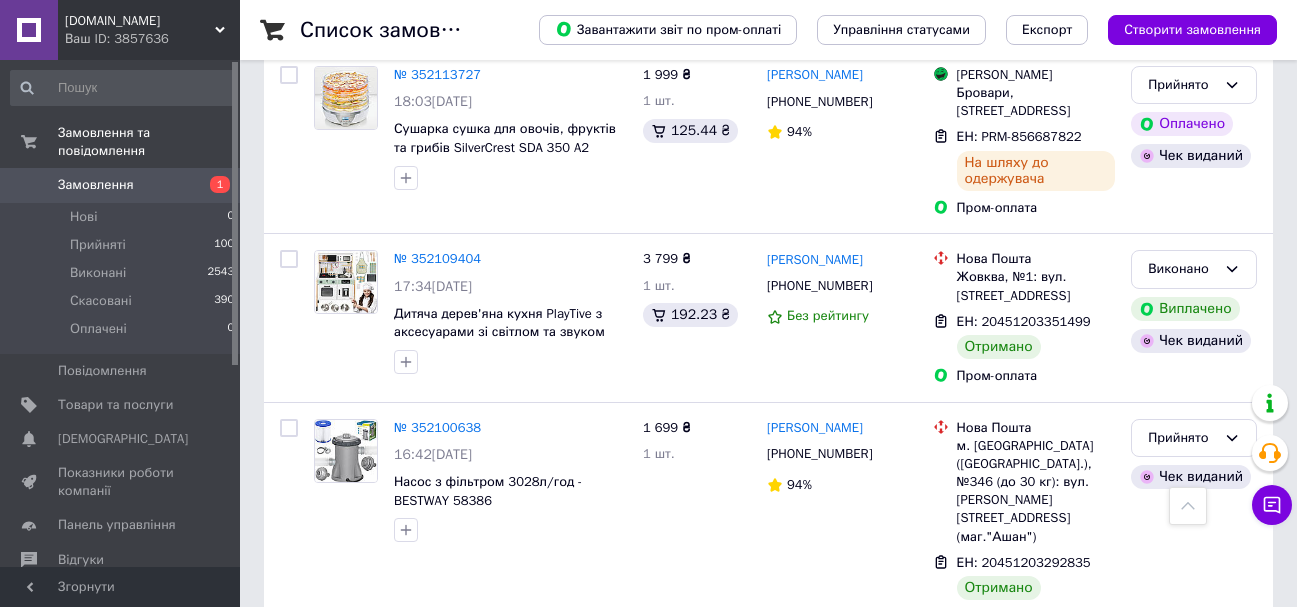 drag, startPoint x: 455, startPoint y: 487, endPoint x: 392, endPoint y: 487, distance: 63 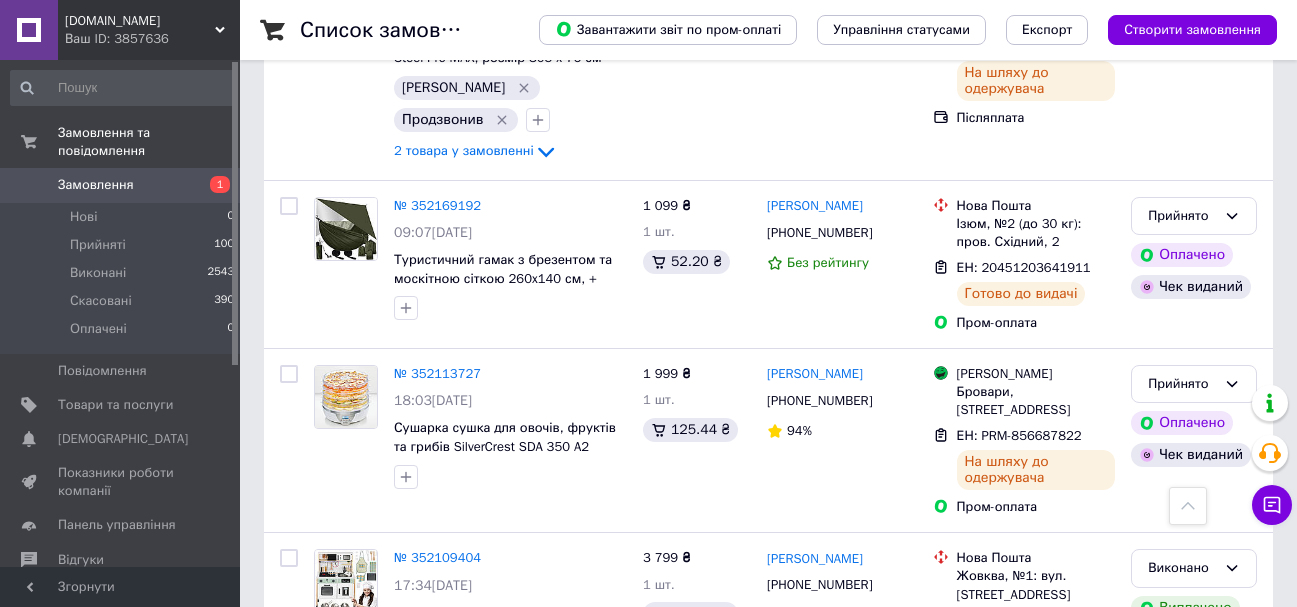 scroll, scrollTop: 9138, scrollLeft: 0, axis: vertical 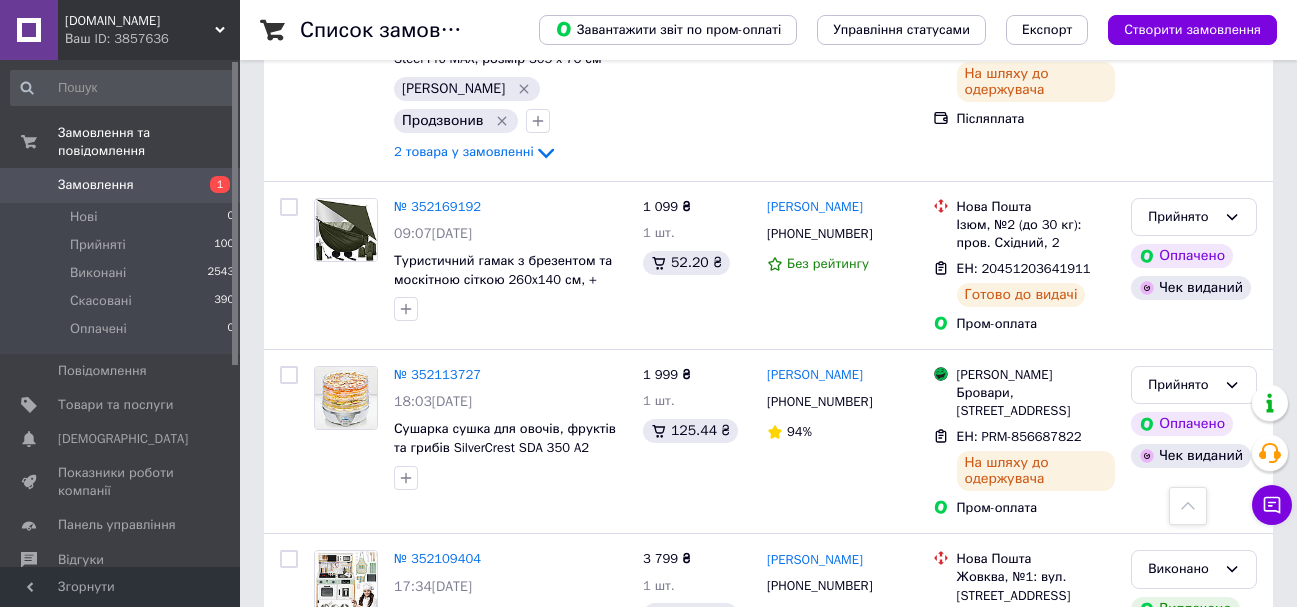 click 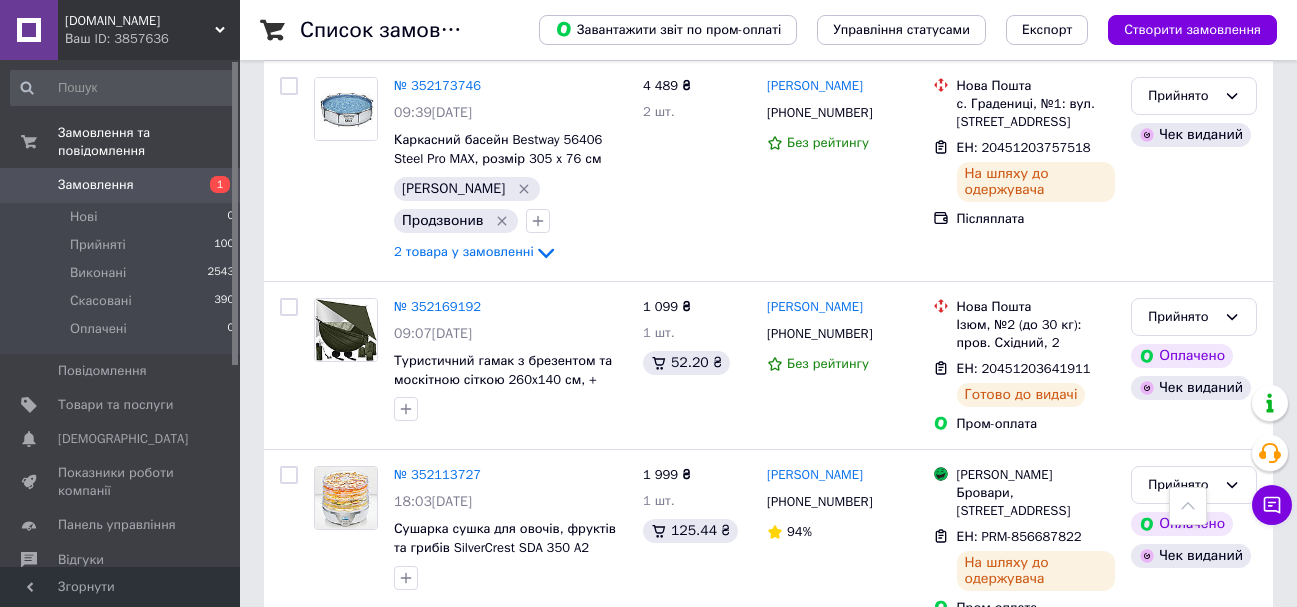 scroll, scrollTop: 8938, scrollLeft: 0, axis: vertical 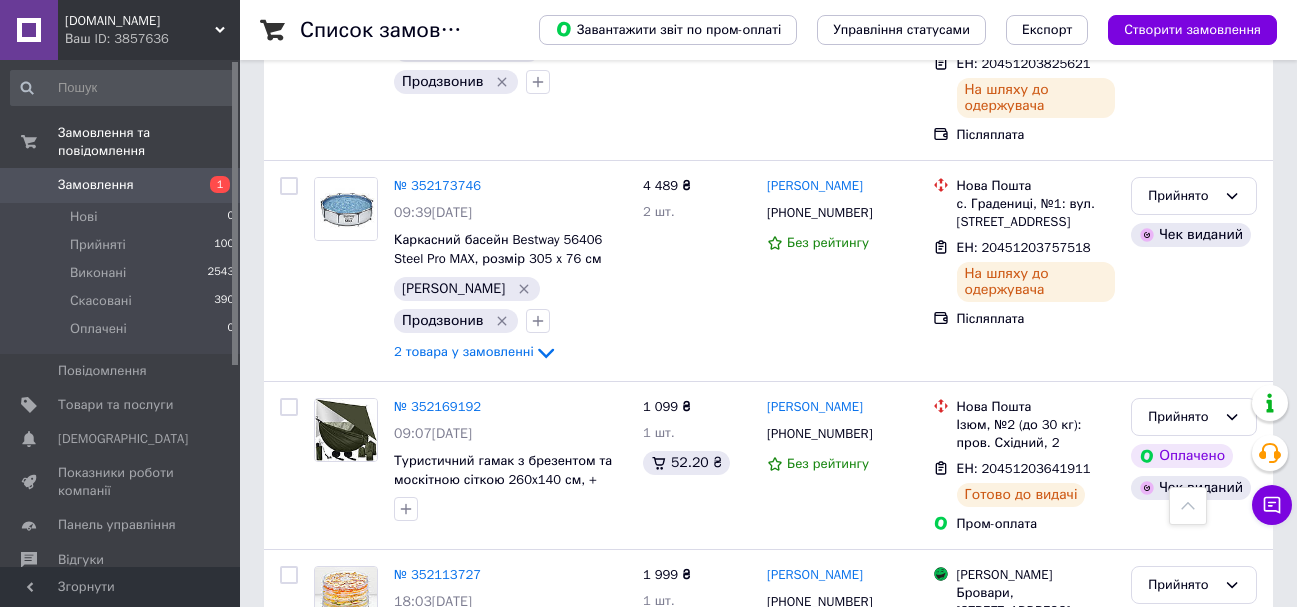 click at bounding box center [493, 759] 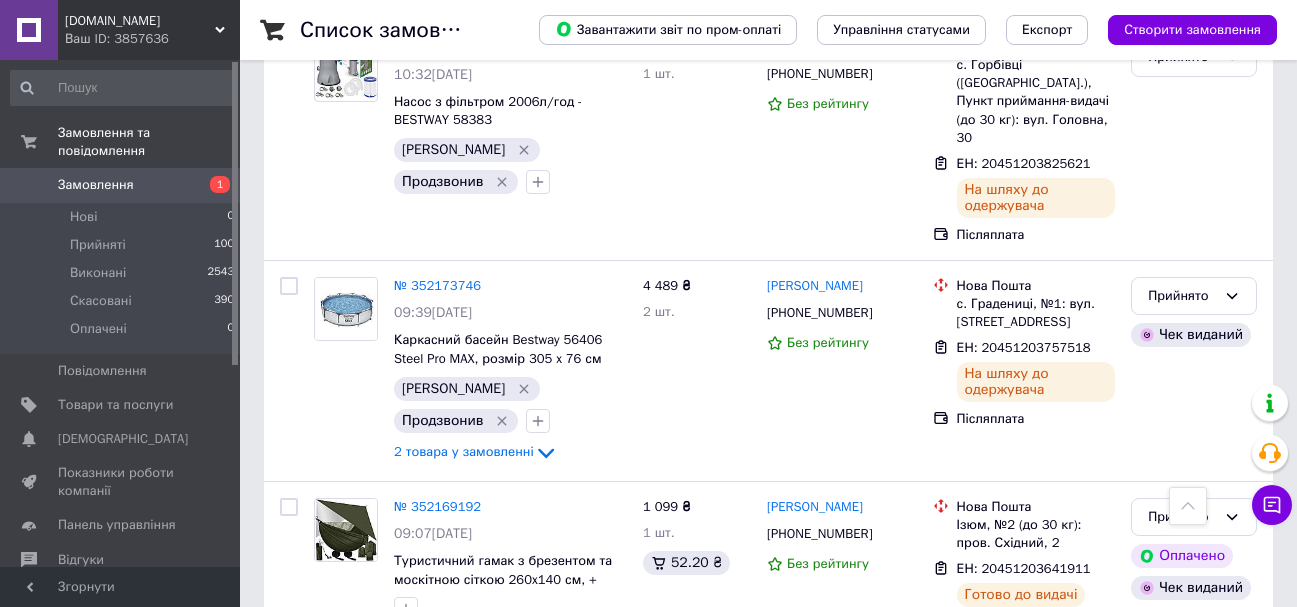 scroll, scrollTop: 8738, scrollLeft: 0, axis: vertical 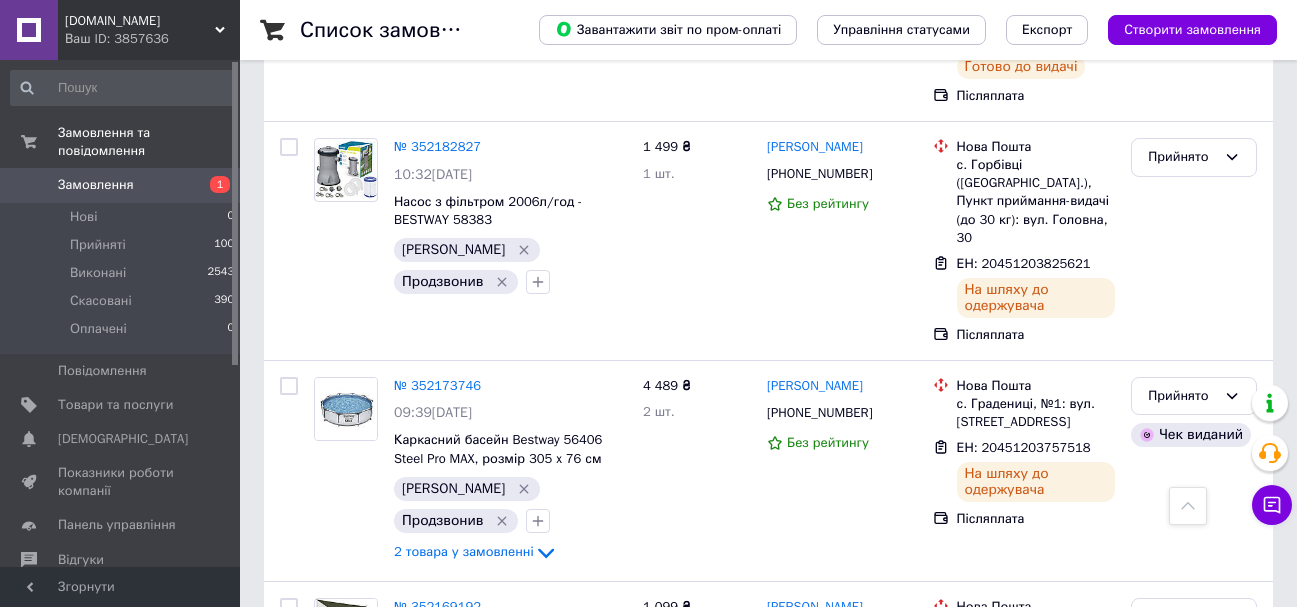 drag, startPoint x: 436, startPoint y: 396, endPoint x: 554, endPoint y: 395, distance: 118.004234 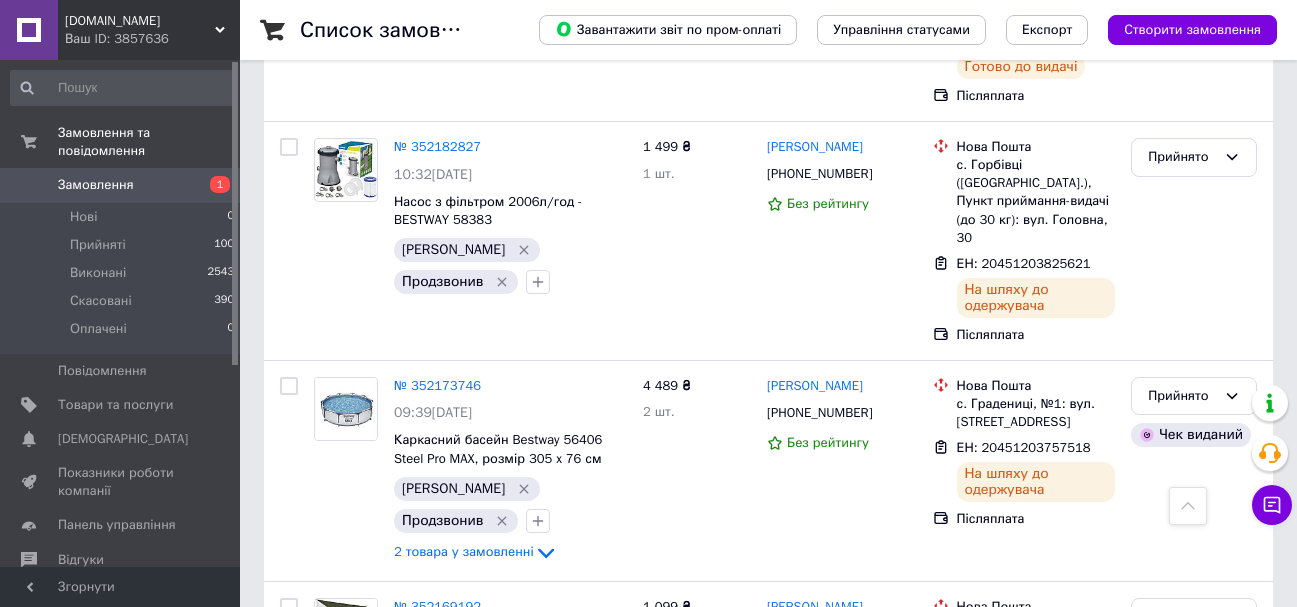 drag, startPoint x: 396, startPoint y: 376, endPoint x: 569, endPoint y: 402, distance: 174.94284 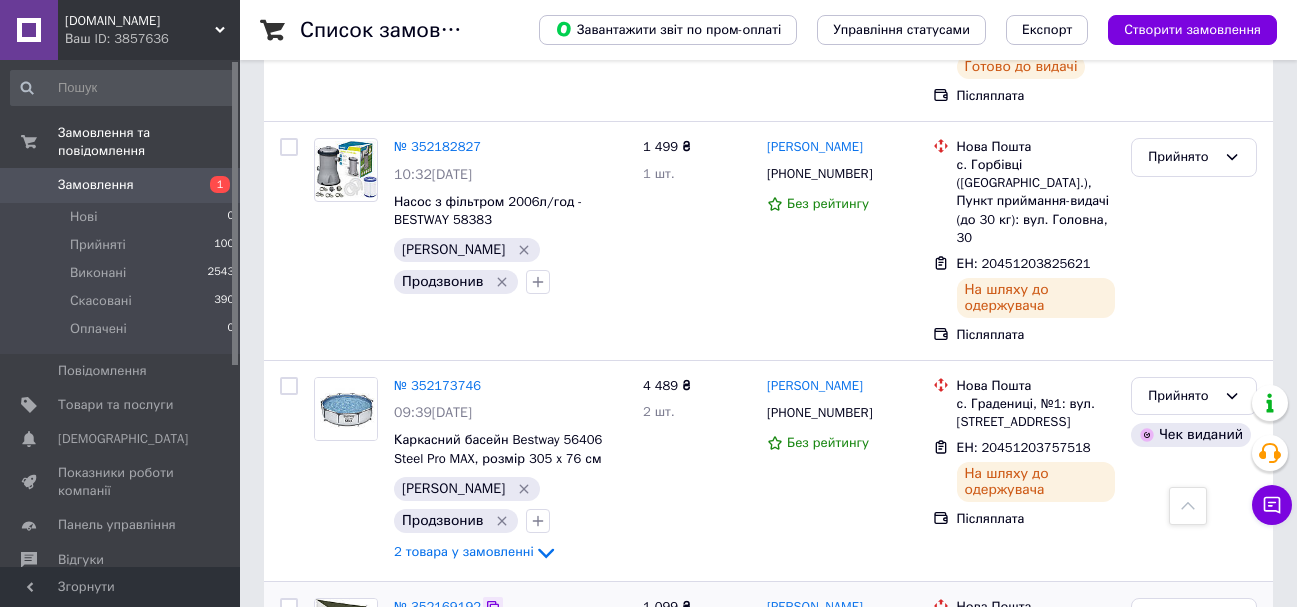 click 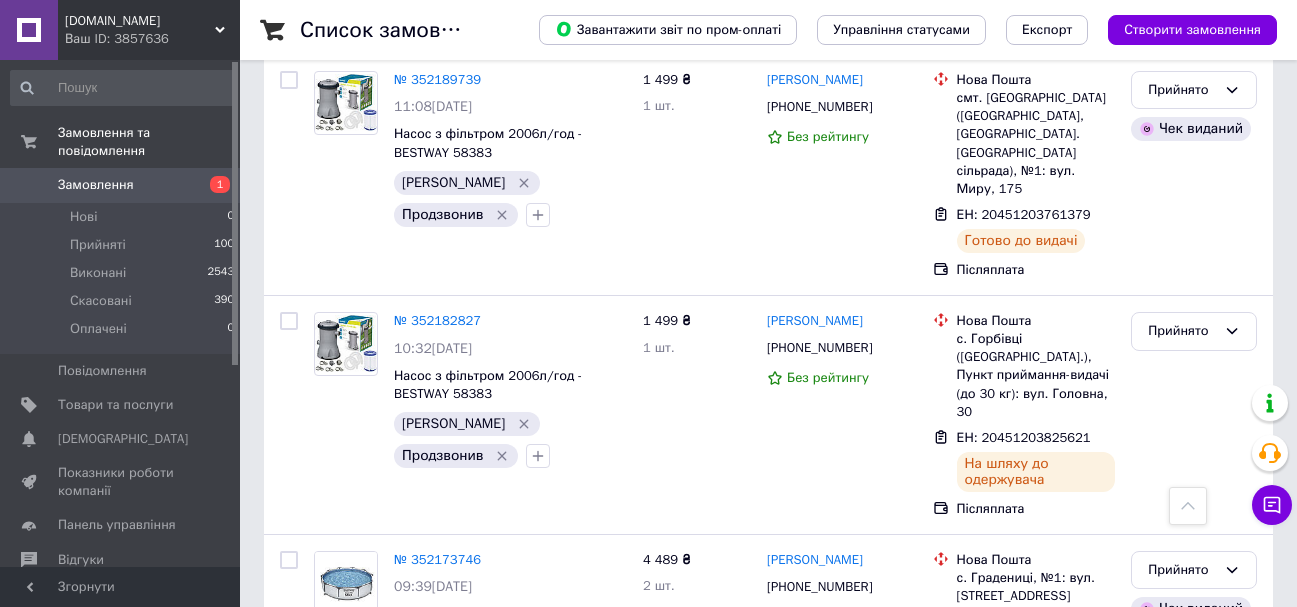 scroll, scrollTop: 8538, scrollLeft: 0, axis: vertical 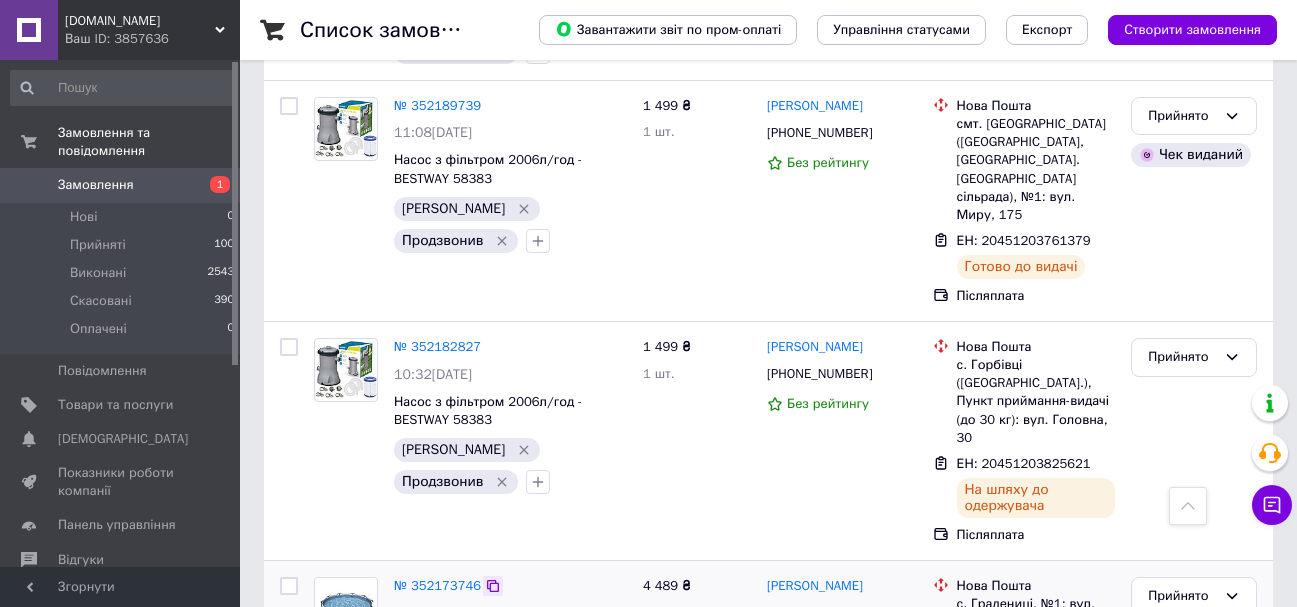 click 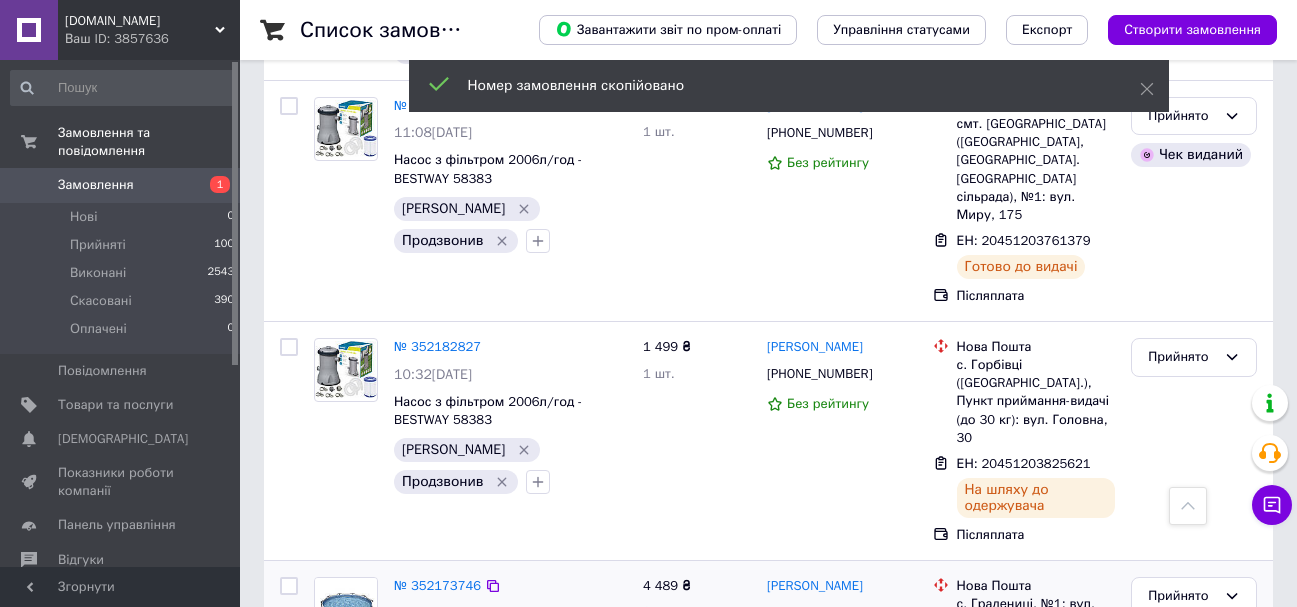 click 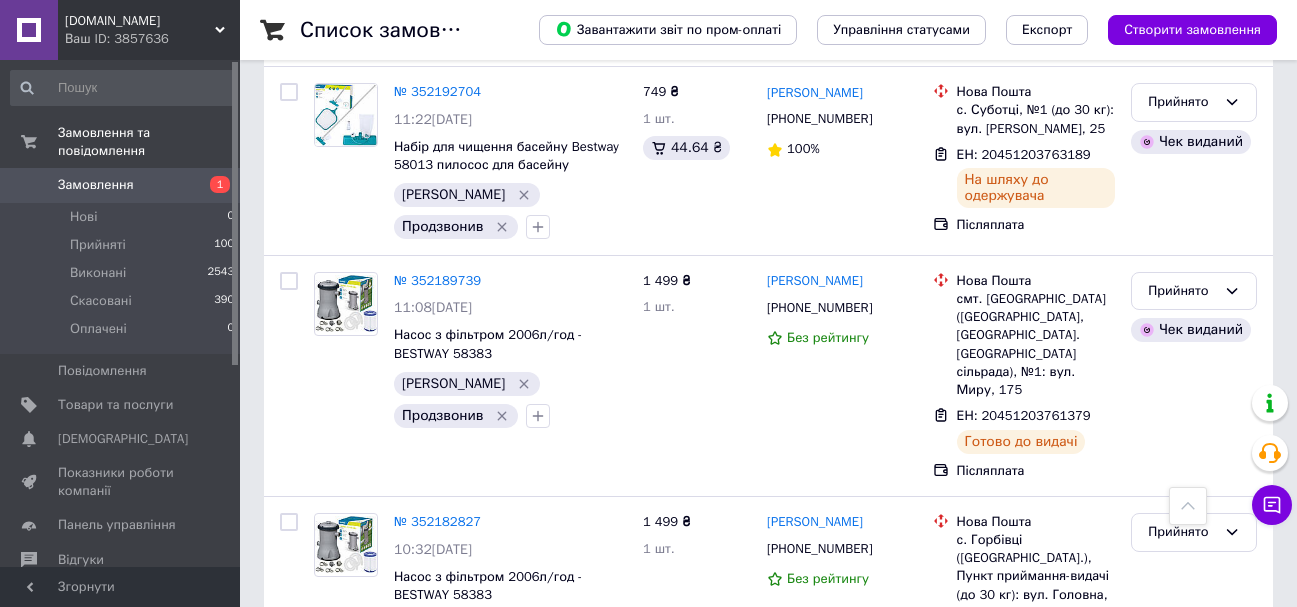 scroll, scrollTop: 8238, scrollLeft: 0, axis: vertical 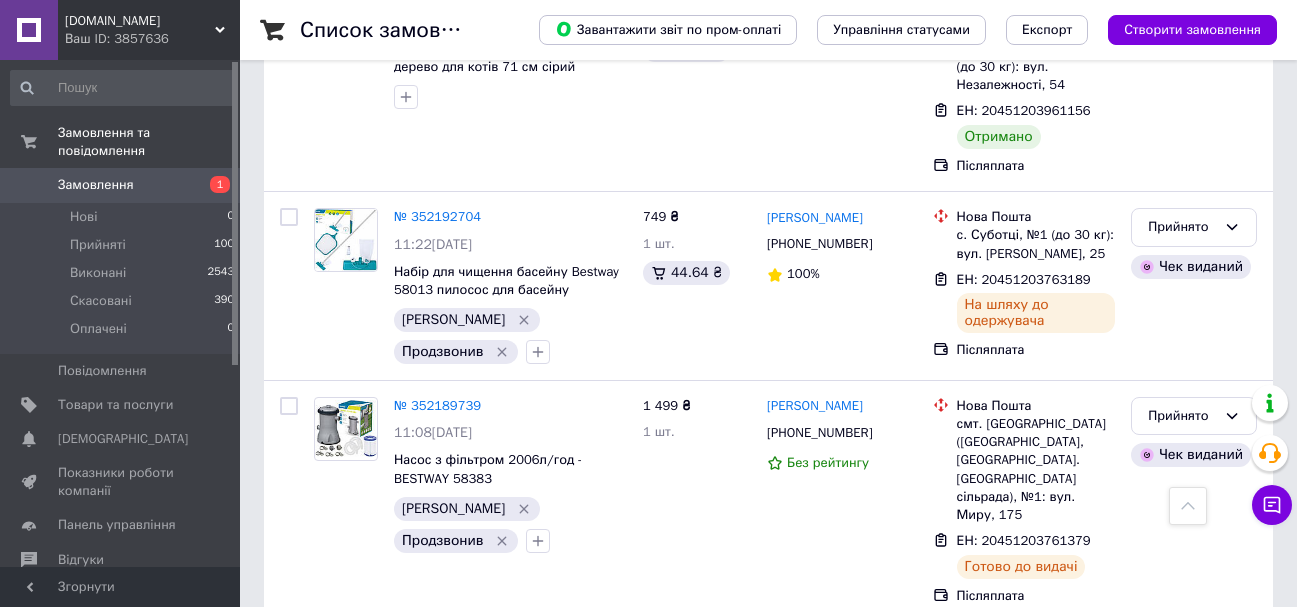 click 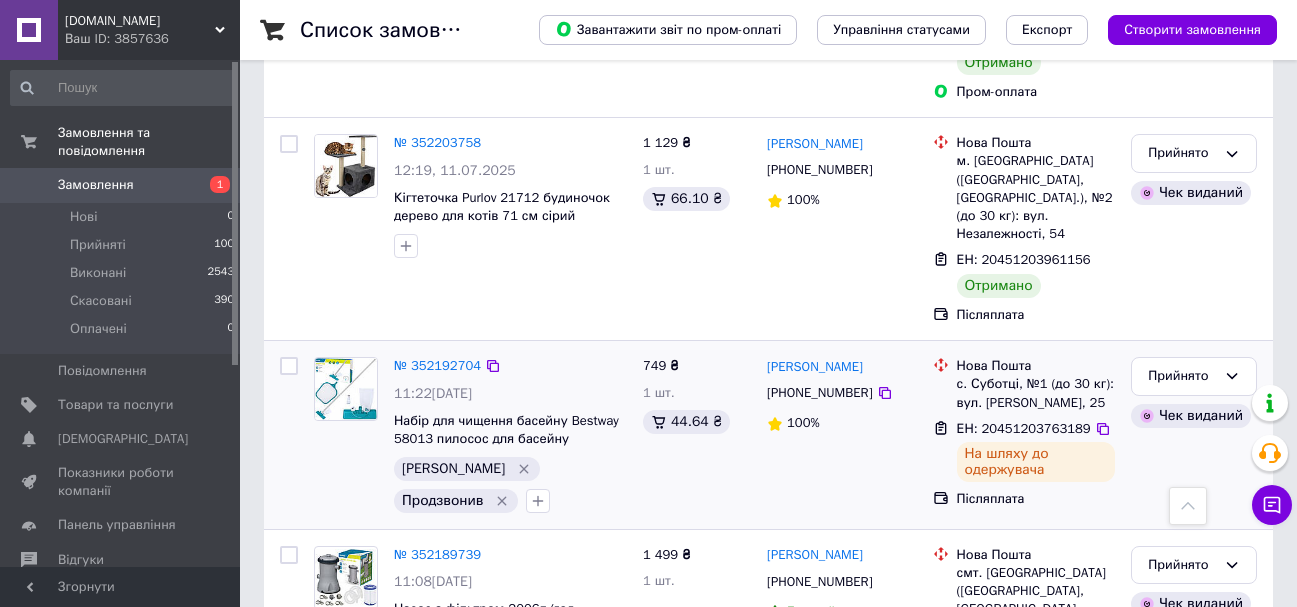 scroll, scrollTop: 8138, scrollLeft: 0, axis: vertical 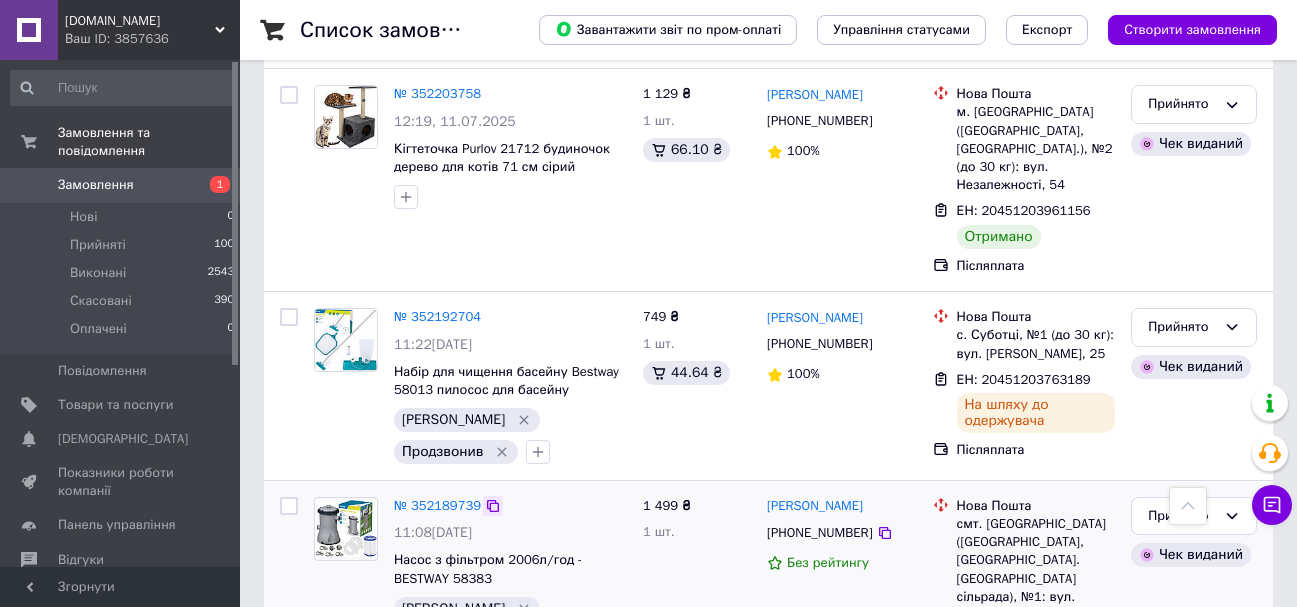 click 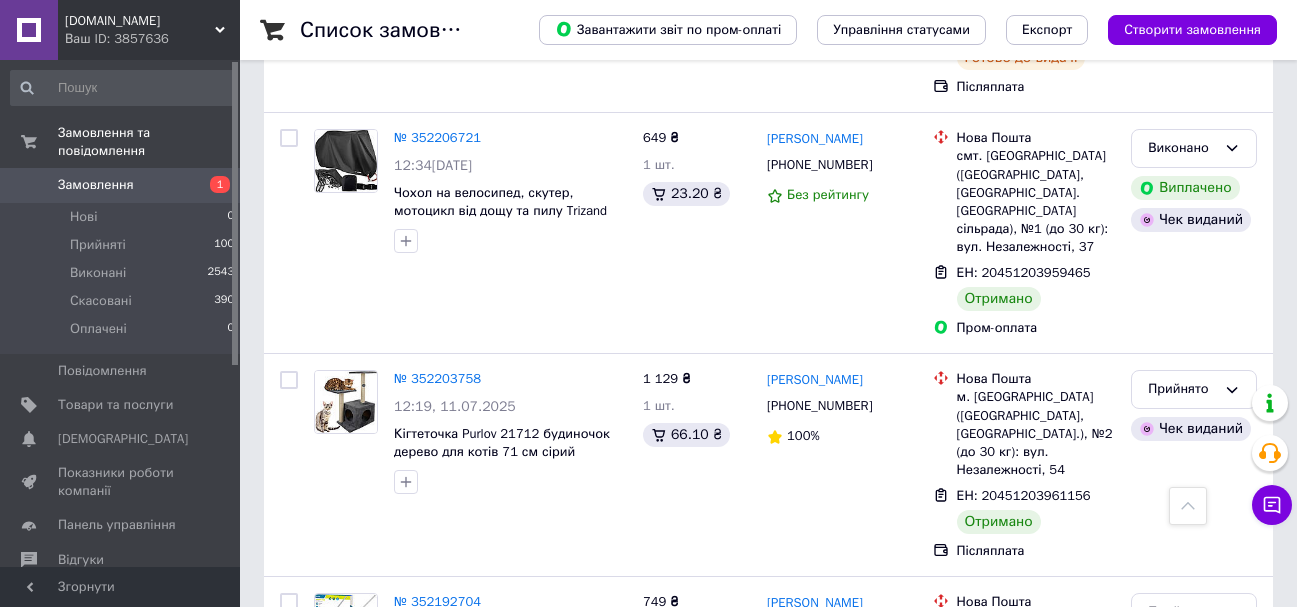 scroll, scrollTop: 7838, scrollLeft: 0, axis: vertical 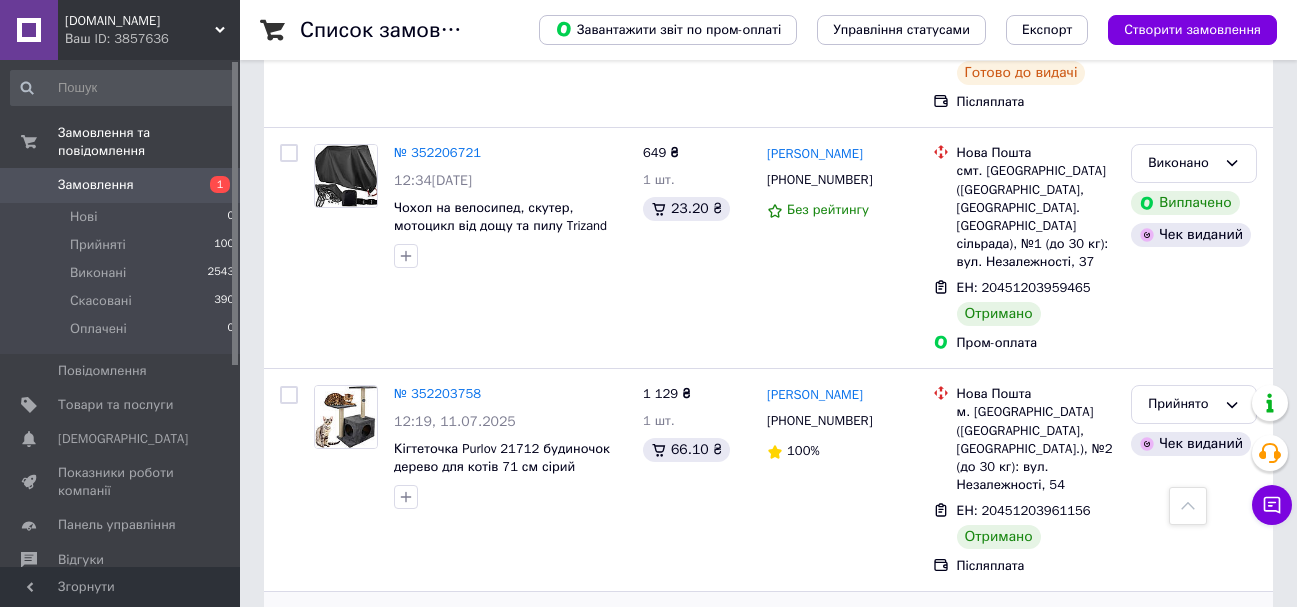 click 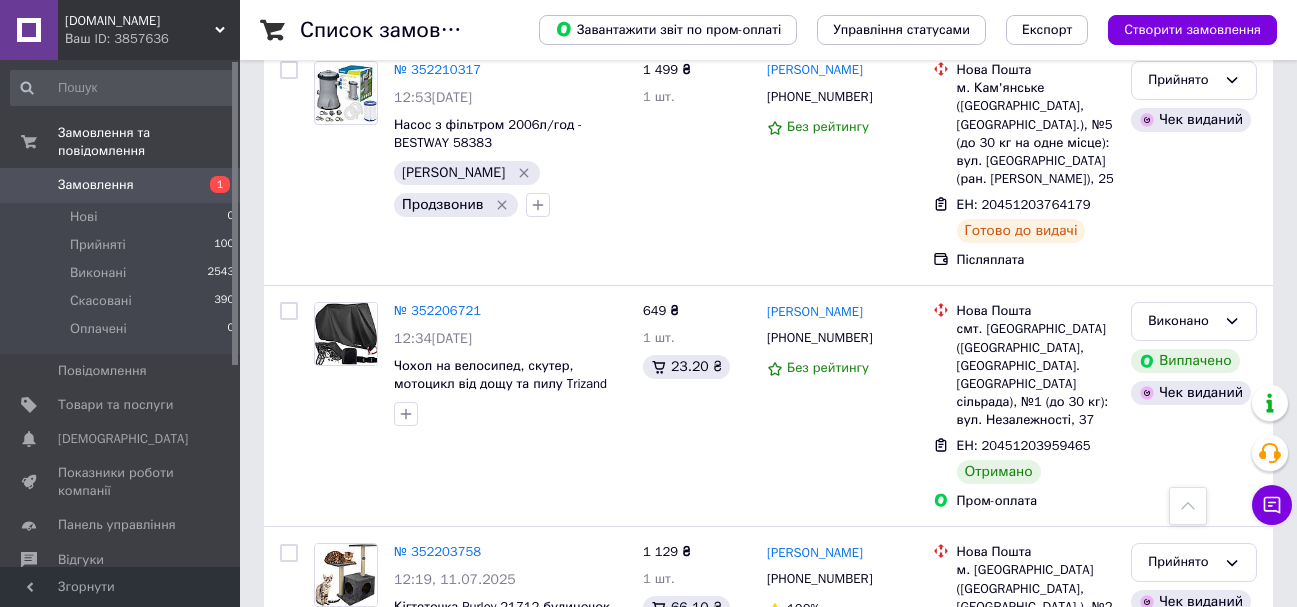 scroll, scrollTop: 7638, scrollLeft: 0, axis: vertical 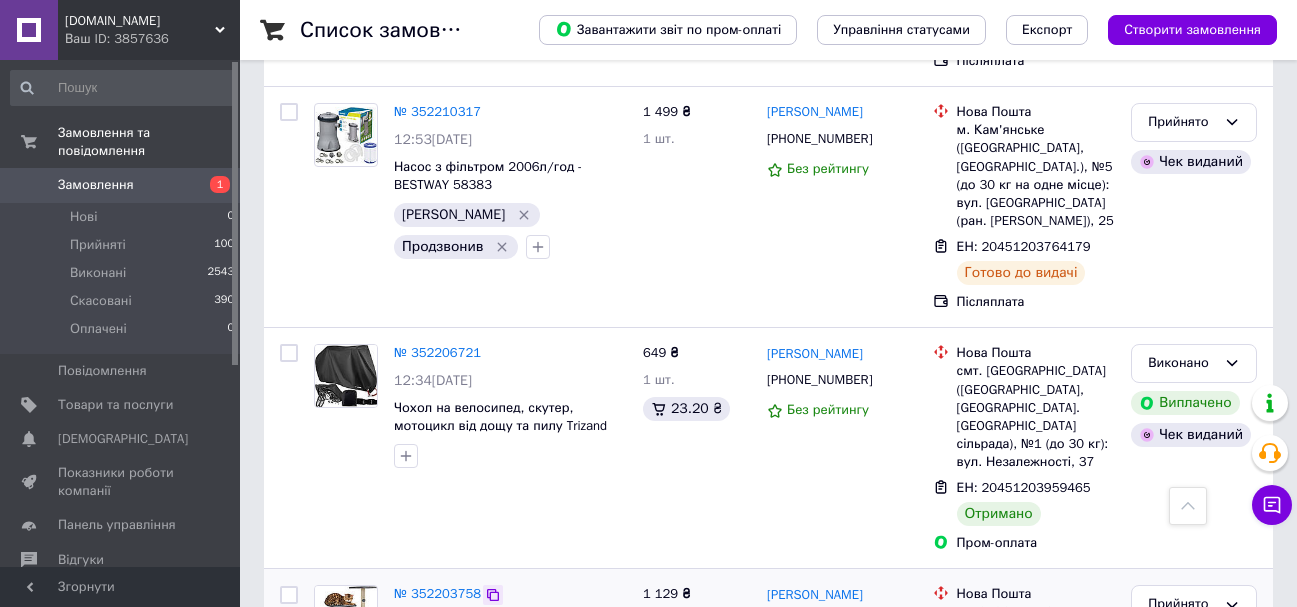 click 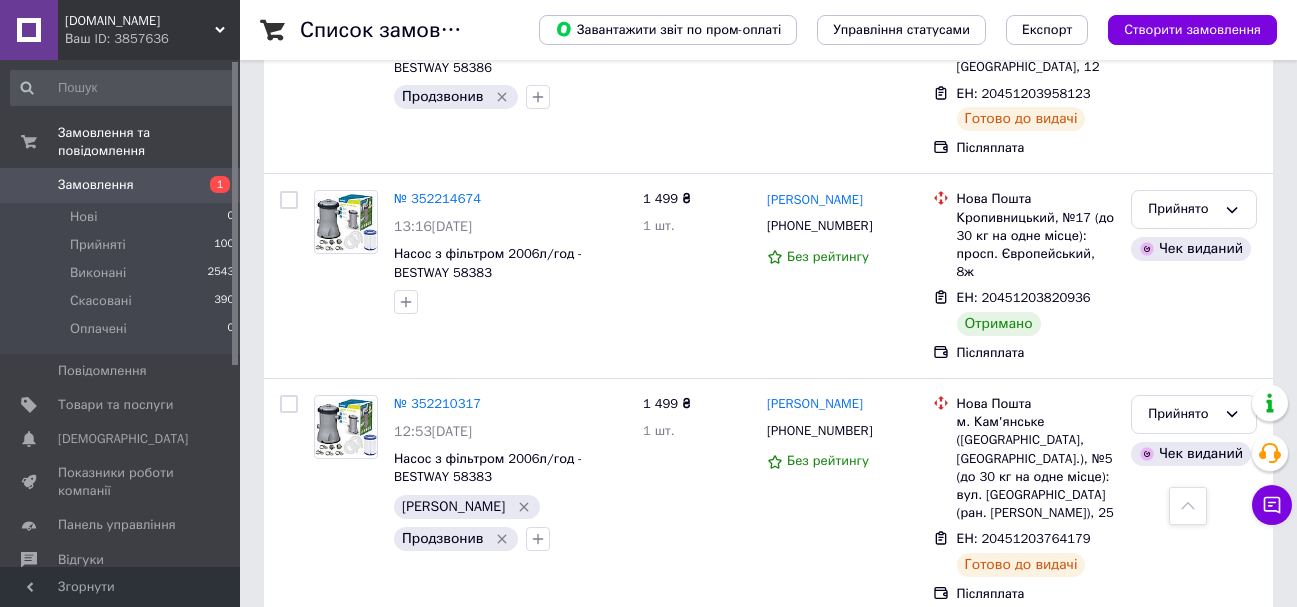 scroll, scrollTop: 7338, scrollLeft: 0, axis: vertical 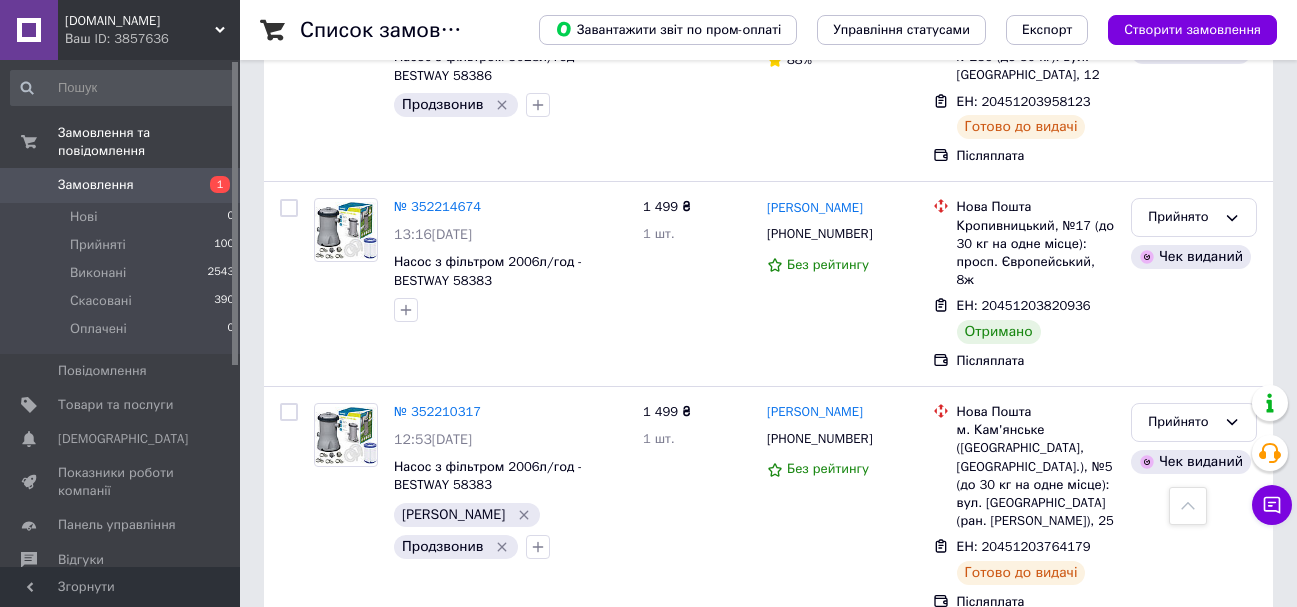 click 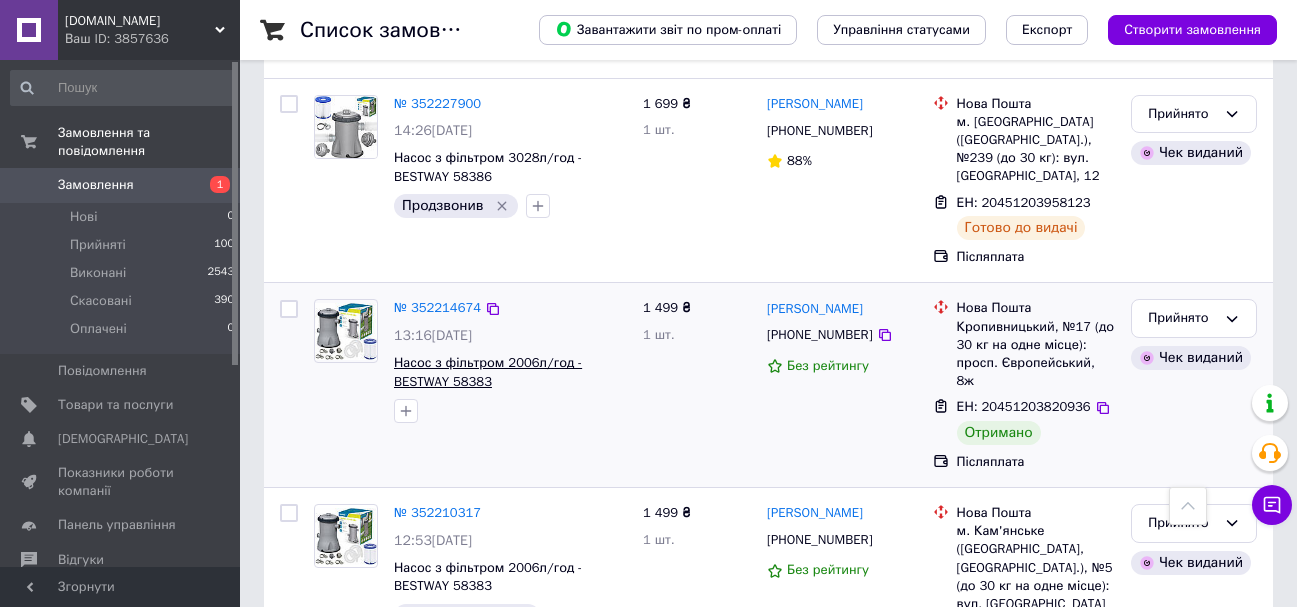 scroll, scrollTop: 7238, scrollLeft: 0, axis: vertical 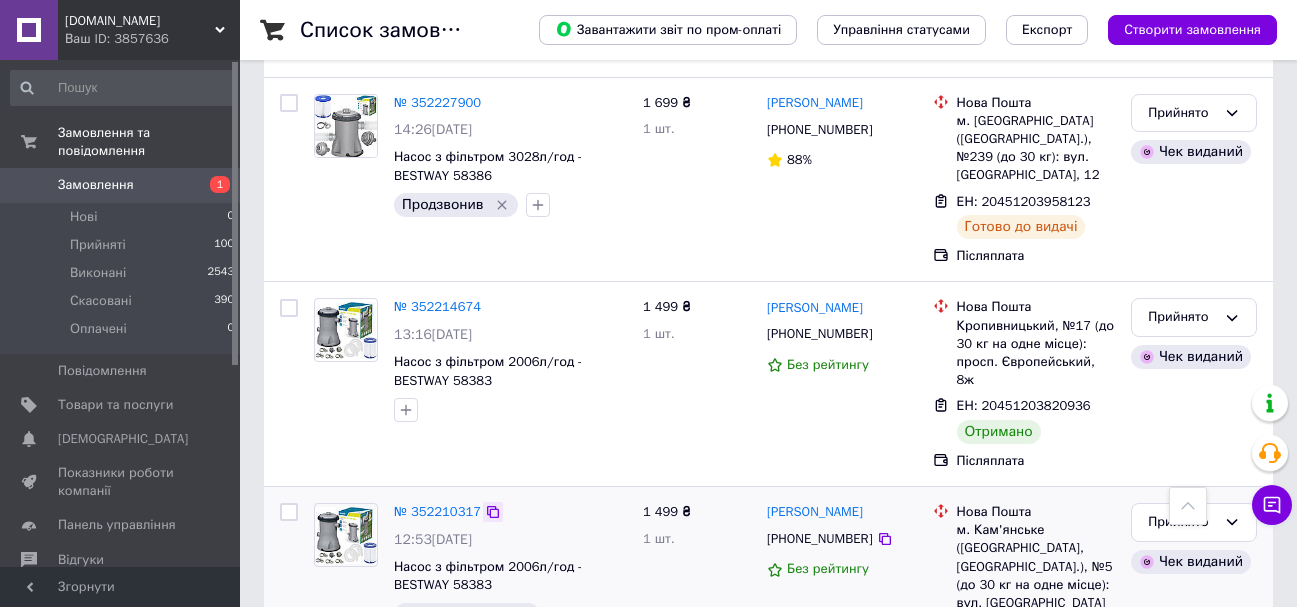 click 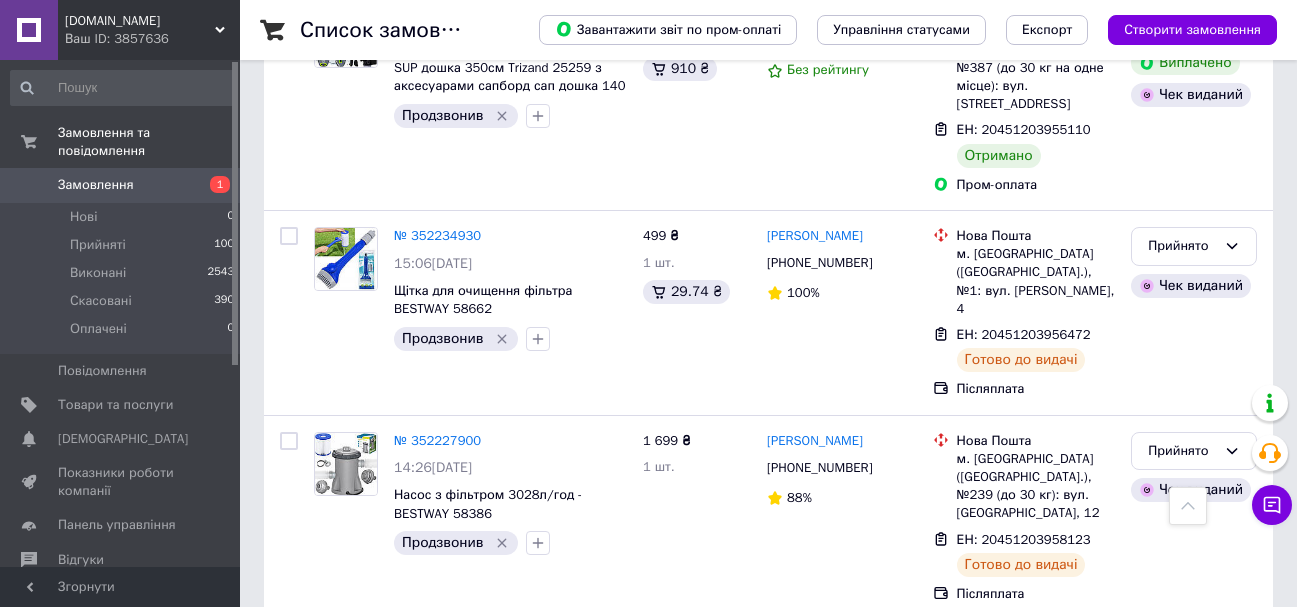 scroll, scrollTop: 6938, scrollLeft: 0, axis: vertical 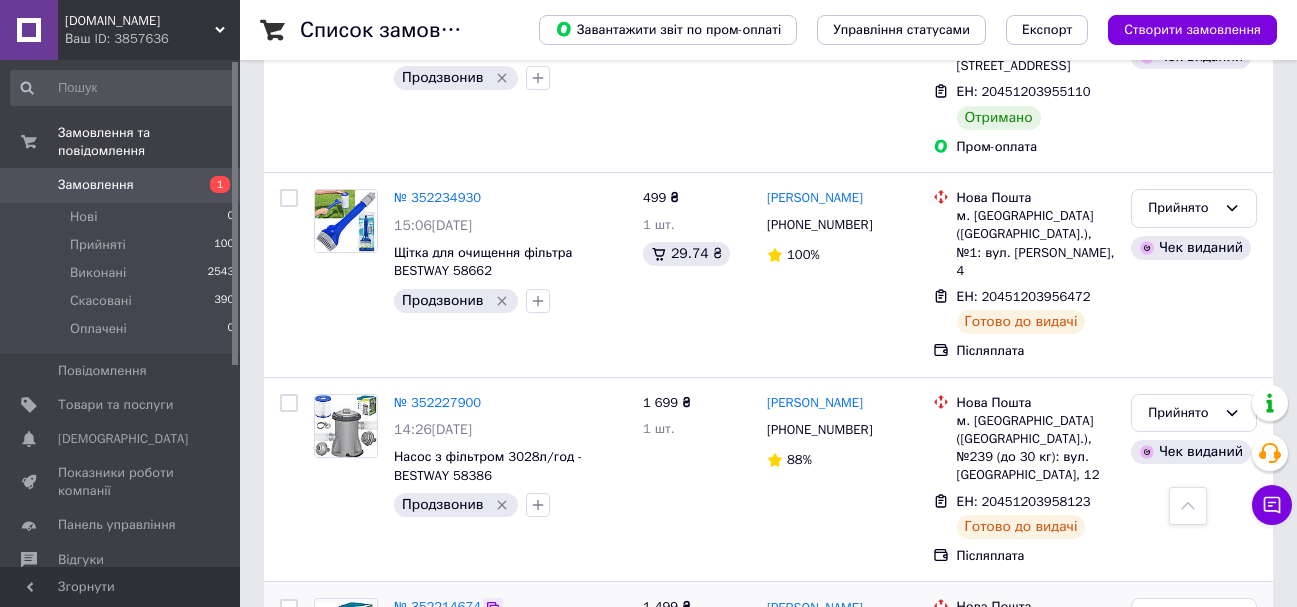 click 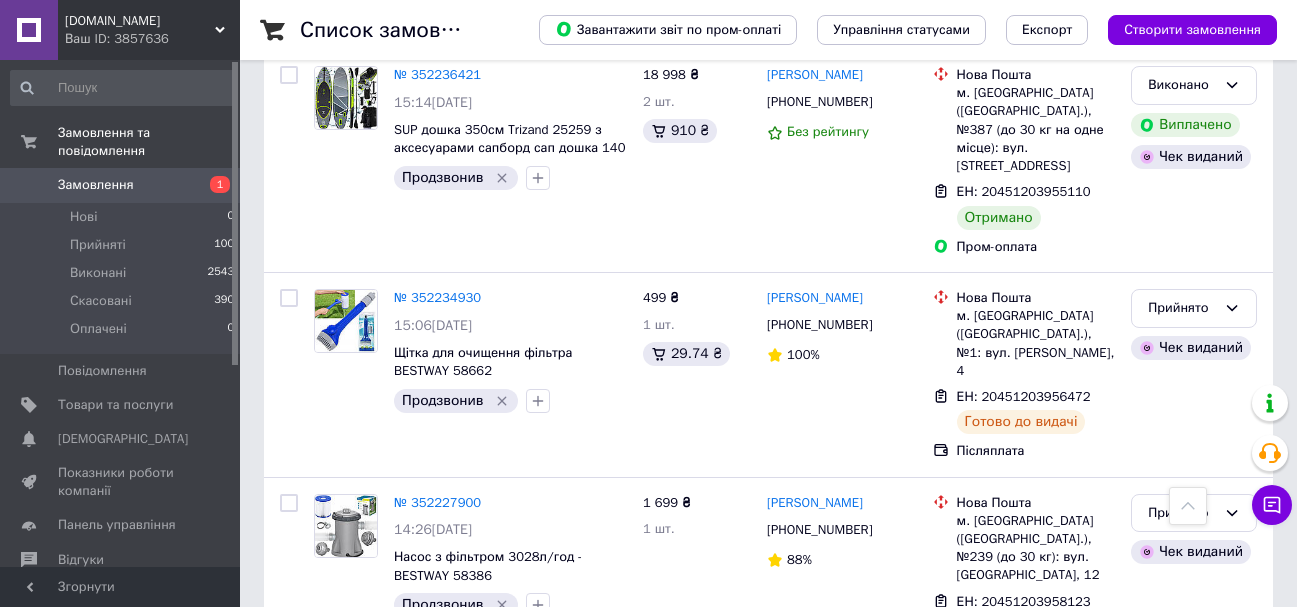 scroll, scrollTop: 6738, scrollLeft: 0, axis: vertical 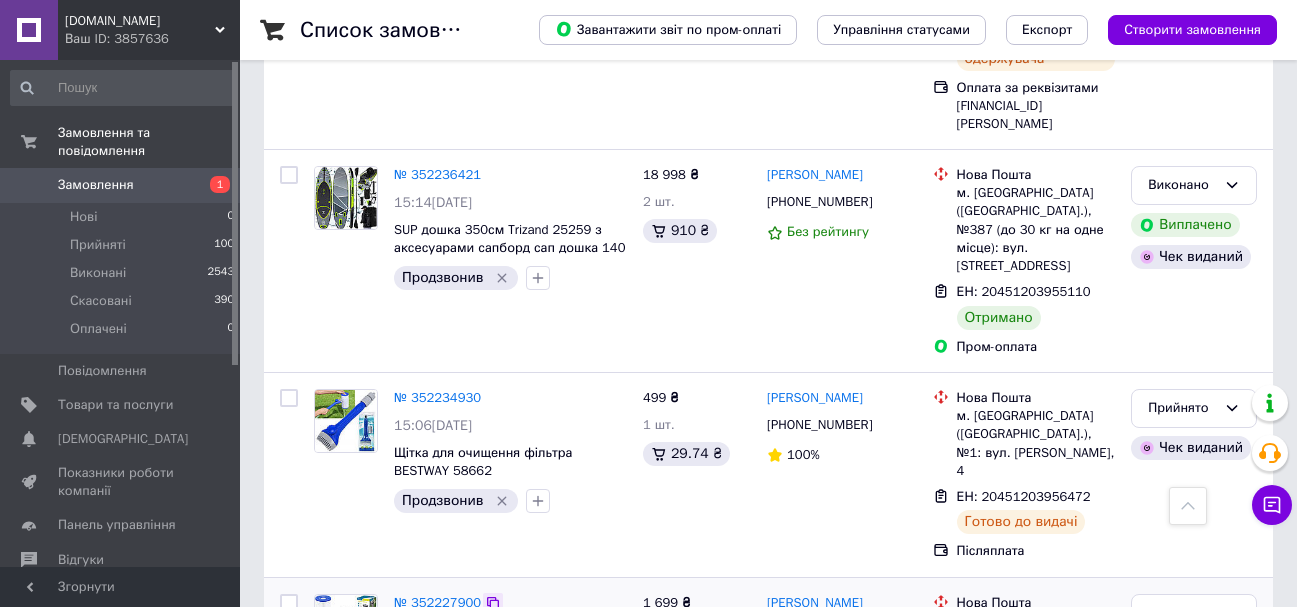click 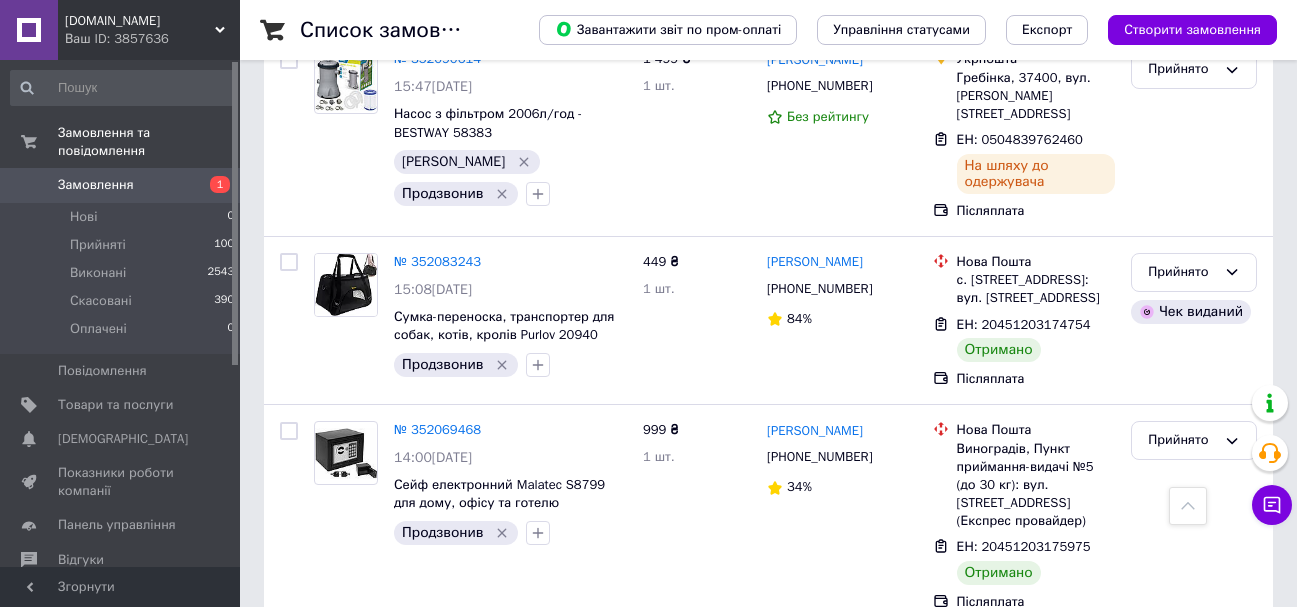 scroll, scrollTop: 11238, scrollLeft: 0, axis: vertical 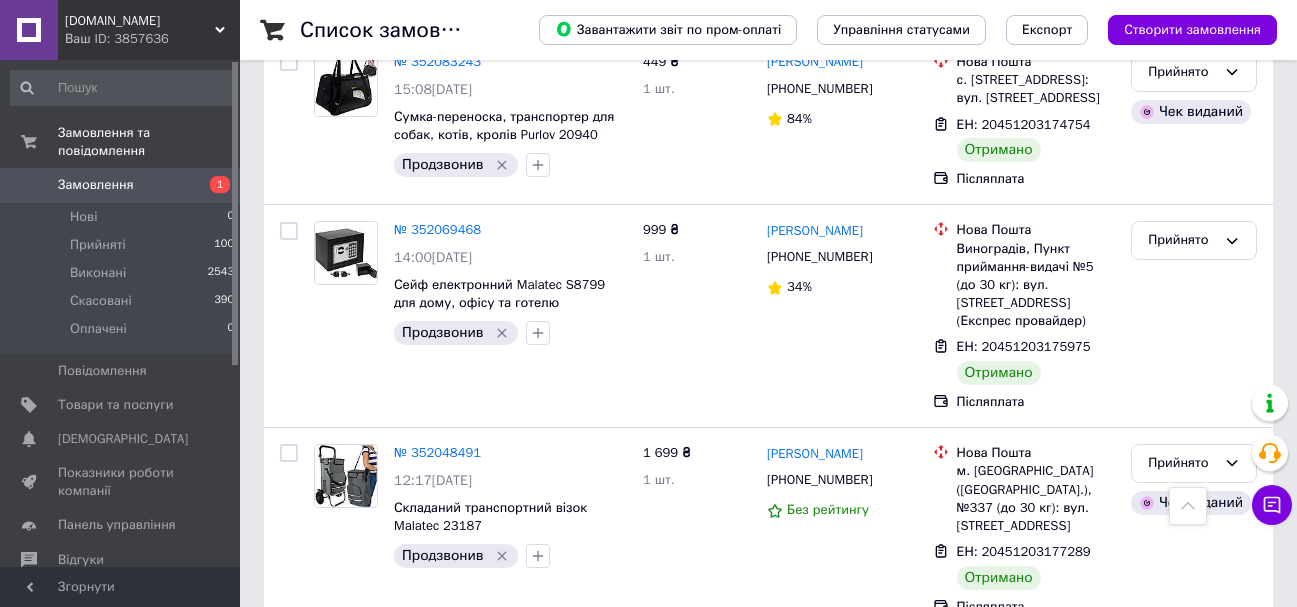 click 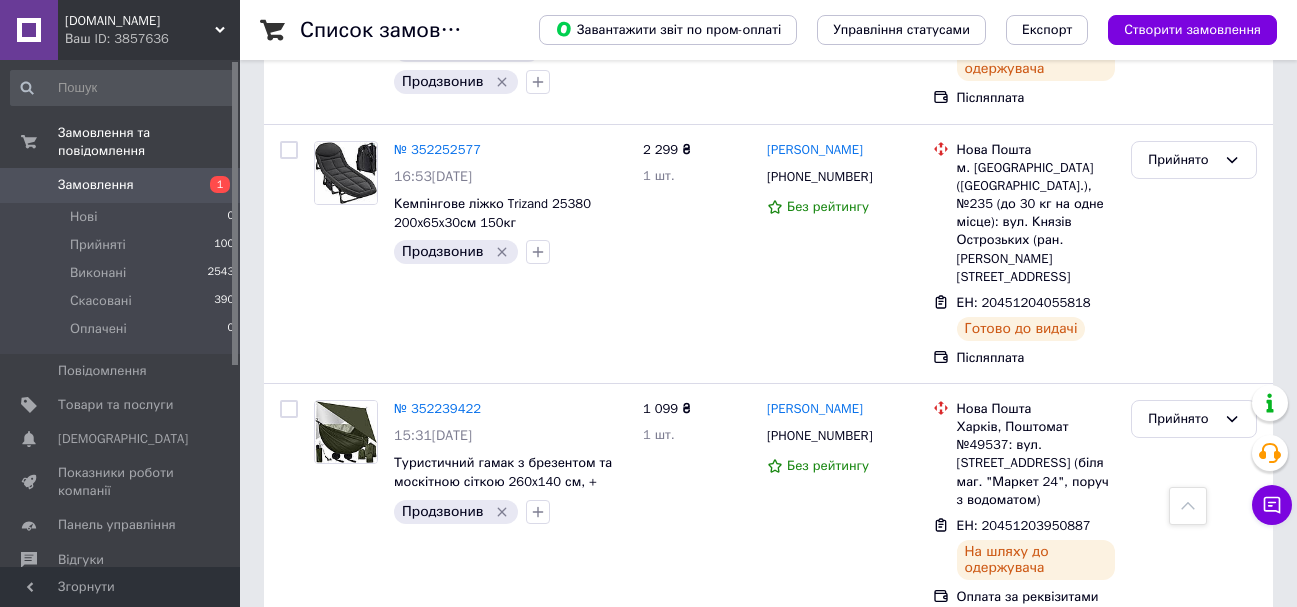 scroll, scrollTop: 6200, scrollLeft: 0, axis: vertical 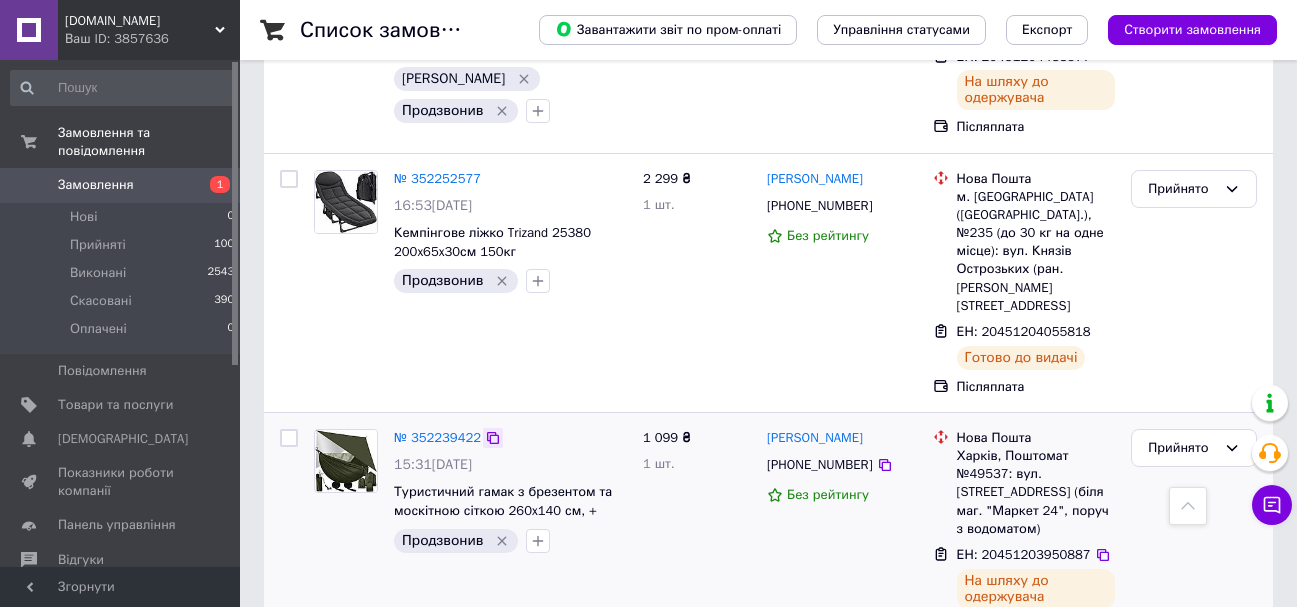 click 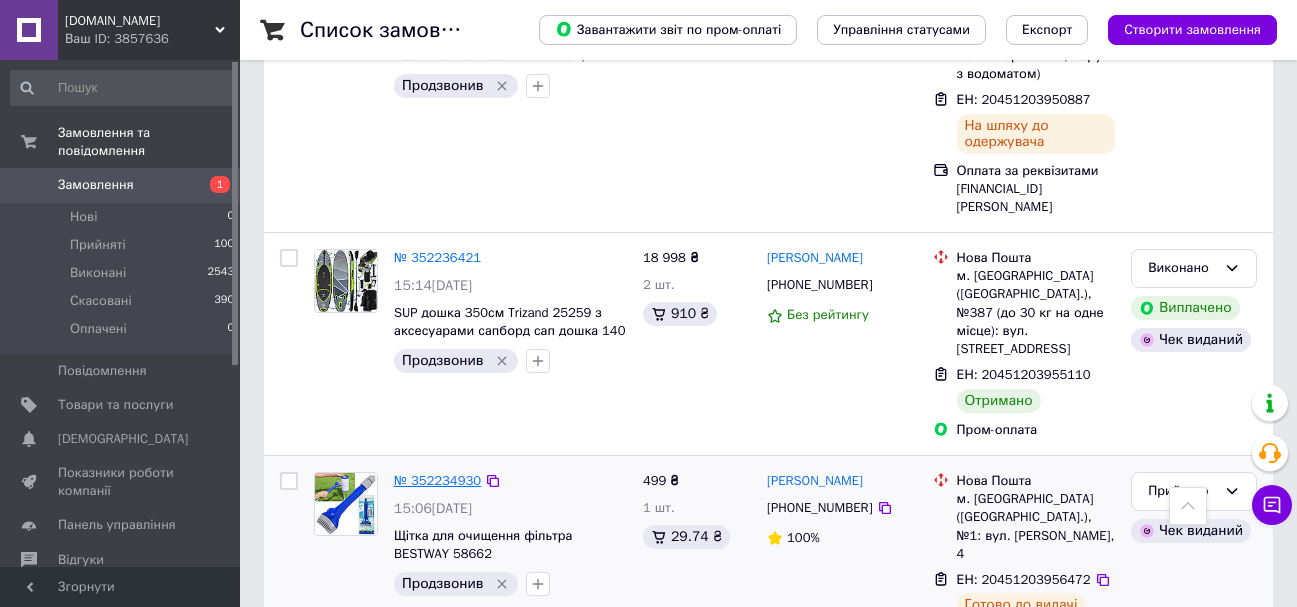 scroll, scrollTop: 6600, scrollLeft: 0, axis: vertical 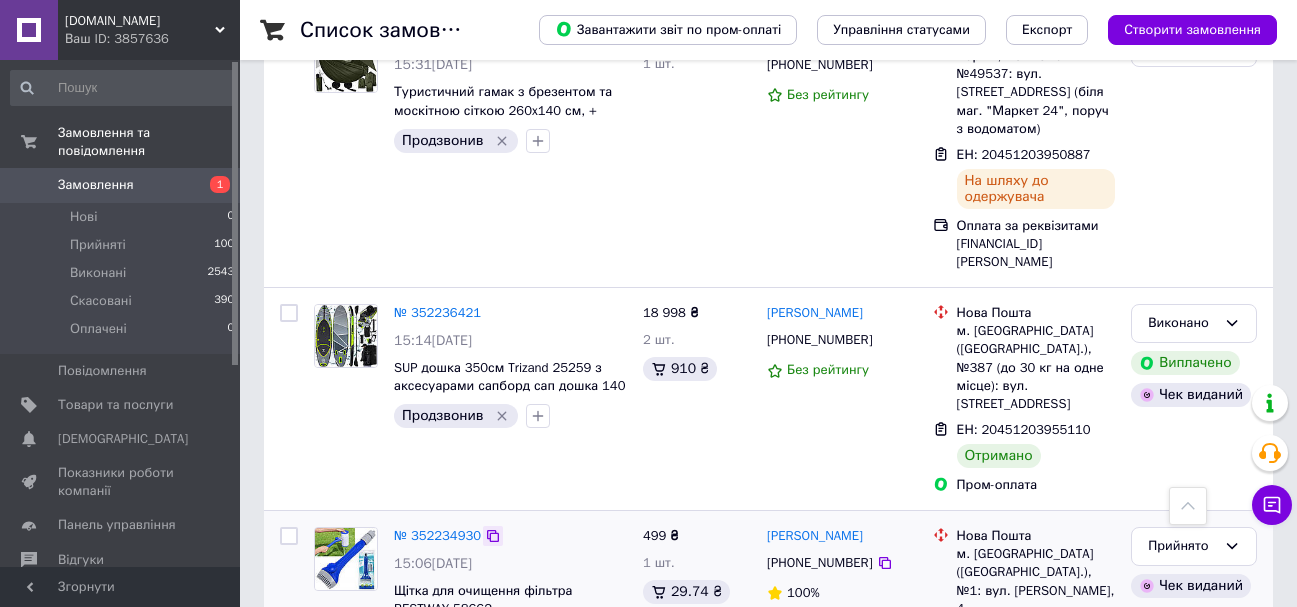 click 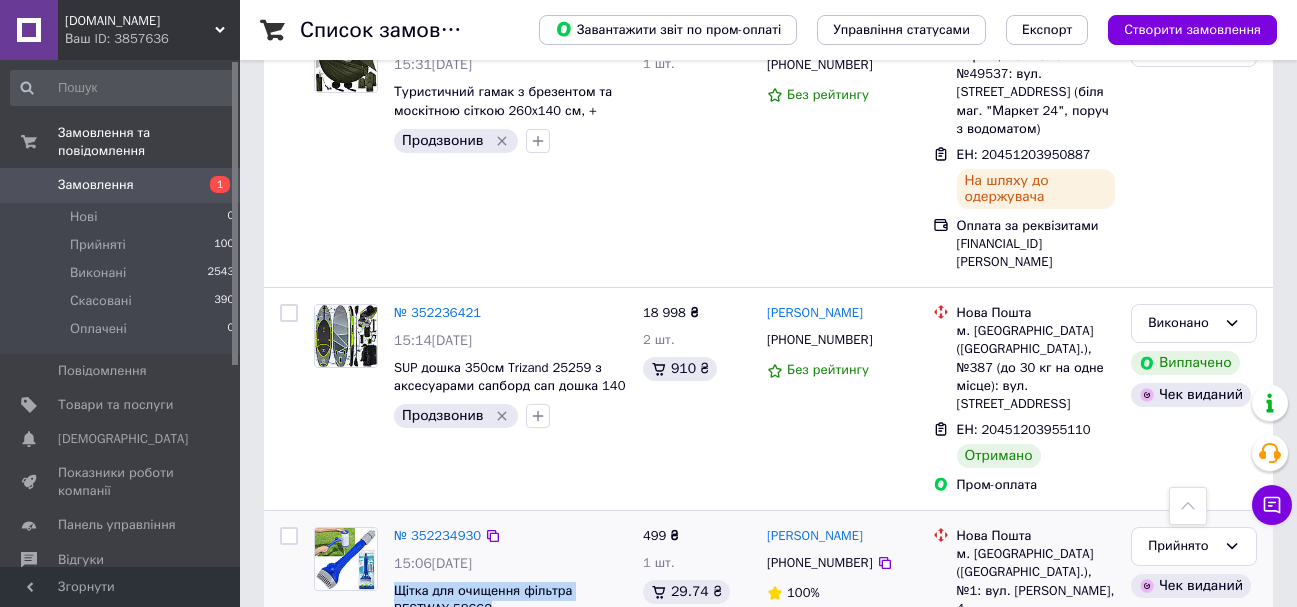 drag, startPoint x: 407, startPoint y: 292, endPoint x: 433, endPoint y: 306, distance: 29.529646 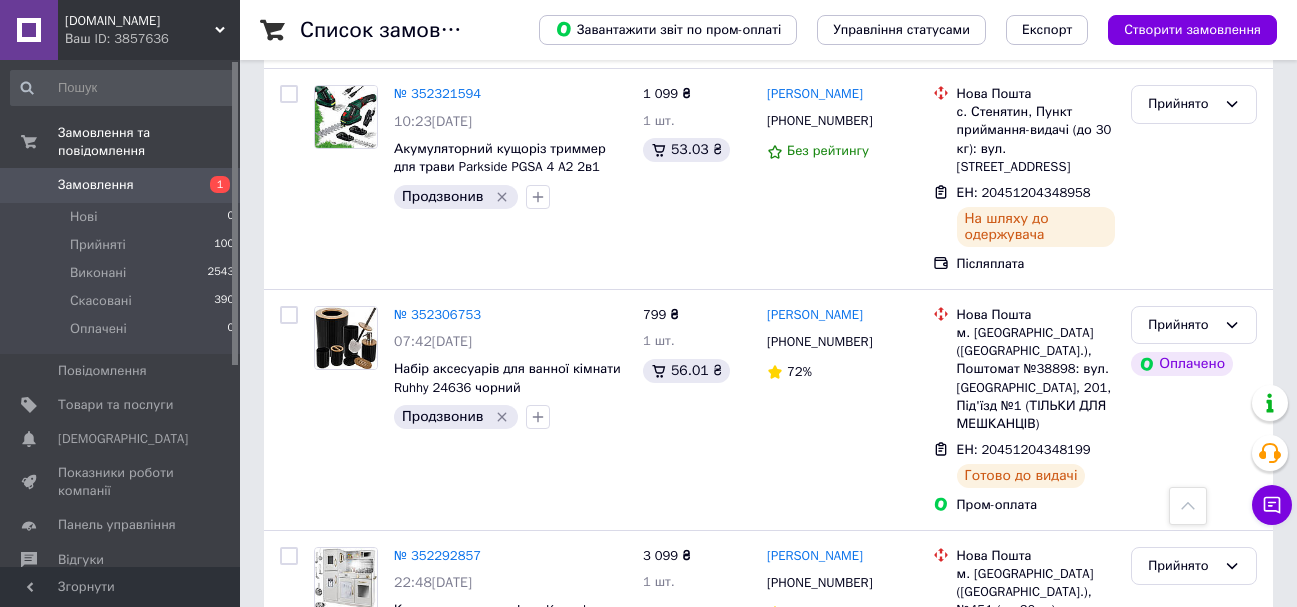 scroll, scrollTop: 4700, scrollLeft: 0, axis: vertical 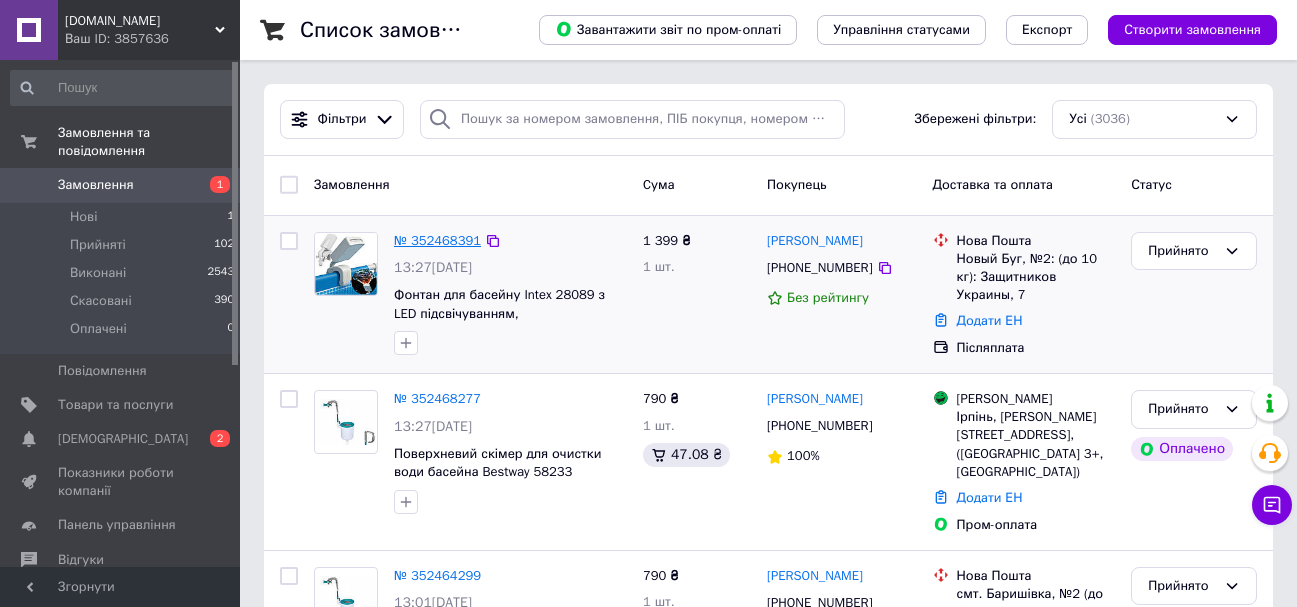click on "№ 352468391" at bounding box center (437, 240) 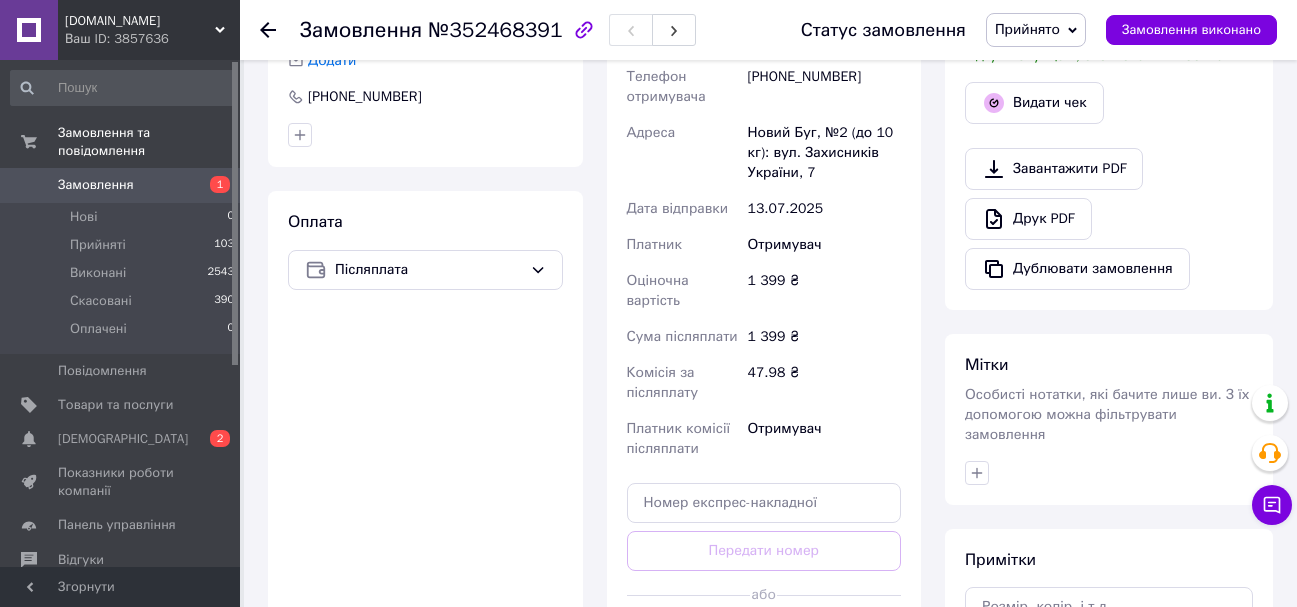scroll, scrollTop: 800, scrollLeft: 0, axis: vertical 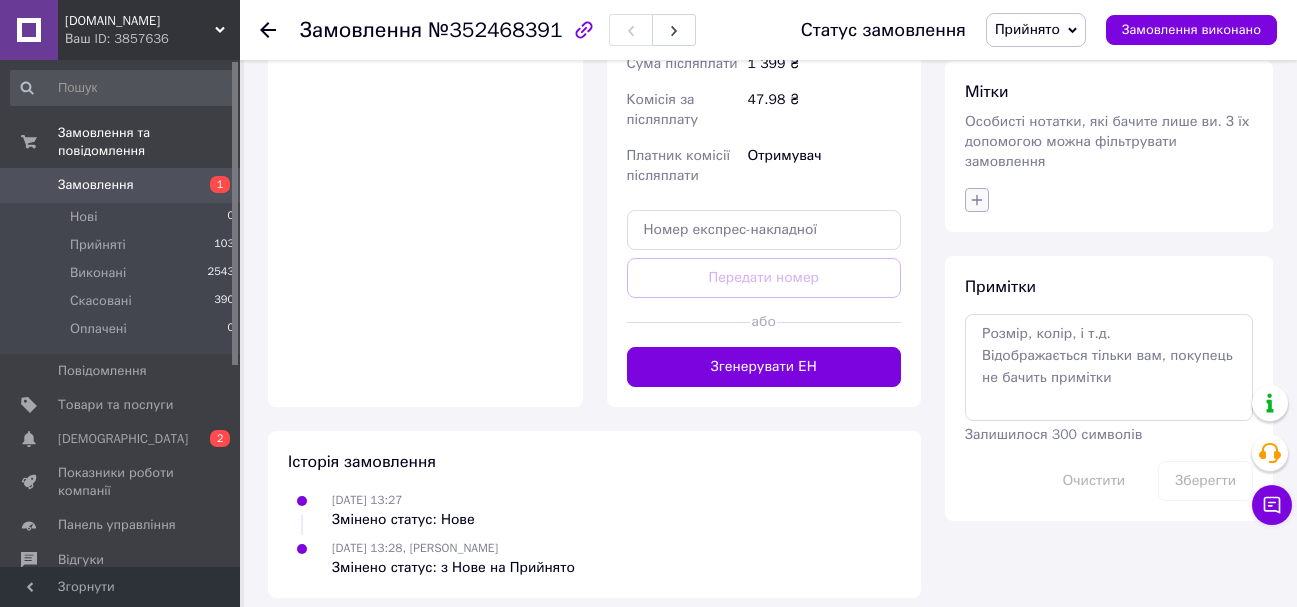 click 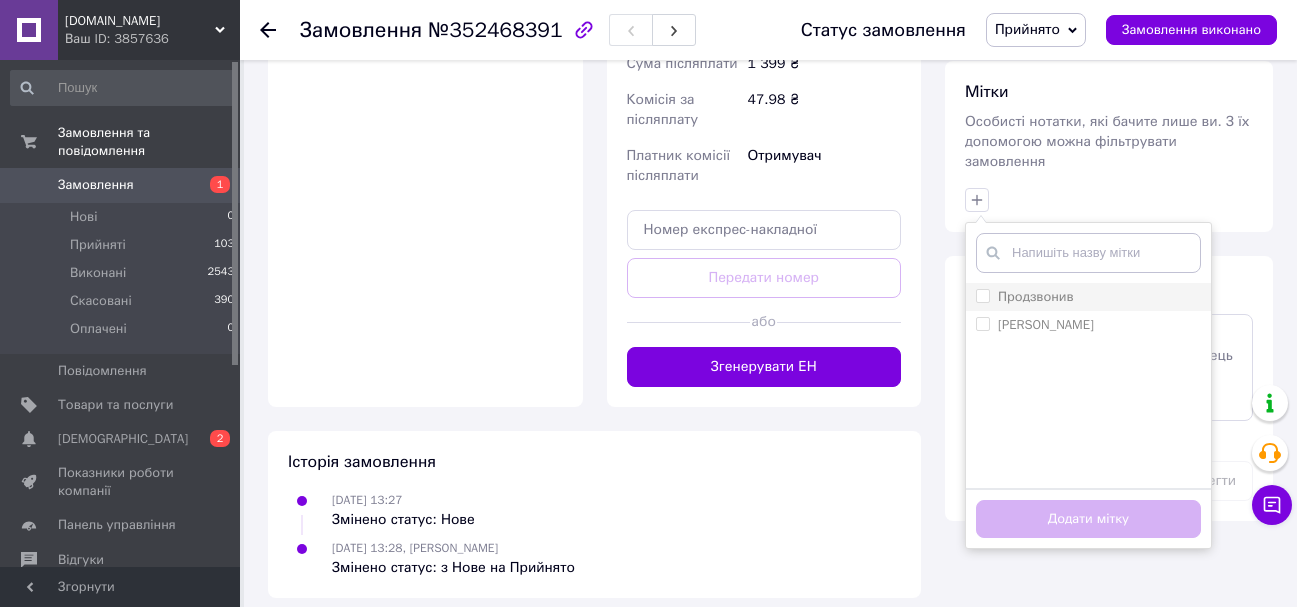 click on "Продзвонив" at bounding box center (982, 295) 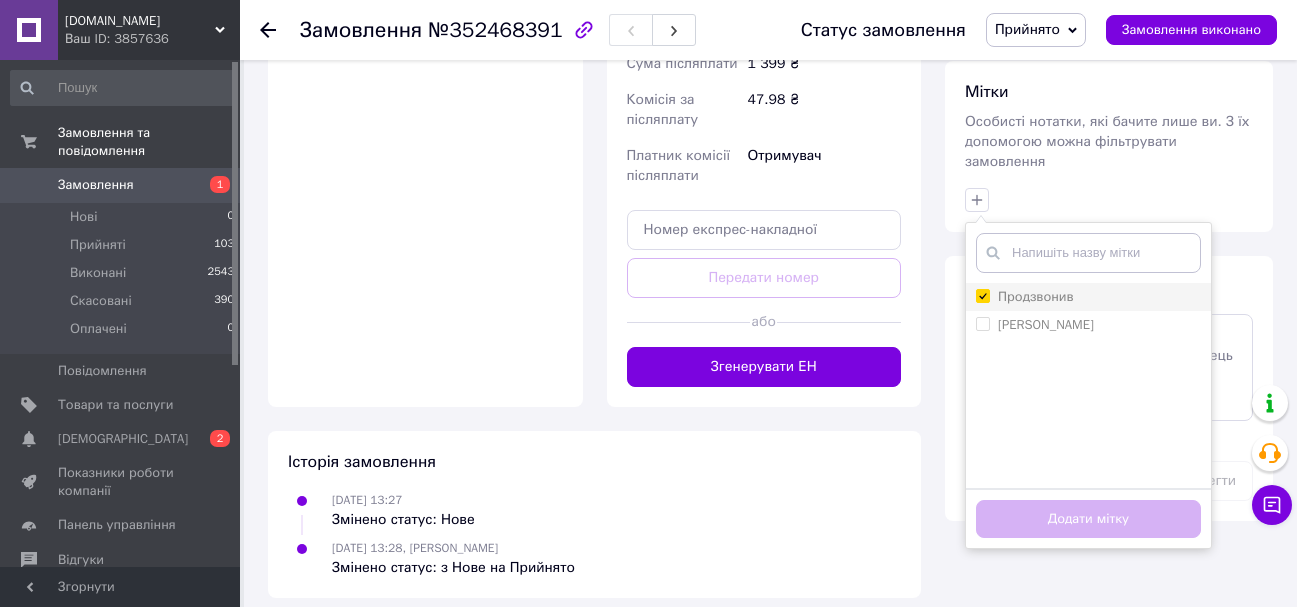 checkbox on "true" 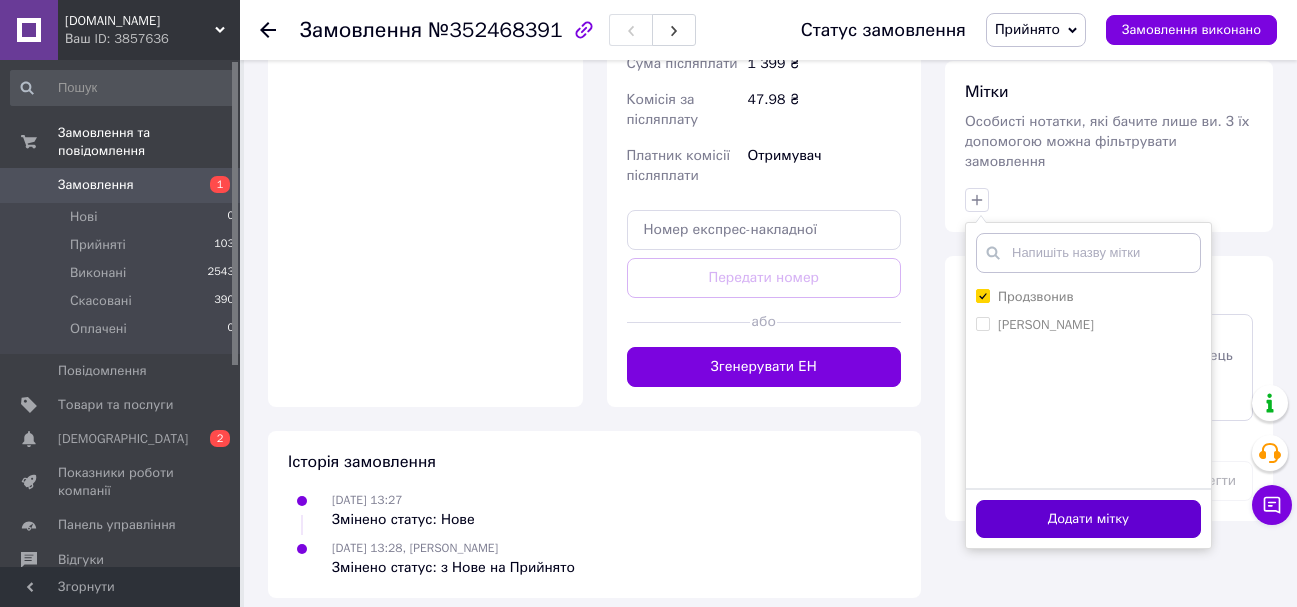 click on "Додати мітку" at bounding box center (1088, 519) 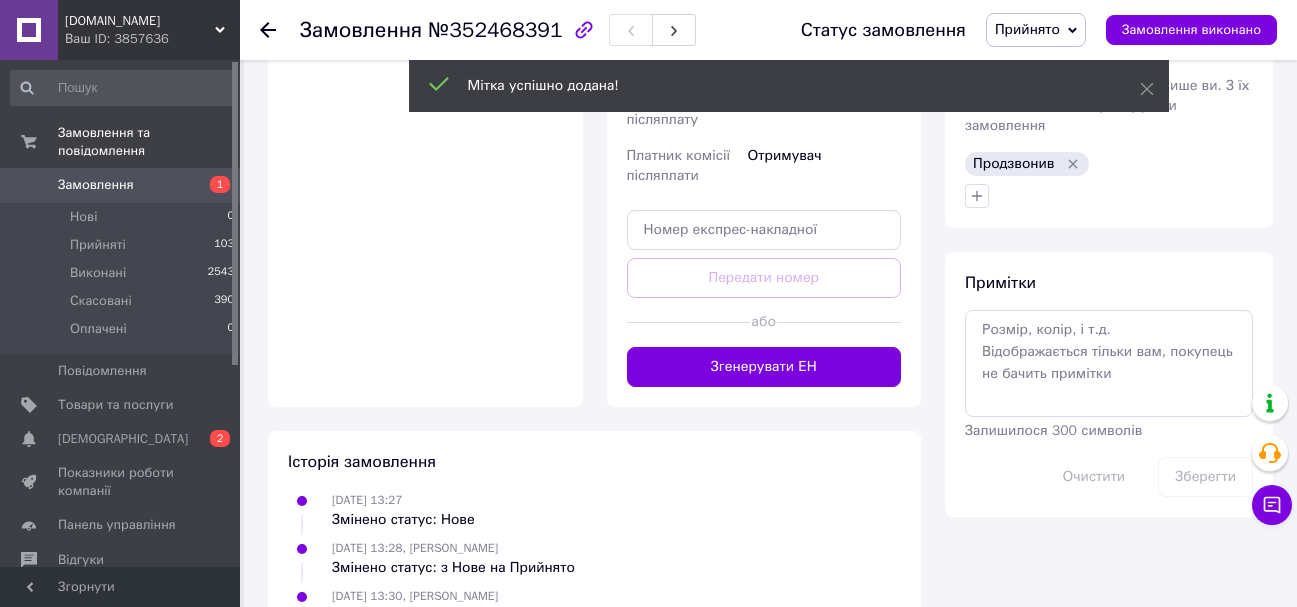 scroll, scrollTop: 832, scrollLeft: 0, axis: vertical 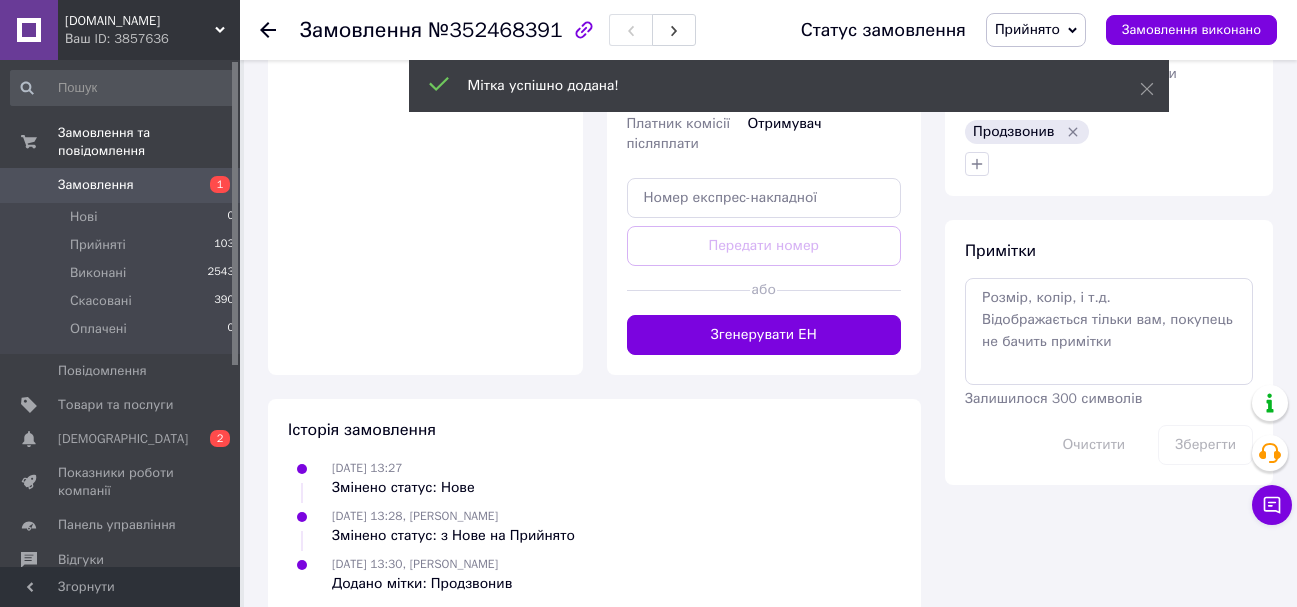 click 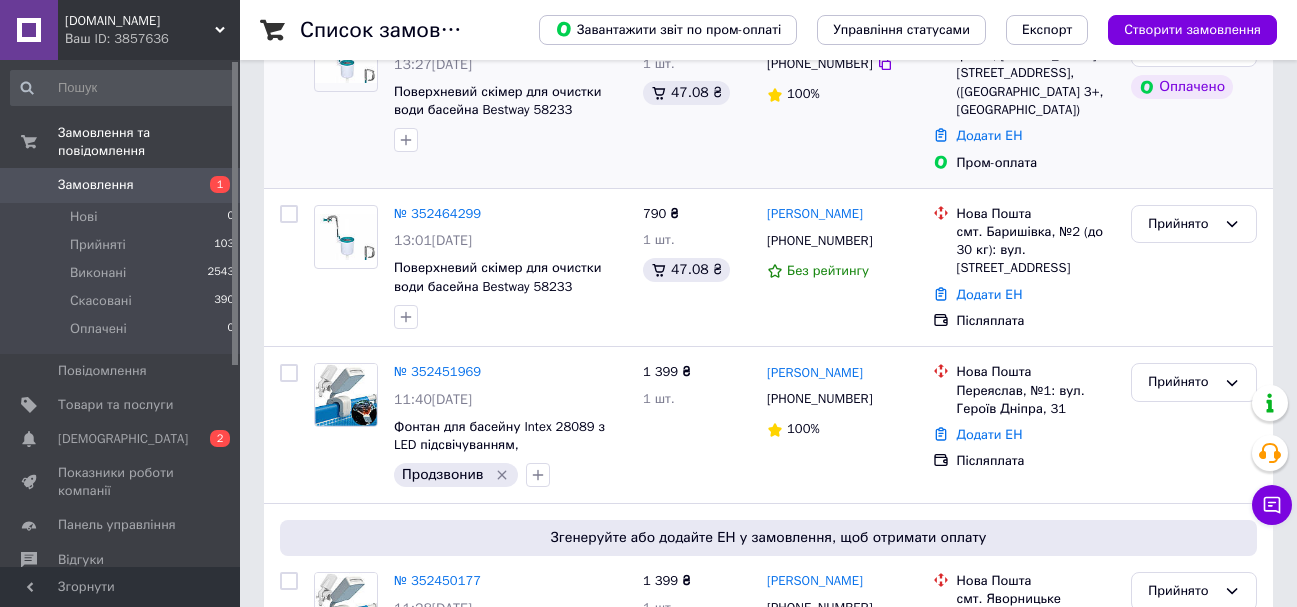 scroll, scrollTop: 400, scrollLeft: 0, axis: vertical 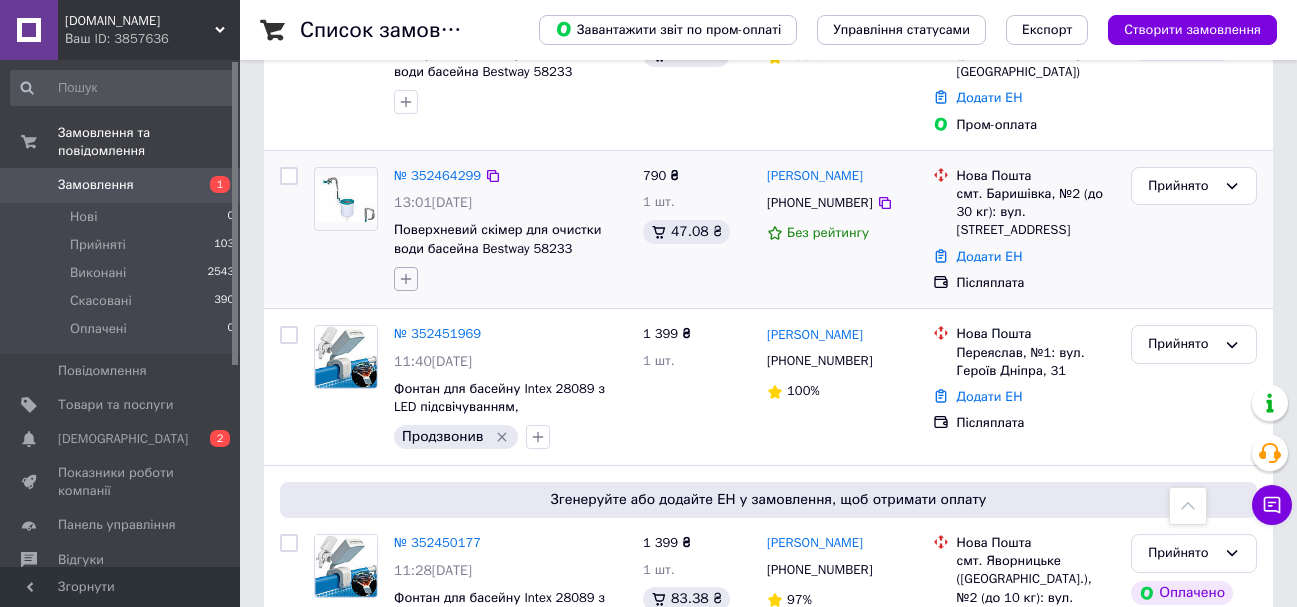 click 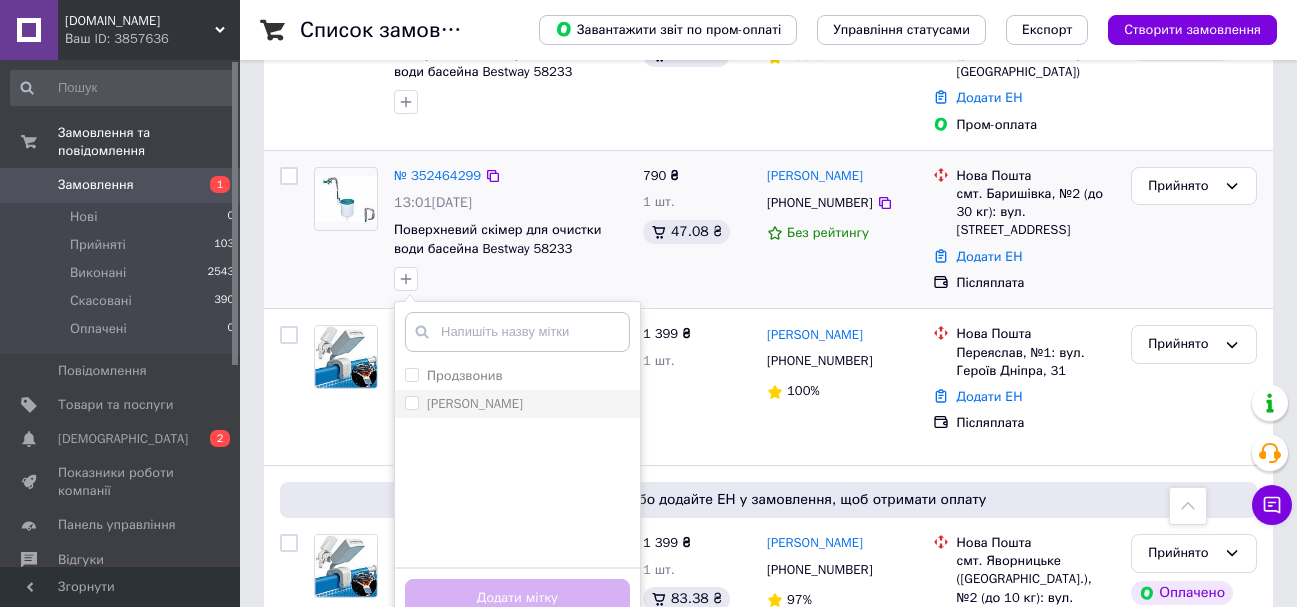 click on "[PERSON_NAME]" at bounding box center [411, 402] 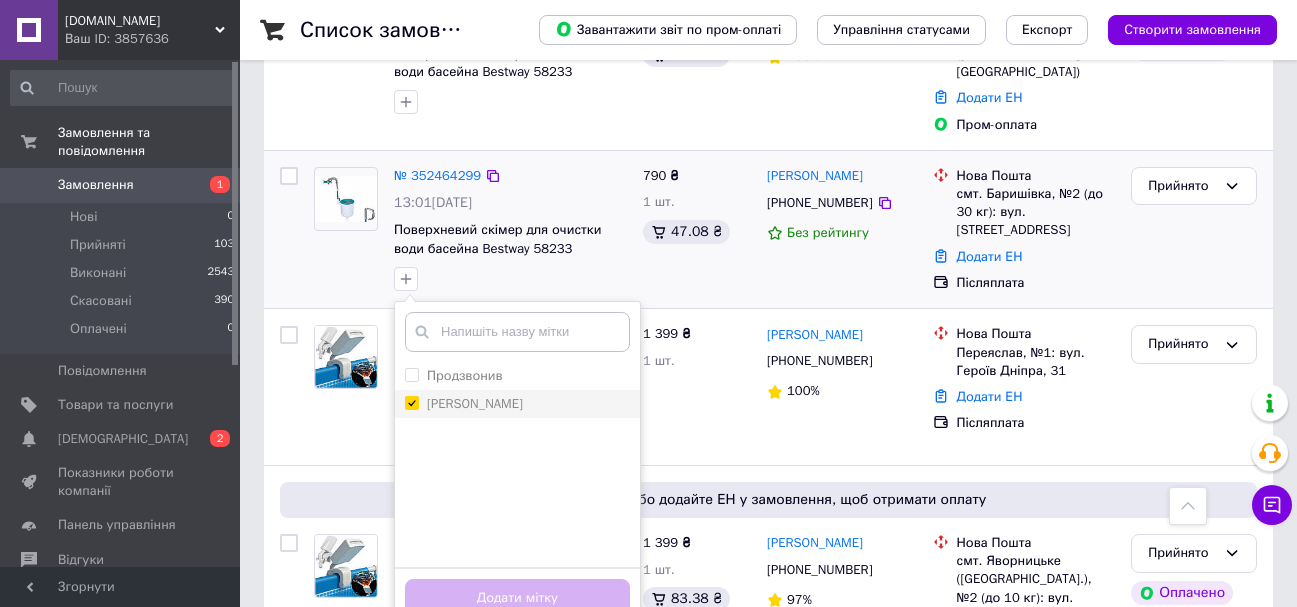 checkbox on "true" 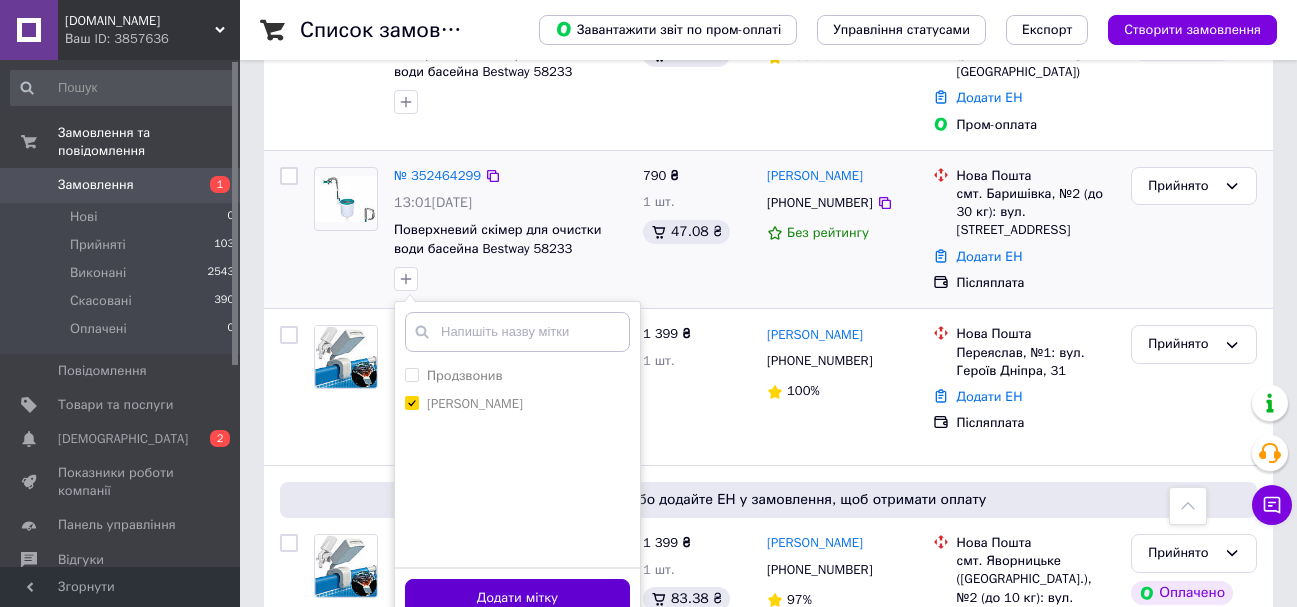 click on "Додати мітку" at bounding box center [517, 598] 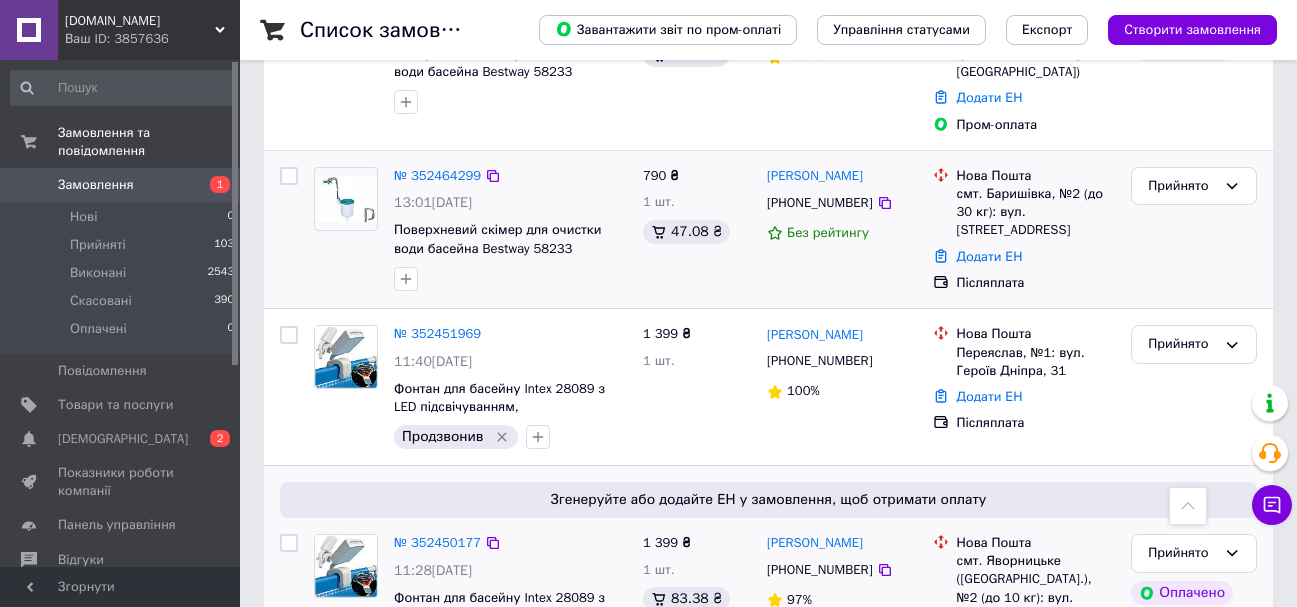 scroll, scrollTop: 300, scrollLeft: 0, axis: vertical 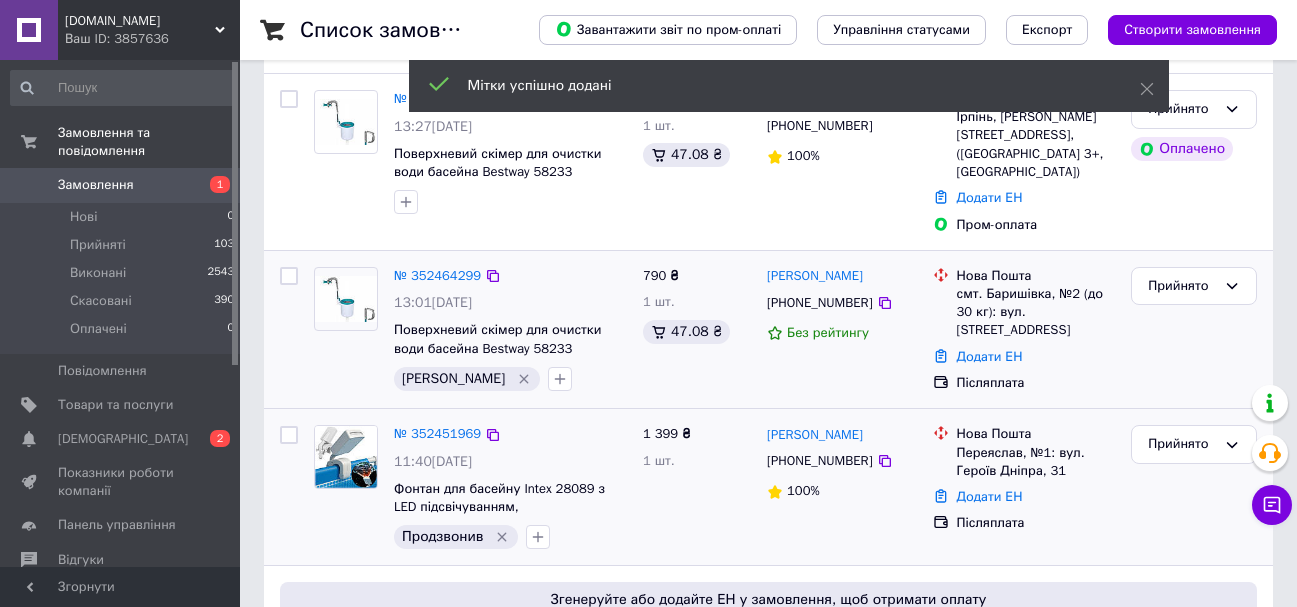 click on "[PERSON_NAME]" at bounding box center [453, 379] 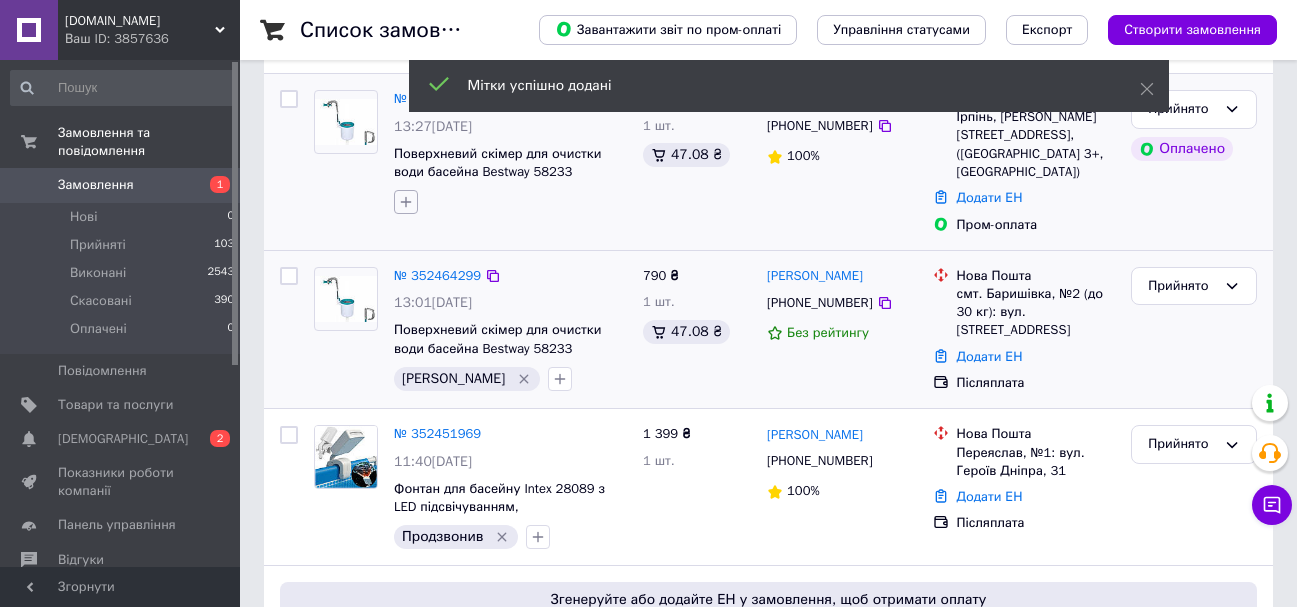 click 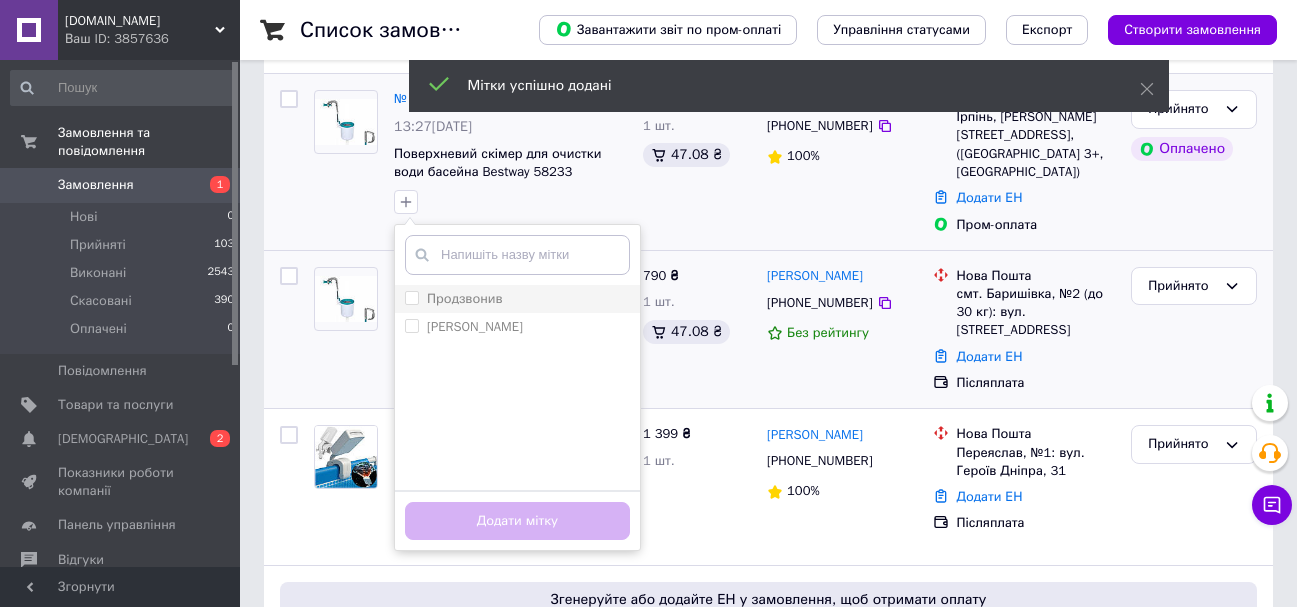 click on "Продзвонив" at bounding box center [411, 297] 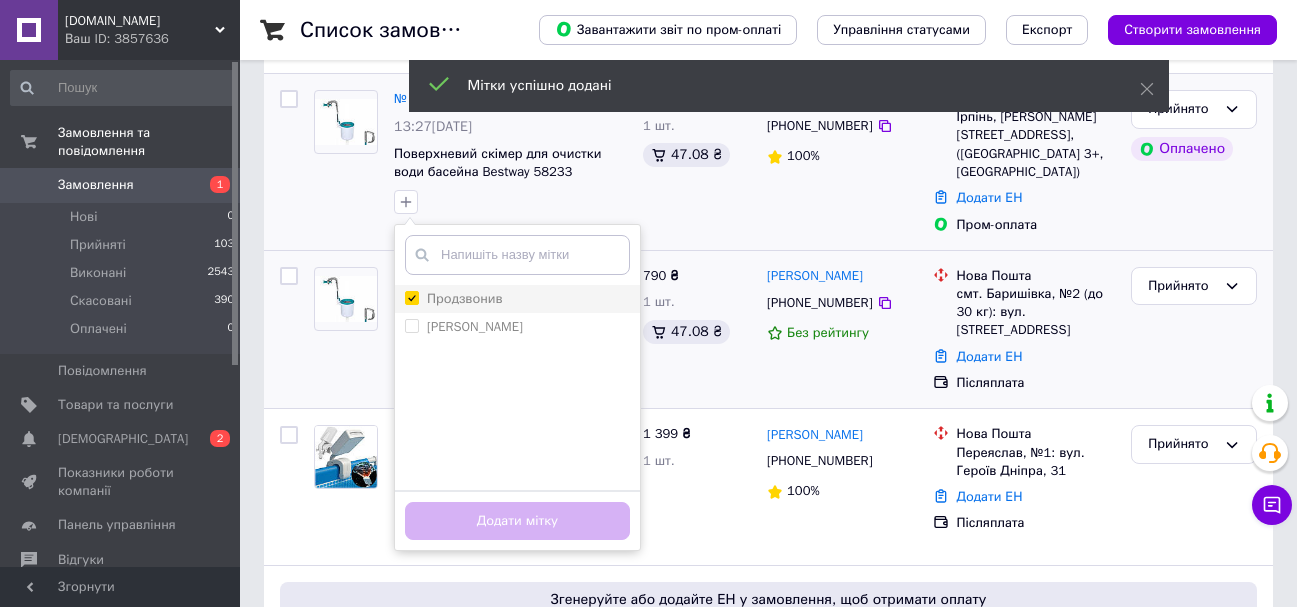 checkbox on "true" 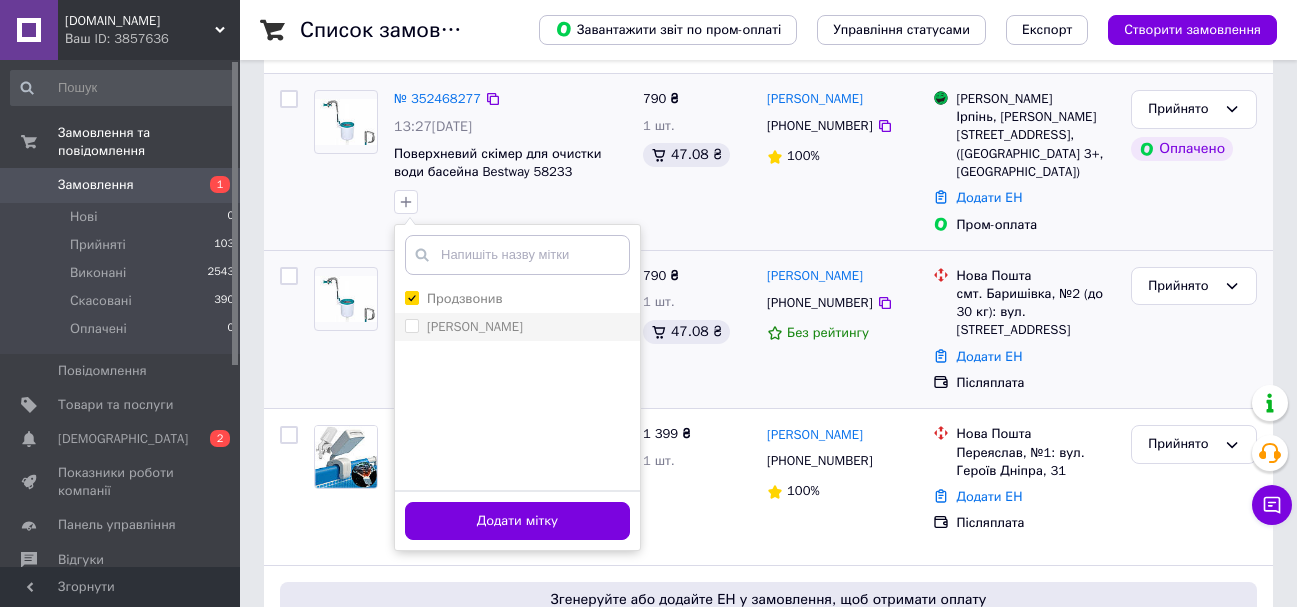 click on "[PERSON_NAME]" at bounding box center [411, 325] 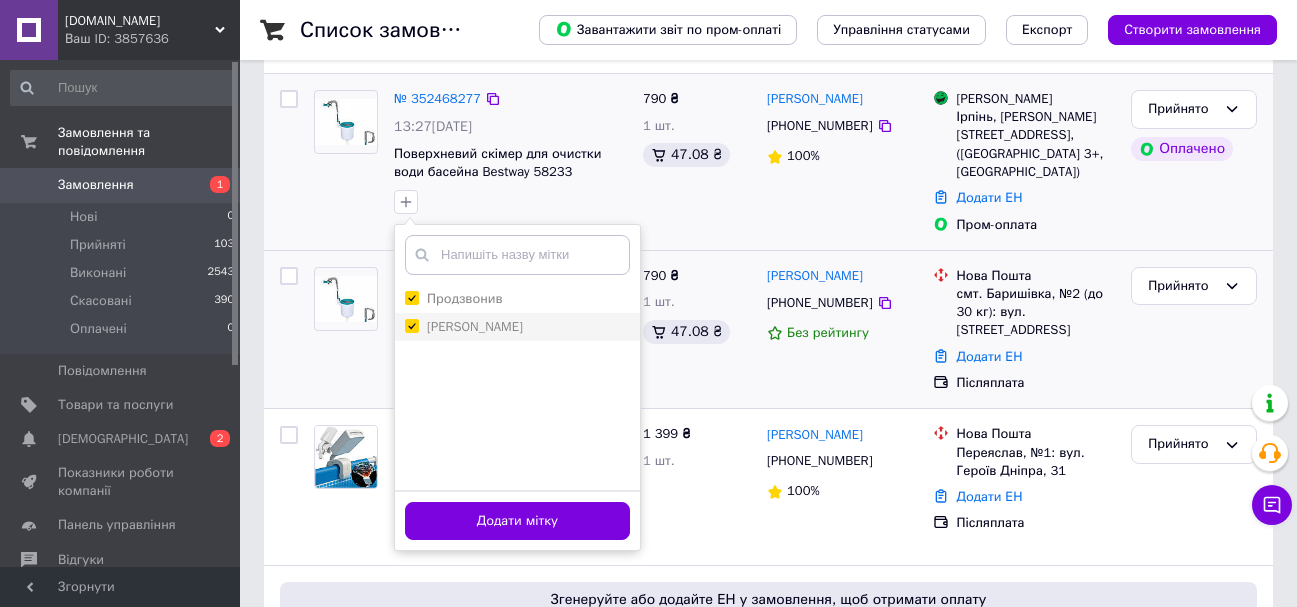 checkbox on "true" 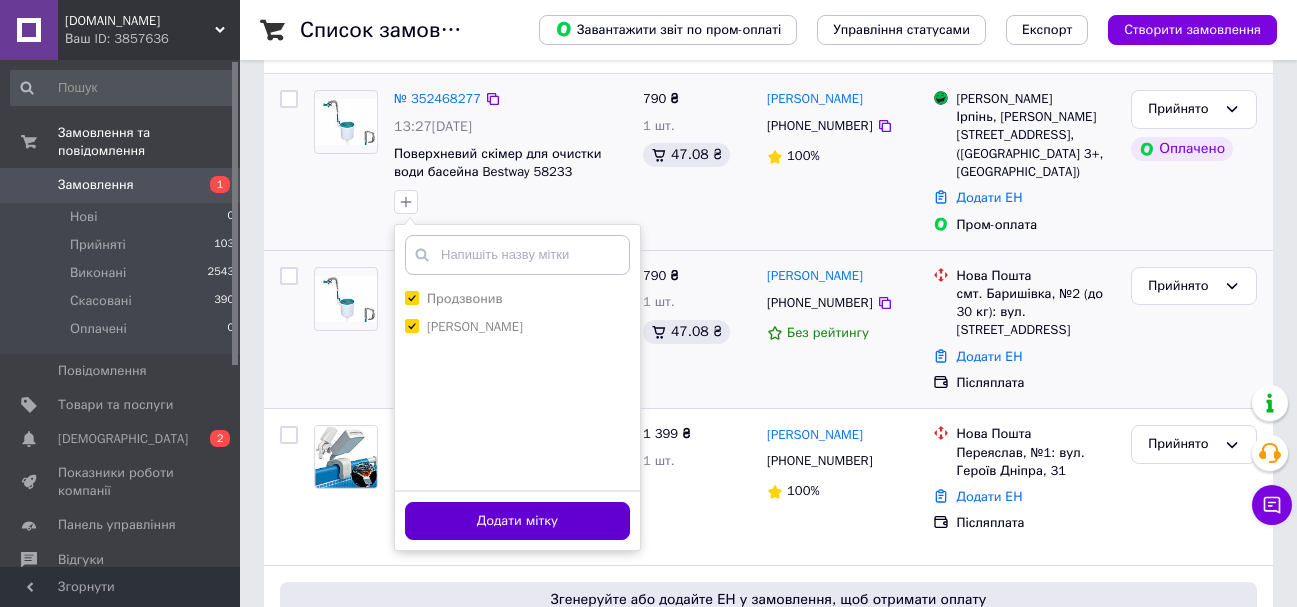 click on "Додати мітку" at bounding box center [517, 521] 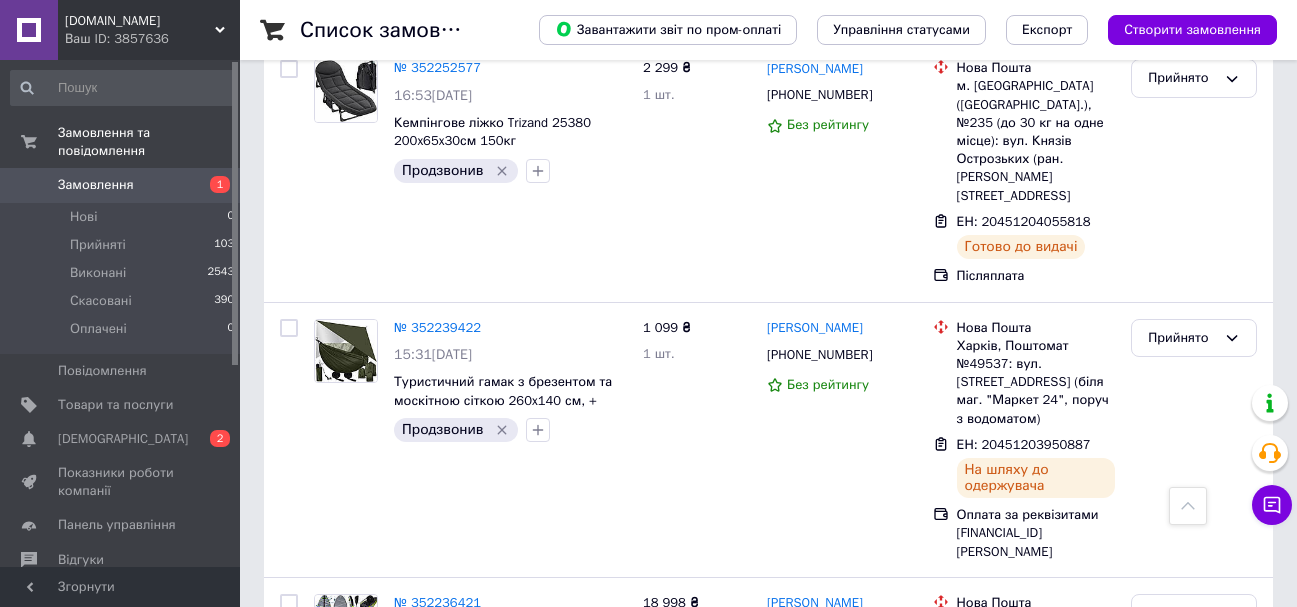 scroll, scrollTop: 6900, scrollLeft: 0, axis: vertical 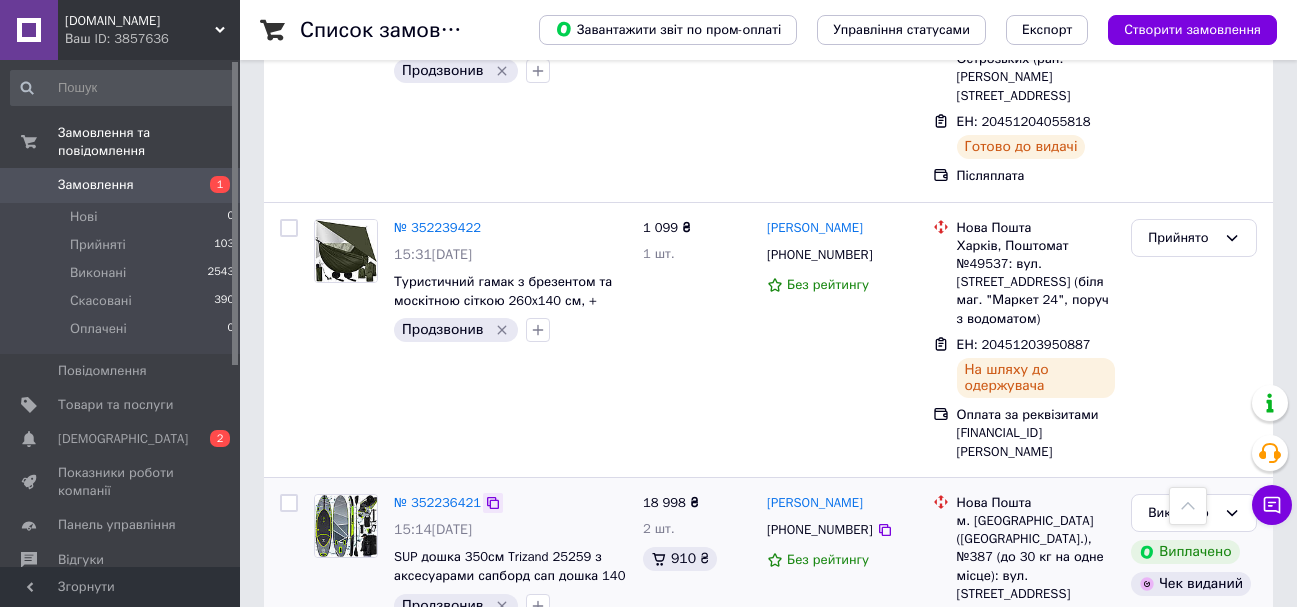 click 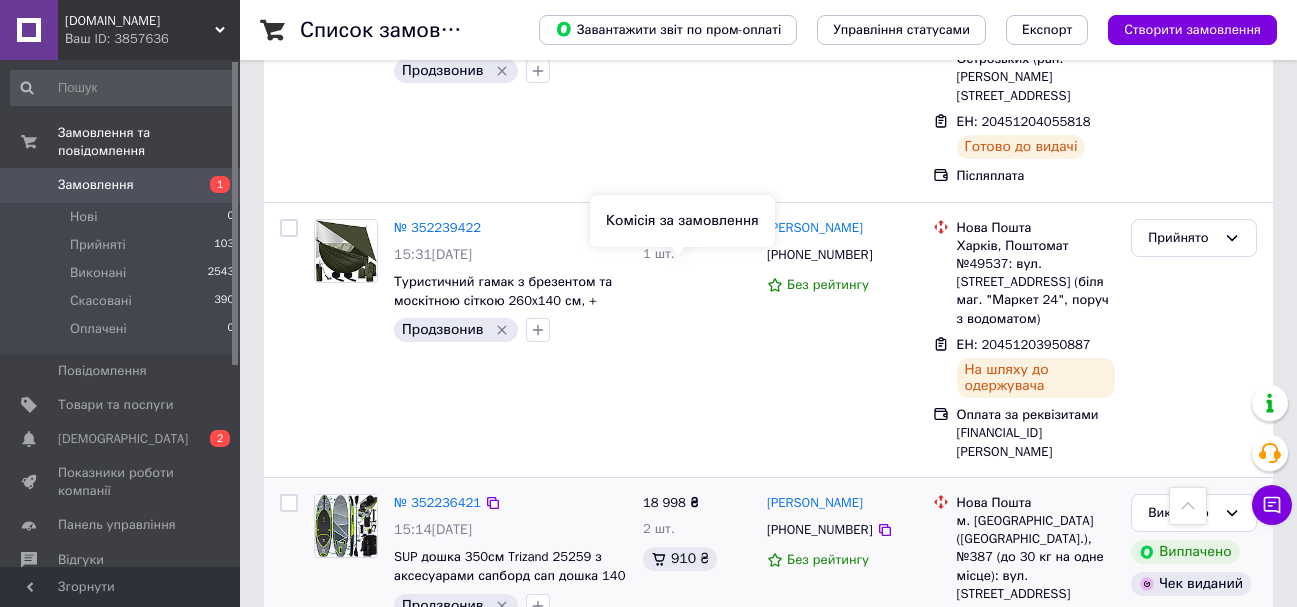 click on "910 ₴" at bounding box center [680, 559] 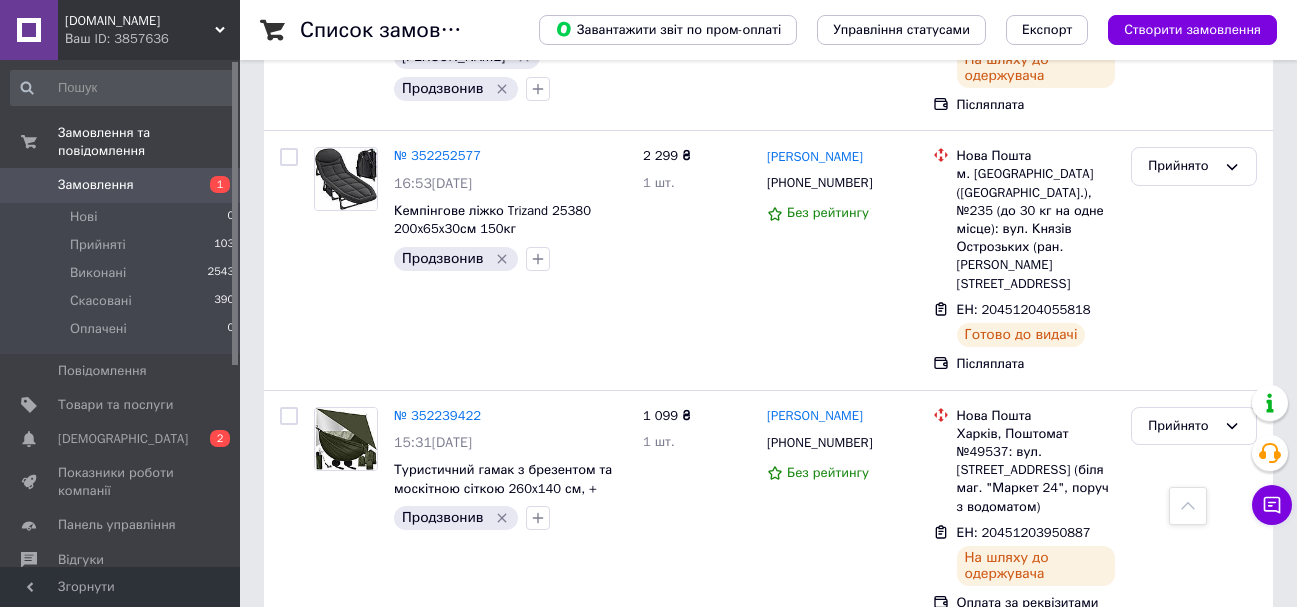scroll, scrollTop: 6700, scrollLeft: 0, axis: vertical 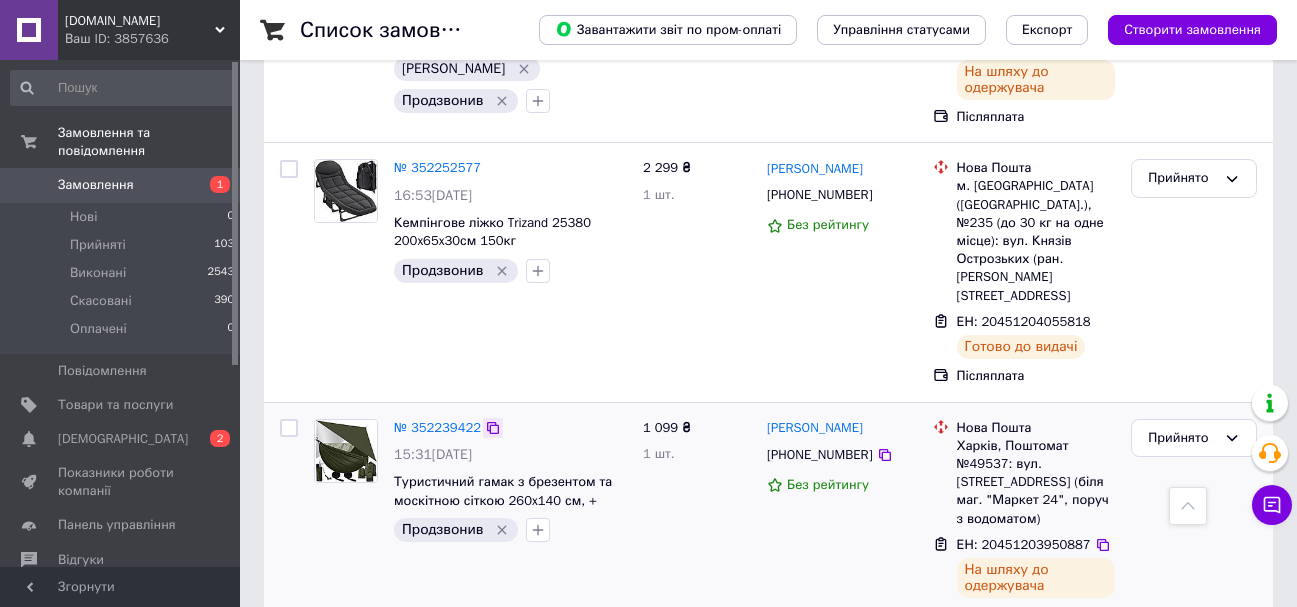 click 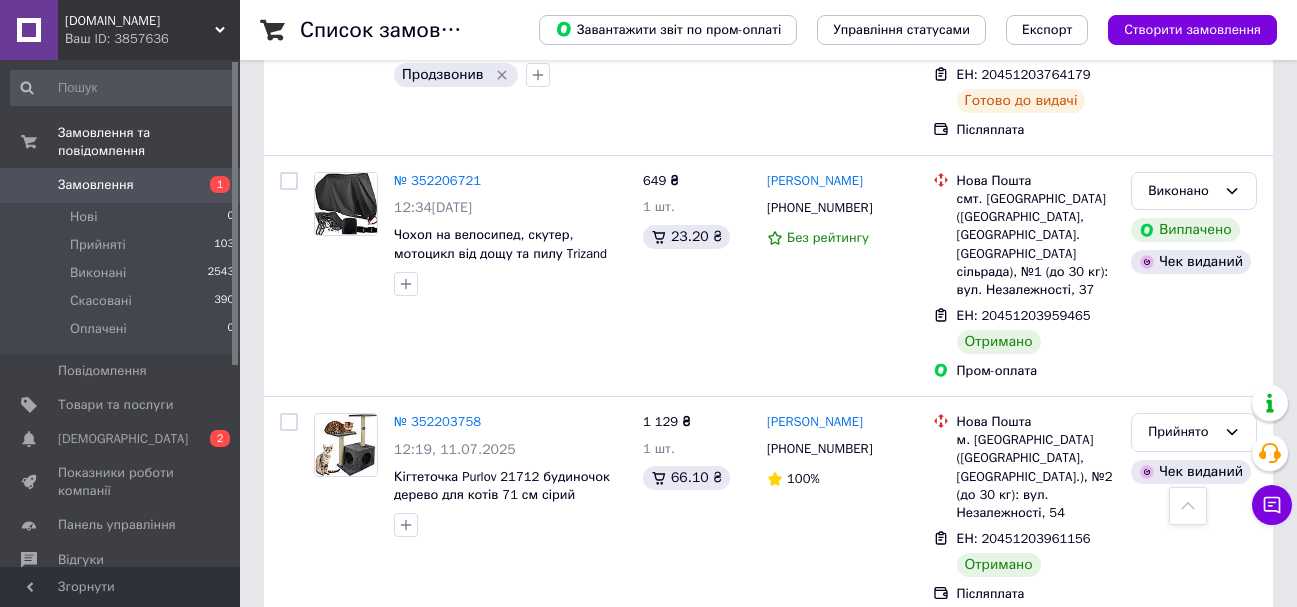scroll, scrollTop: 8100, scrollLeft: 0, axis: vertical 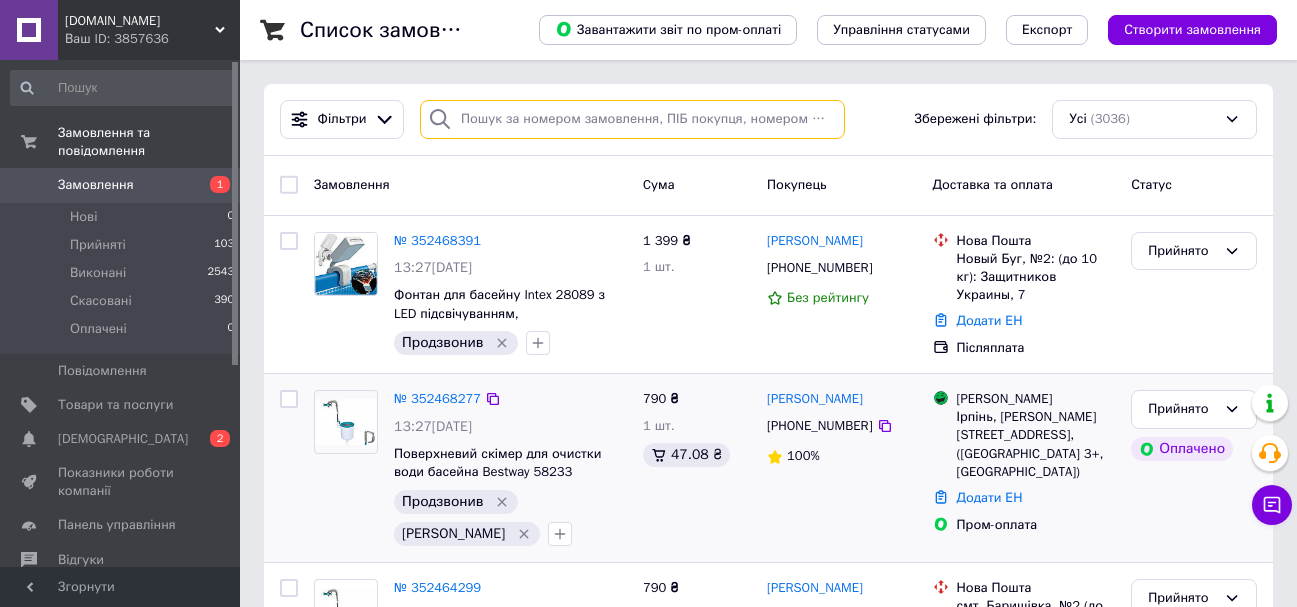 click at bounding box center [632, 119] 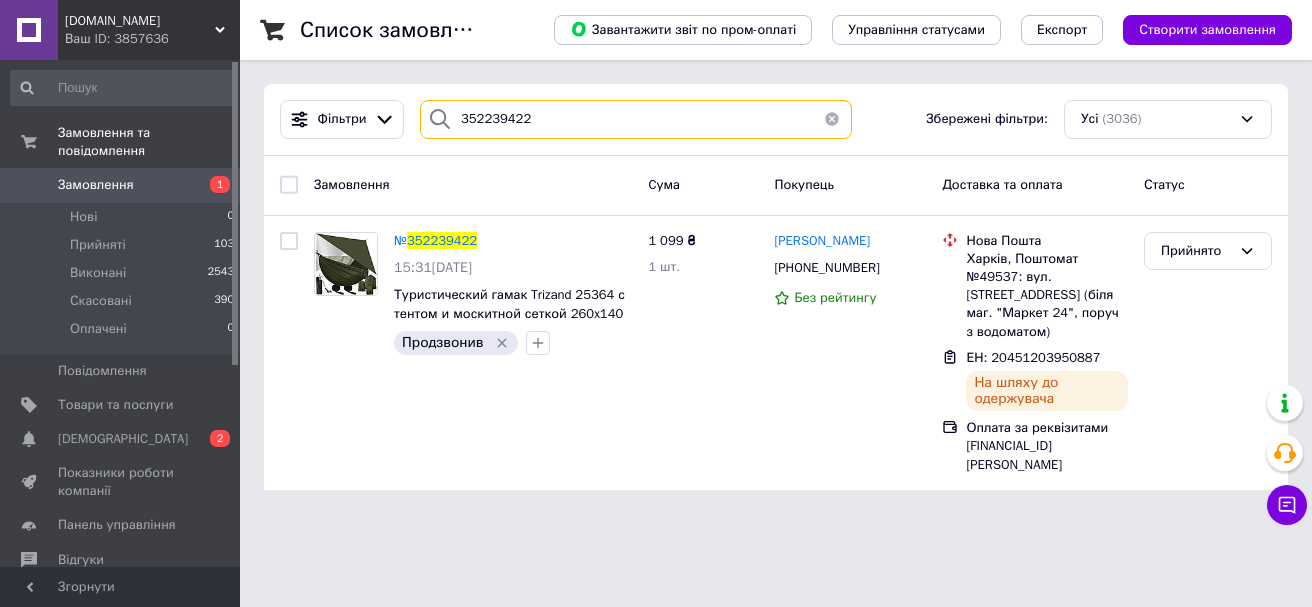 type on "352239422" 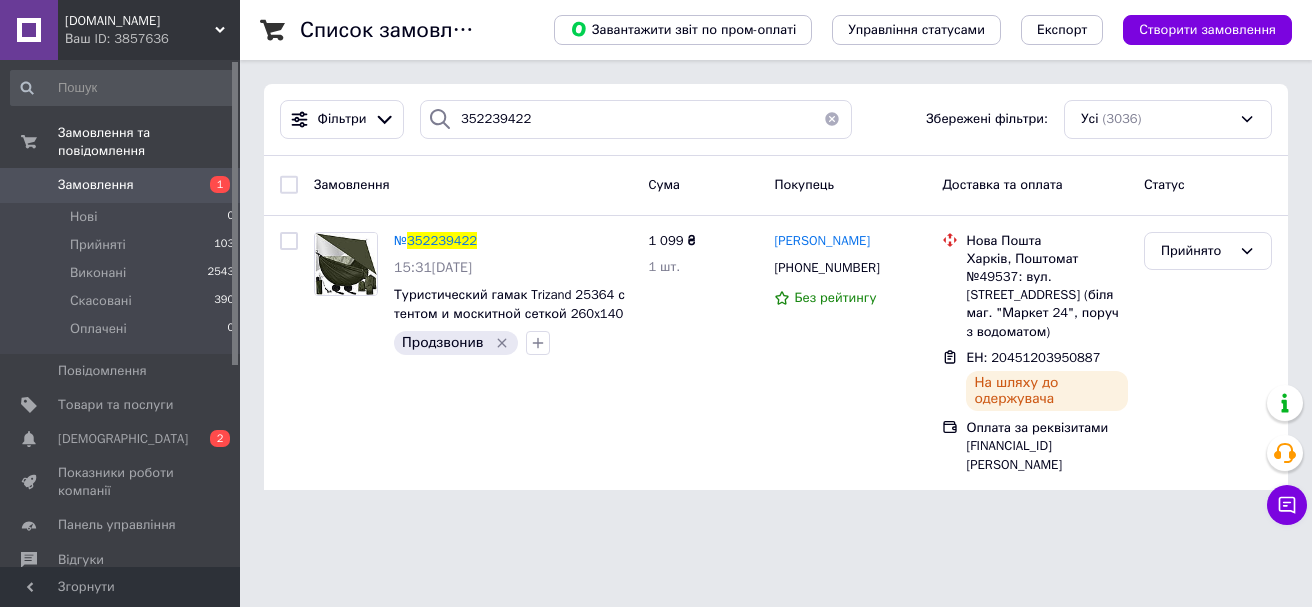 click at bounding box center (832, 119) 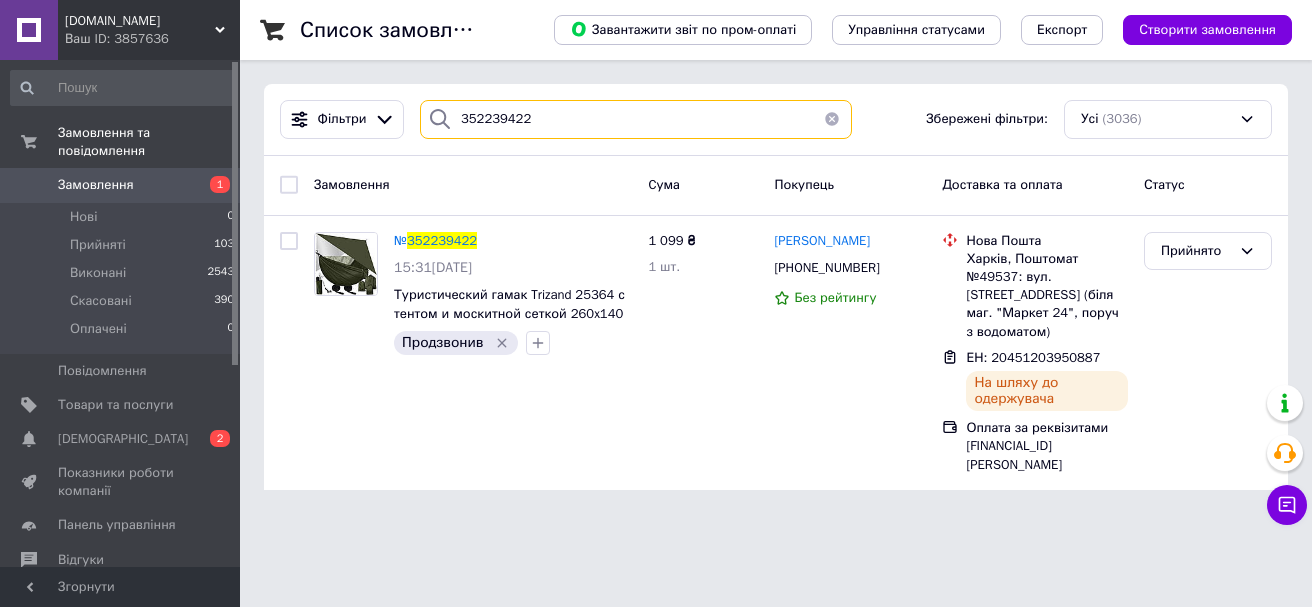 type 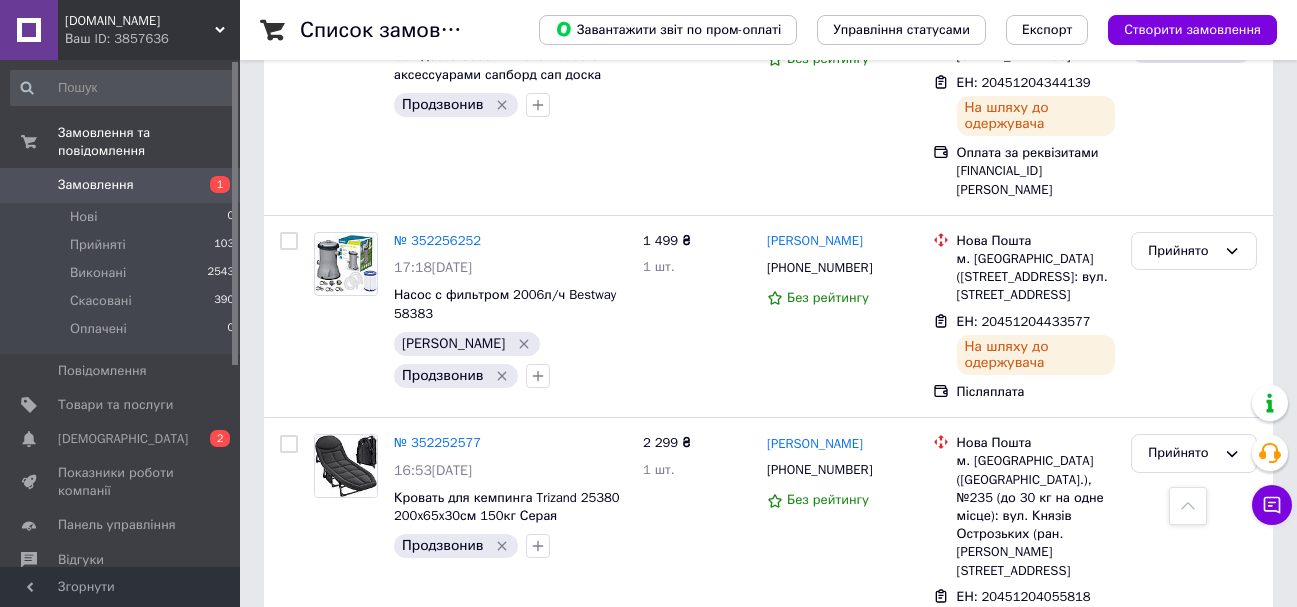 scroll, scrollTop: 6400, scrollLeft: 0, axis: vertical 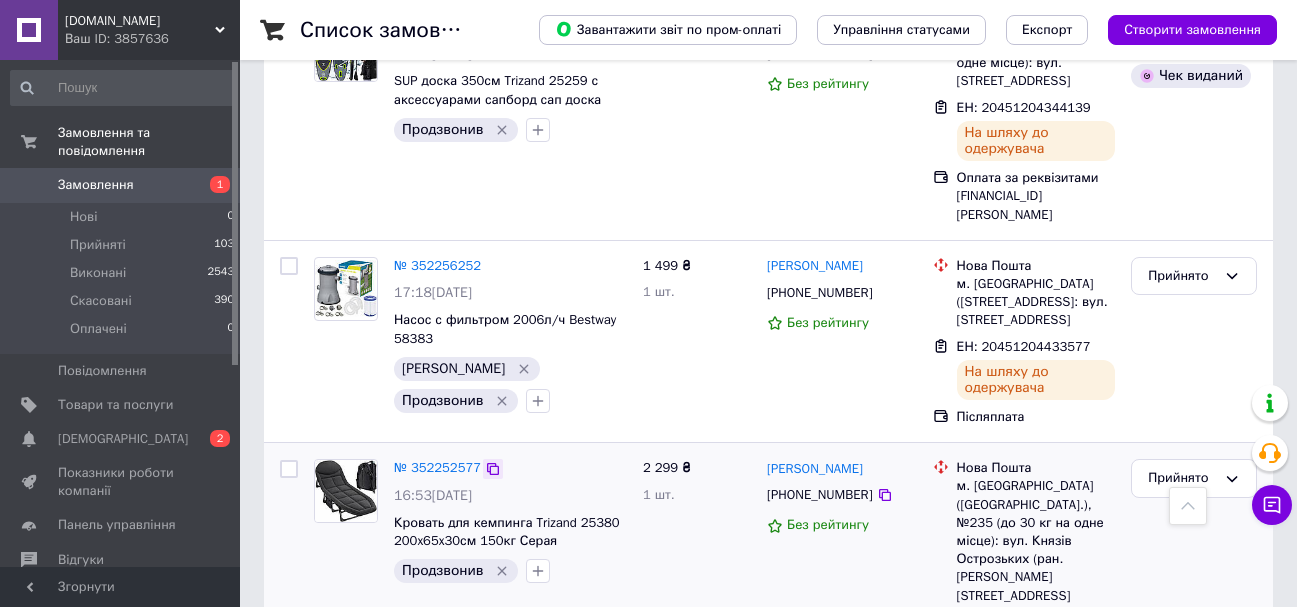 click 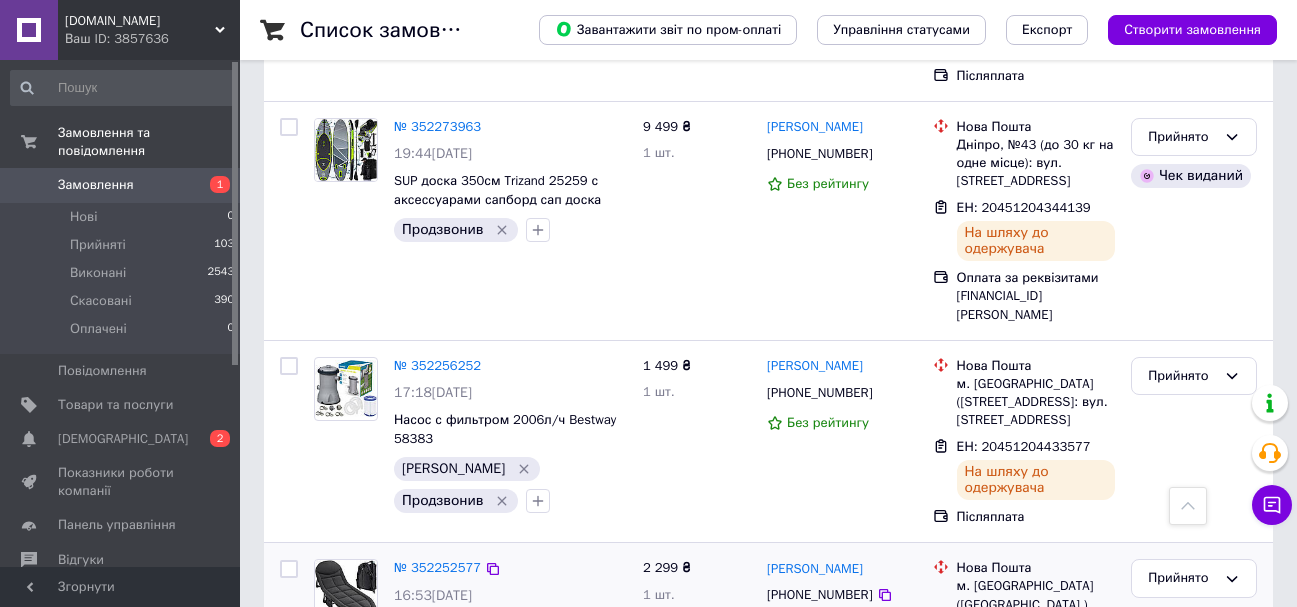 scroll, scrollTop: 6200, scrollLeft: 0, axis: vertical 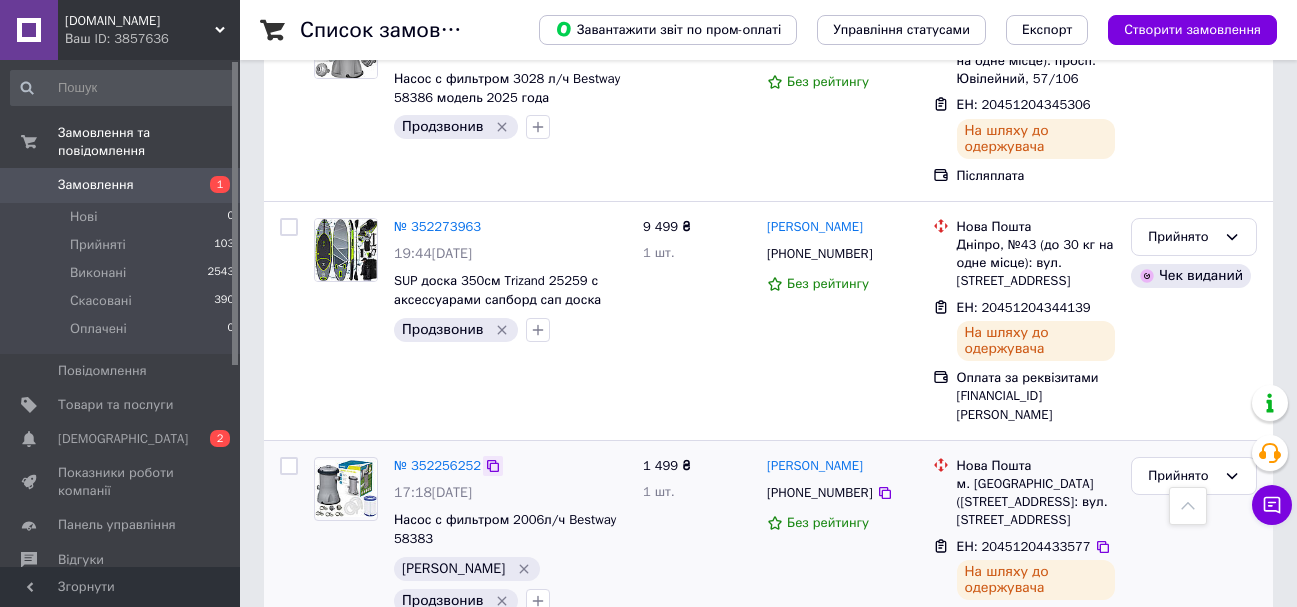 click 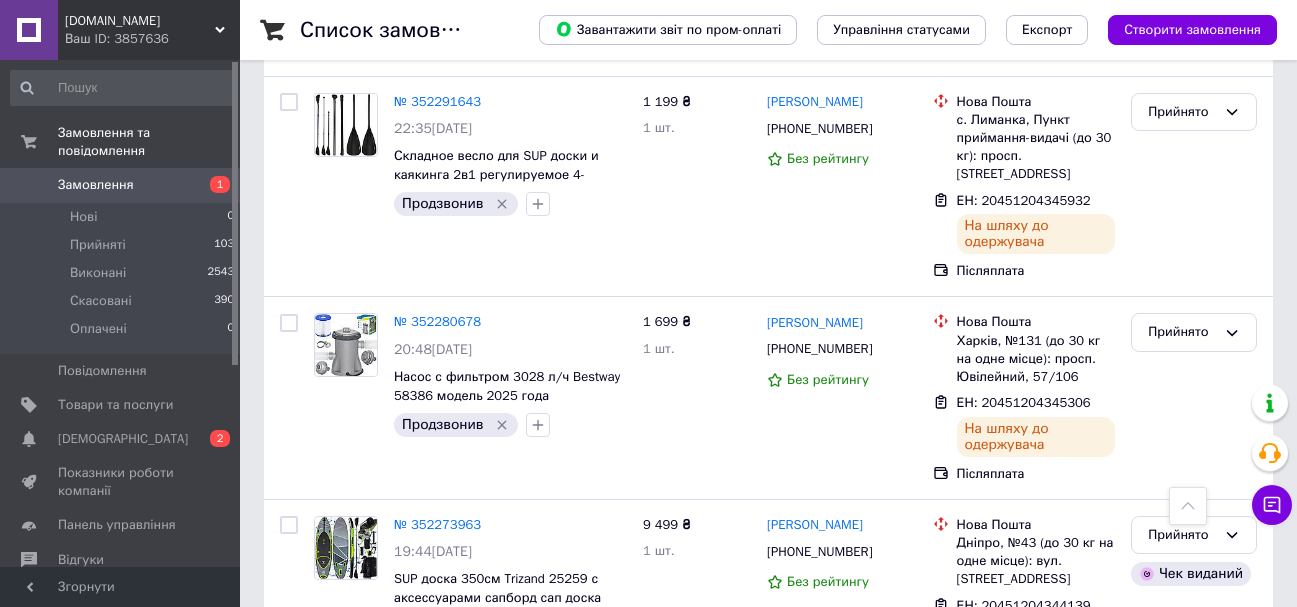 scroll, scrollTop: 5900, scrollLeft: 0, axis: vertical 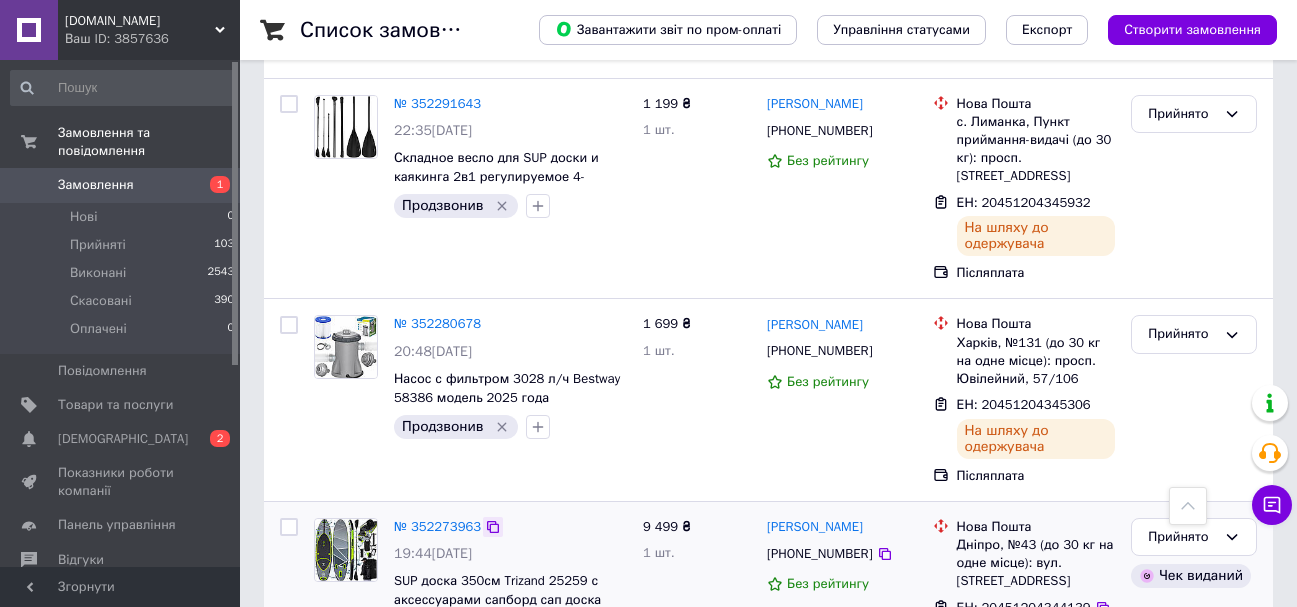 click 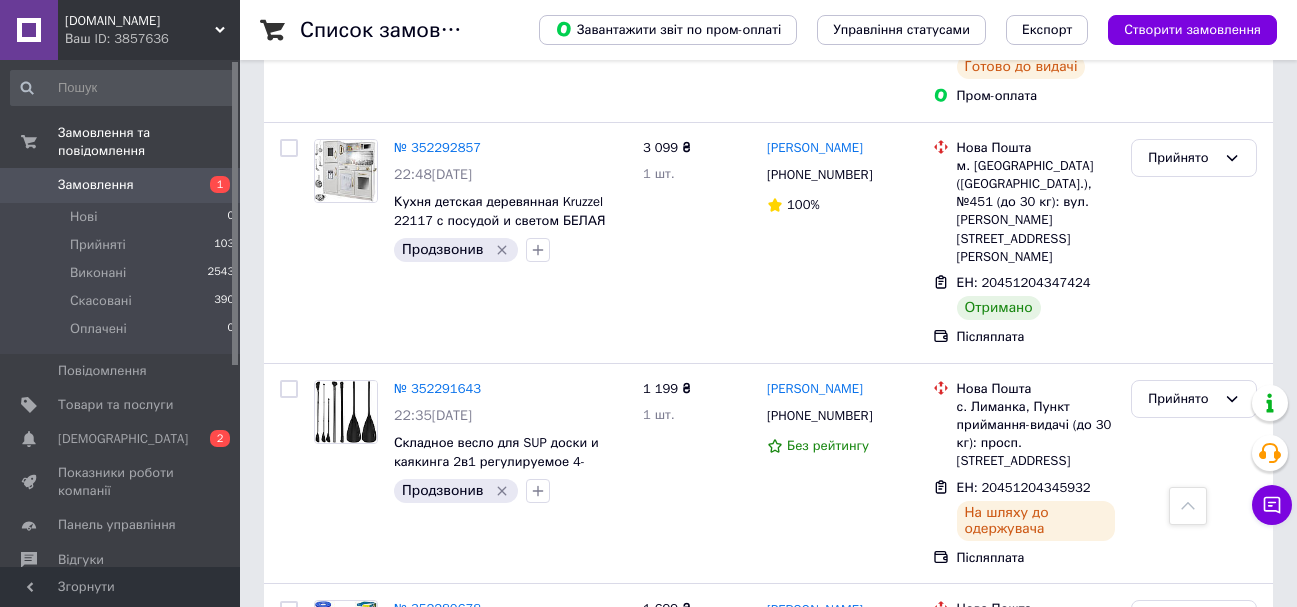 scroll, scrollTop: 5600, scrollLeft: 0, axis: vertical 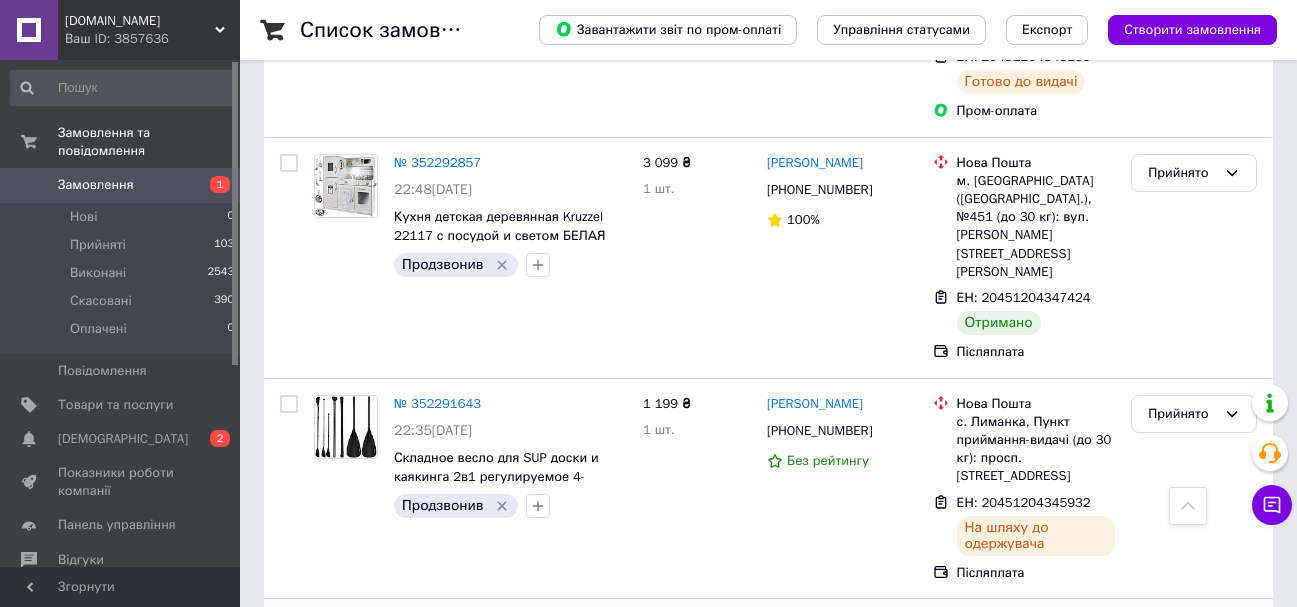 click 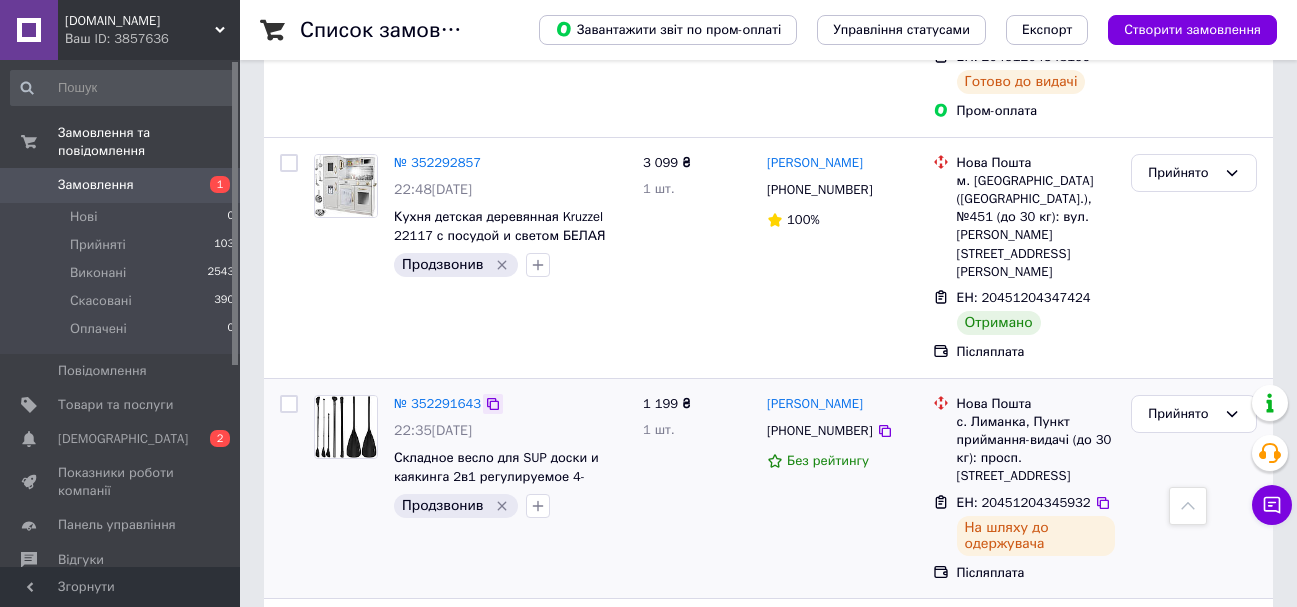 click 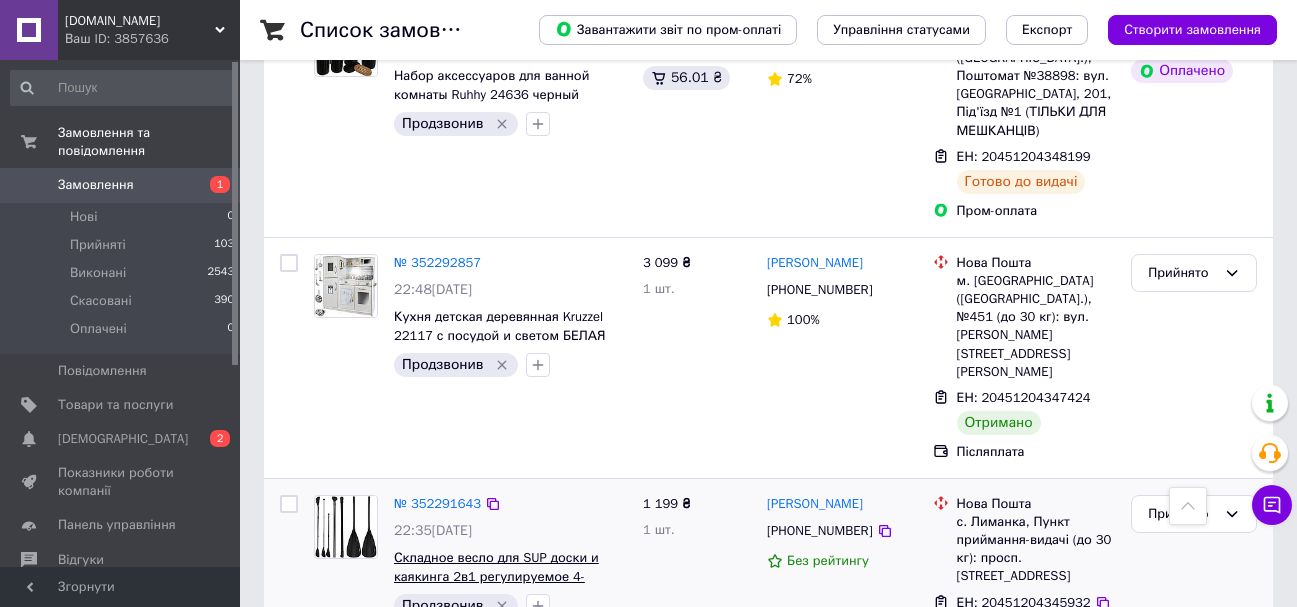 scroll, scrollTop: 5400, scrollLeft: 0, axis: vertical 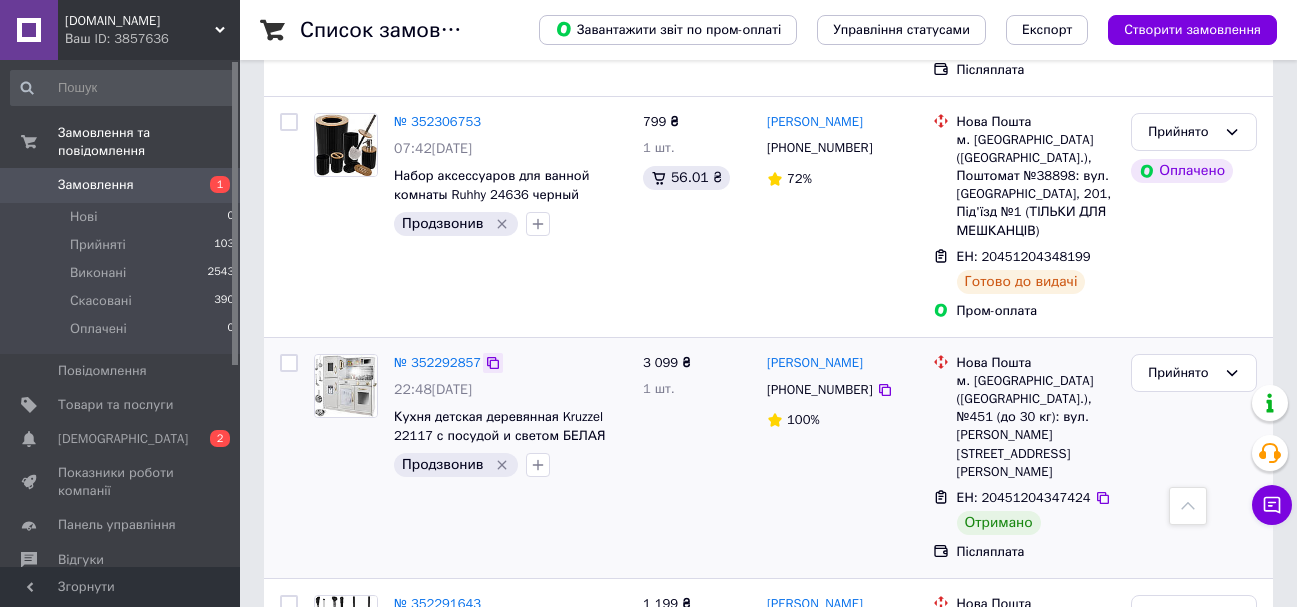 click 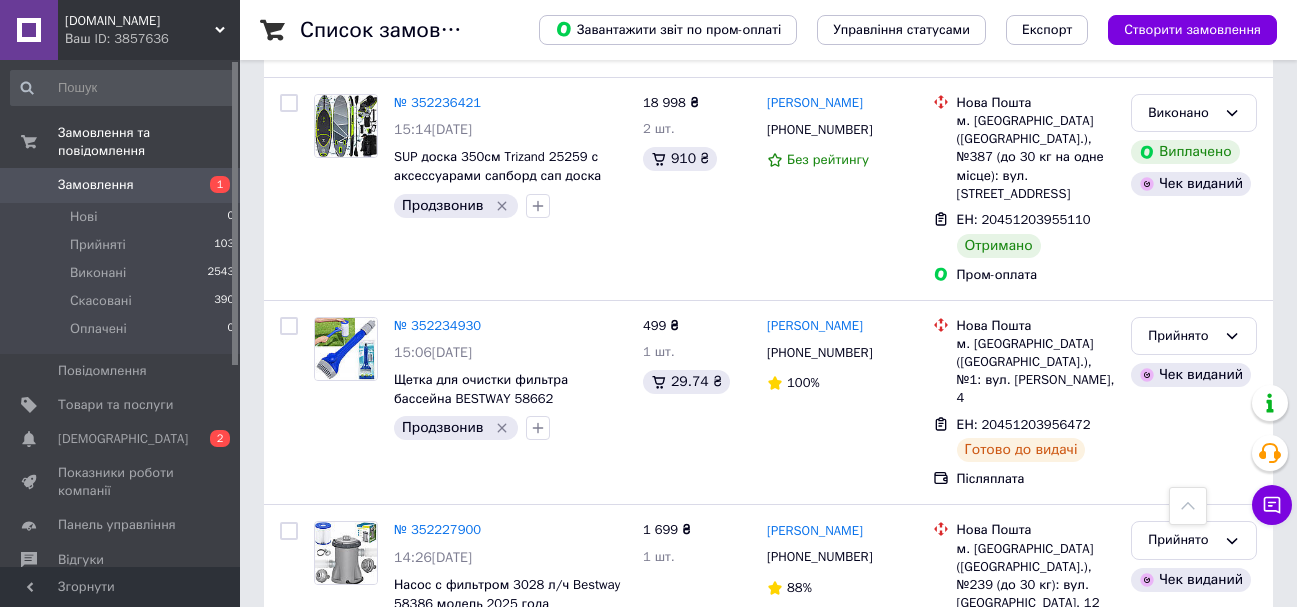 scroll, scrollTop: 7000, scrollLeft: 0, axis: vertical 